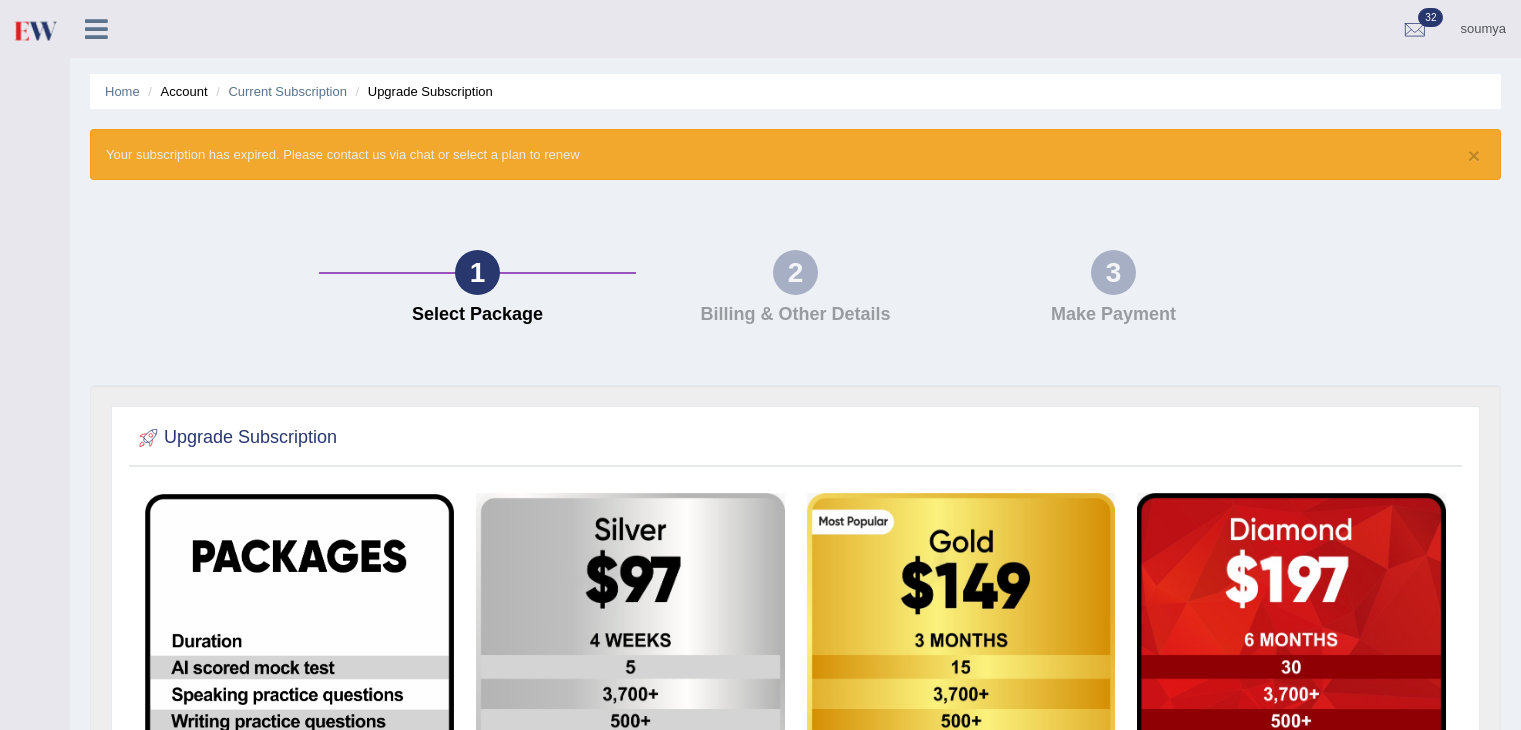 scroll, scrollTop: 0, scrollLeft: 0, axis: both 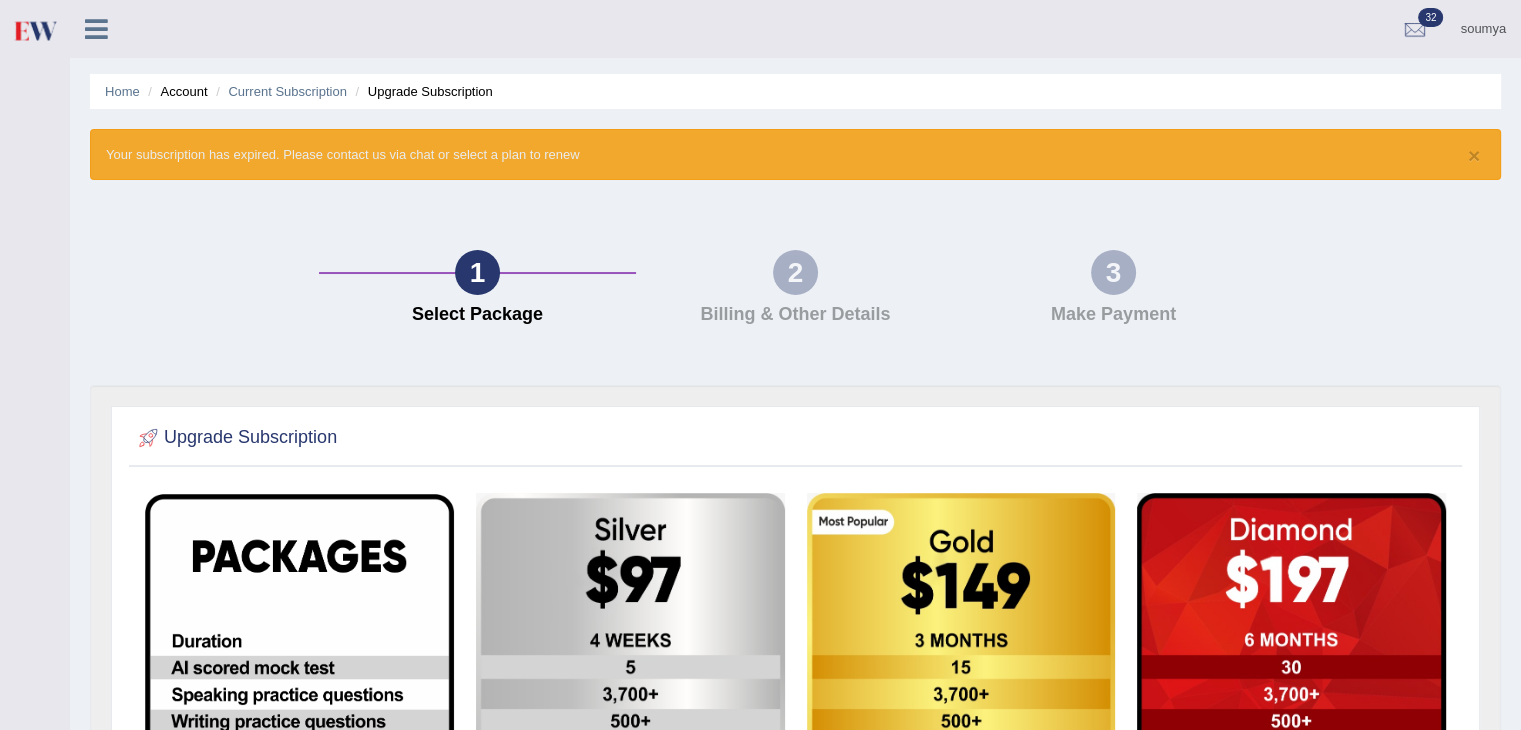 click on "soumya" at bounding box center [1483, 26] 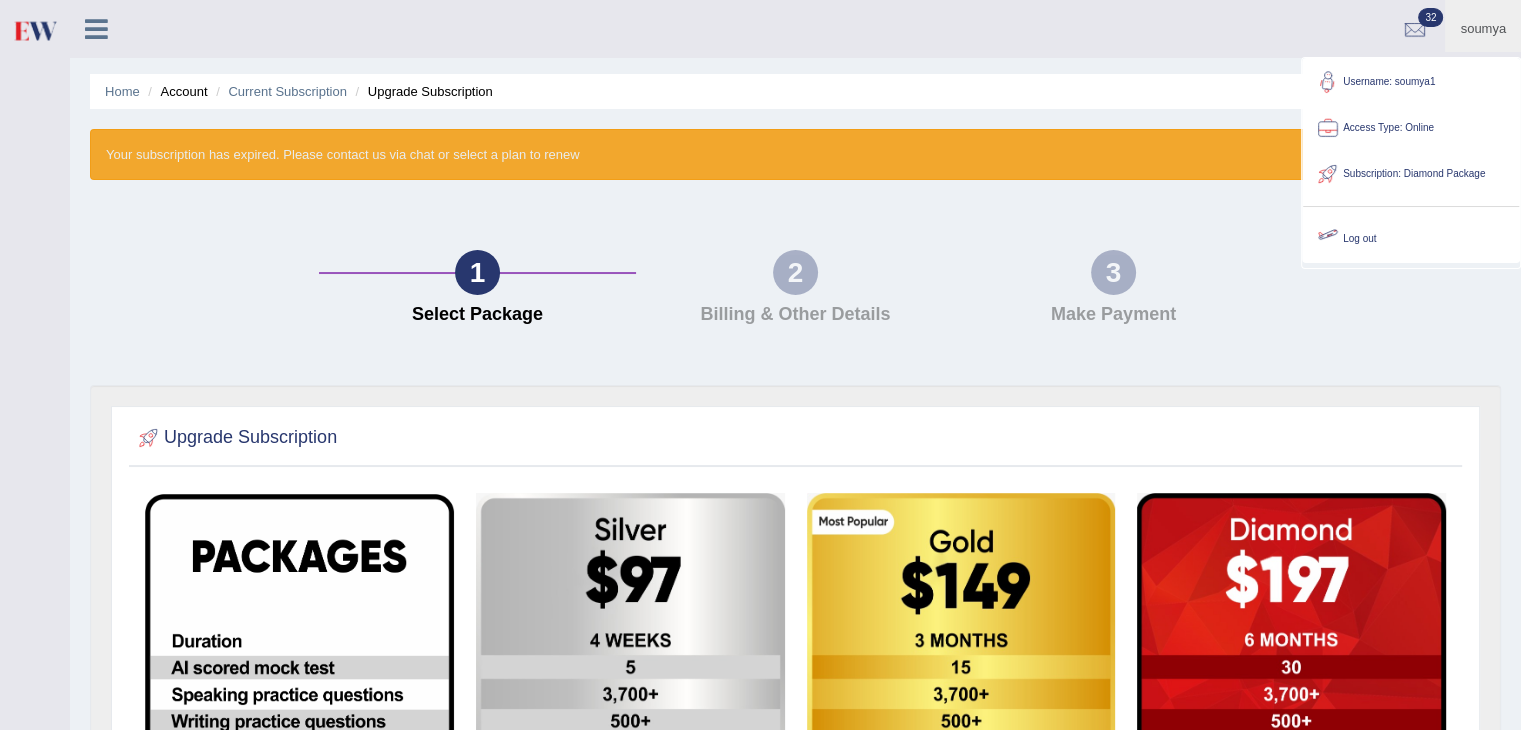 click on "Log out" at bounding box center [1411, 239] 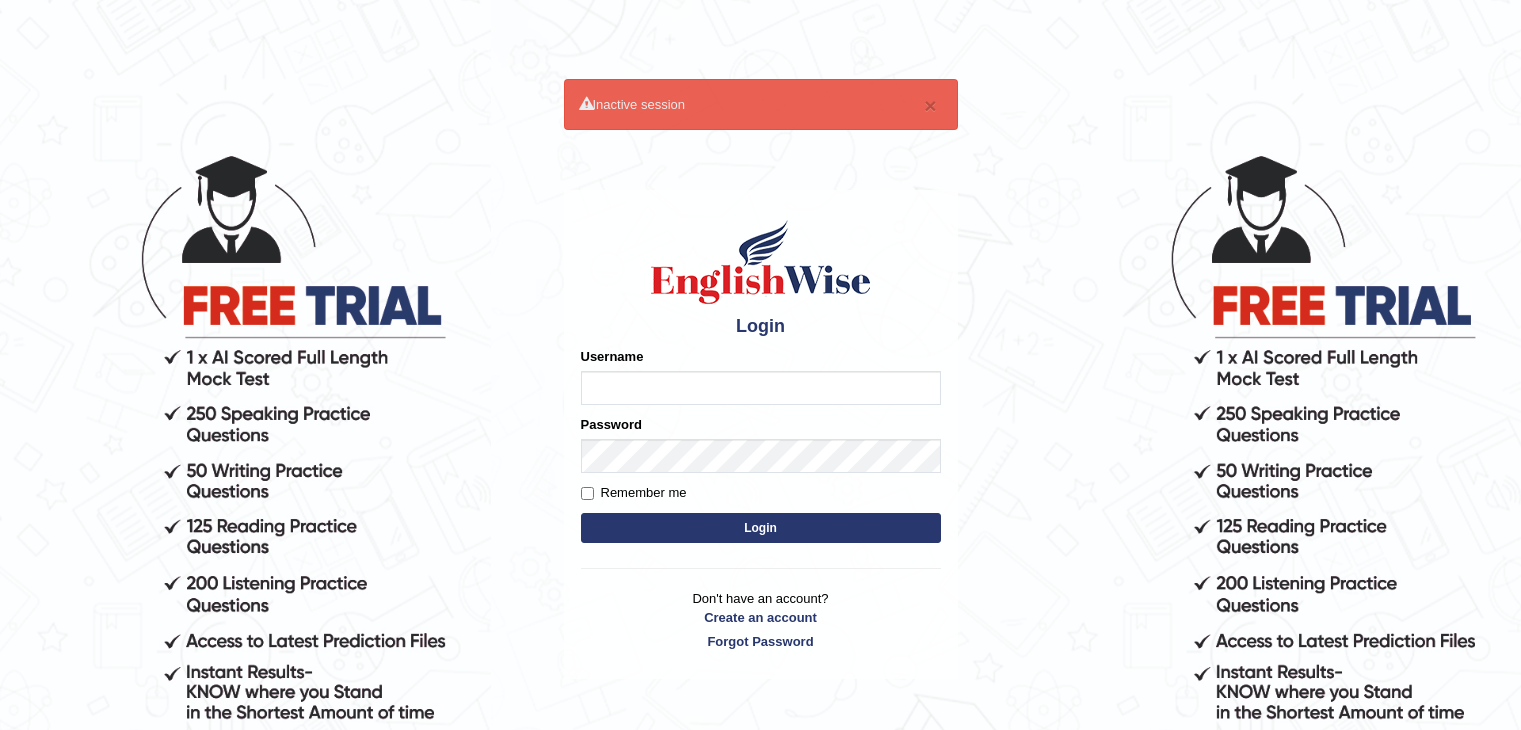 scroll, scrollTop: 0, scrollLeft: 0, axis: both 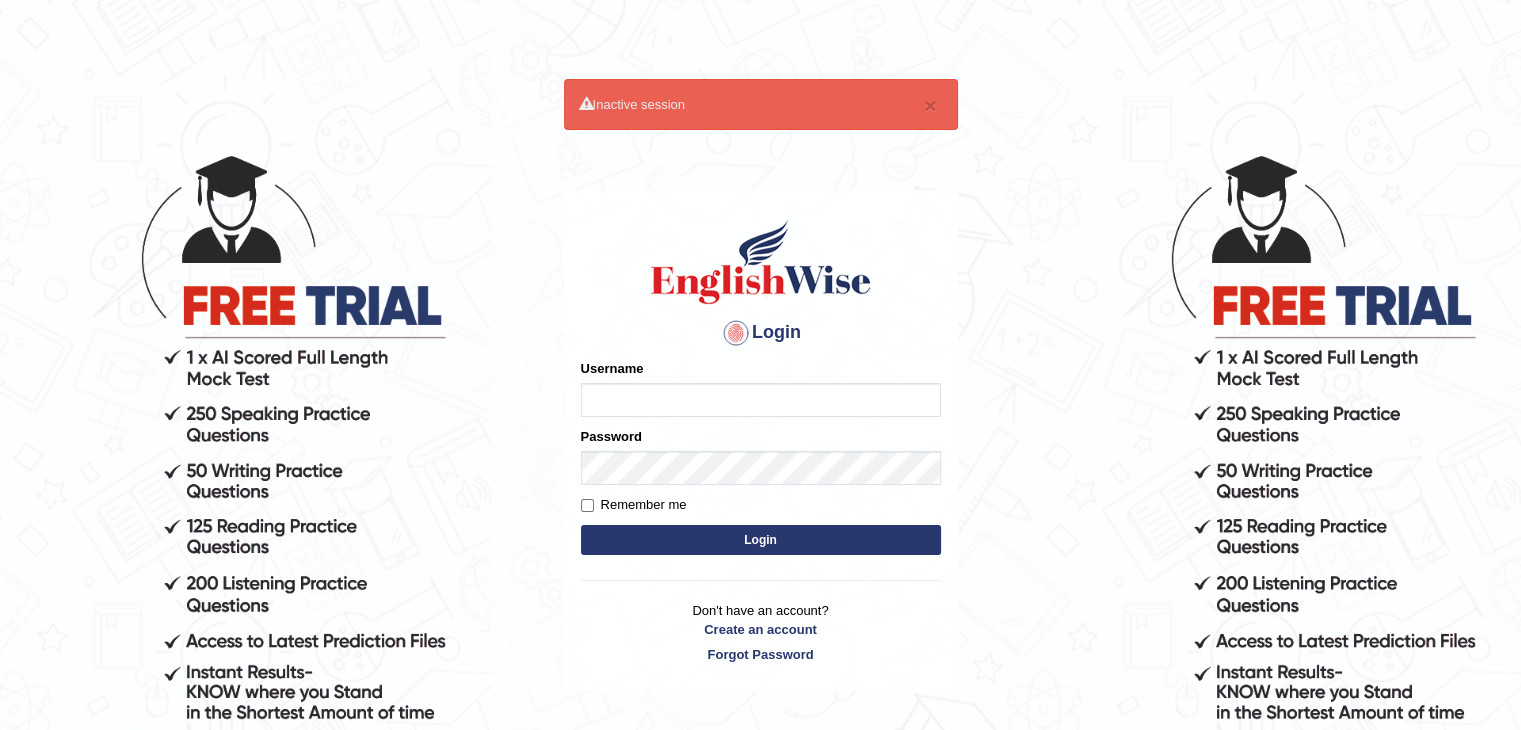 type on "soumya1" 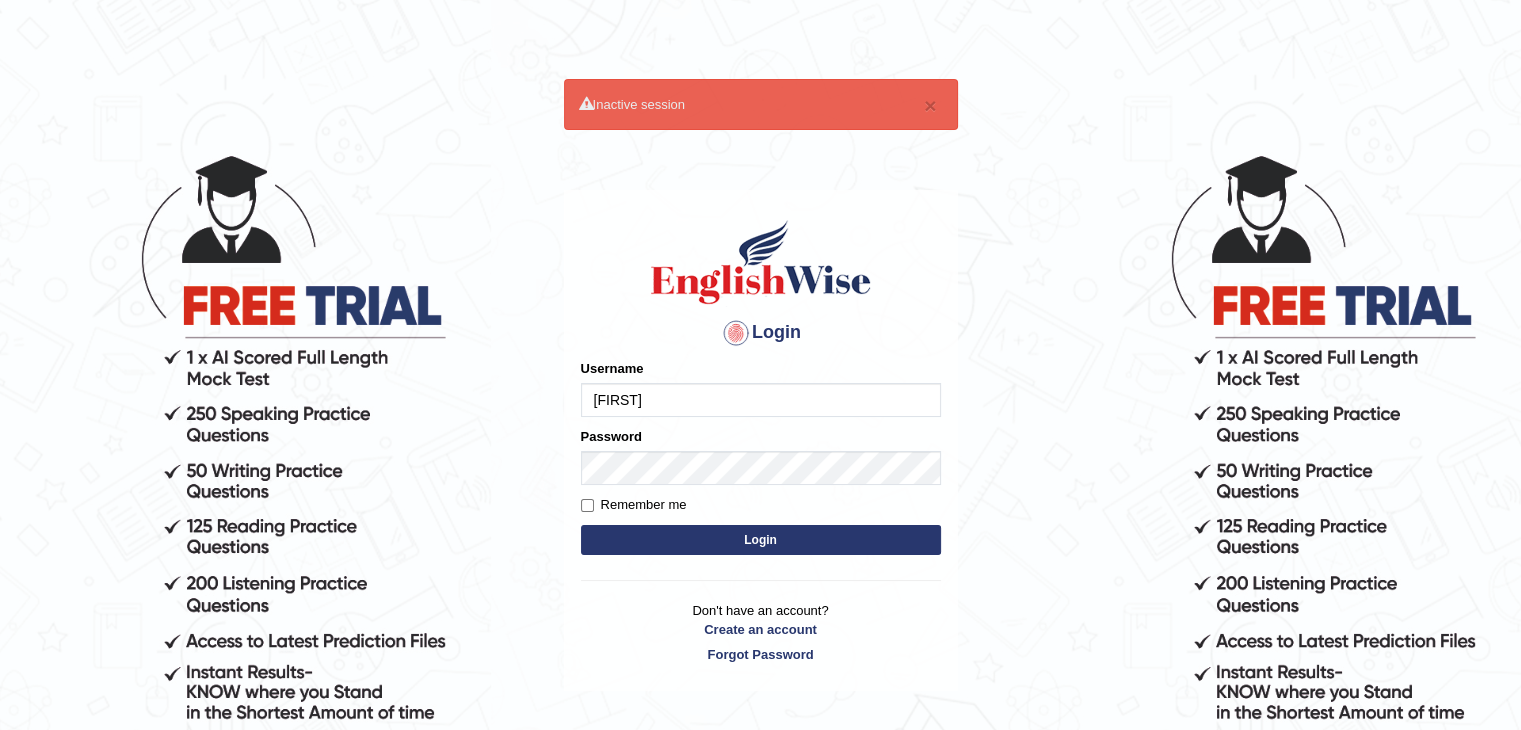 click on "Login" at bounding box center [761, 540] 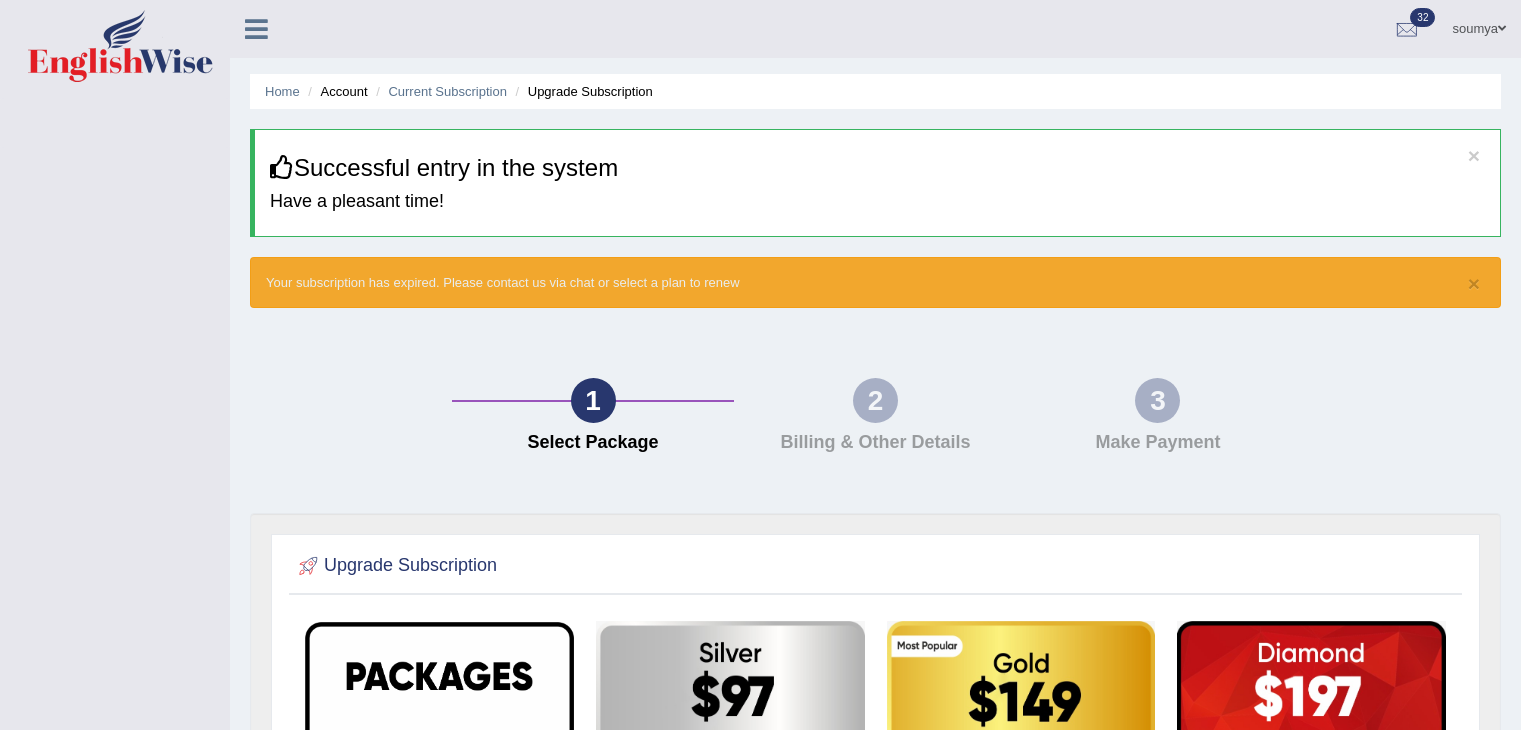 scroll, scrollTop: 0, scrollLeft: 0, axis: both 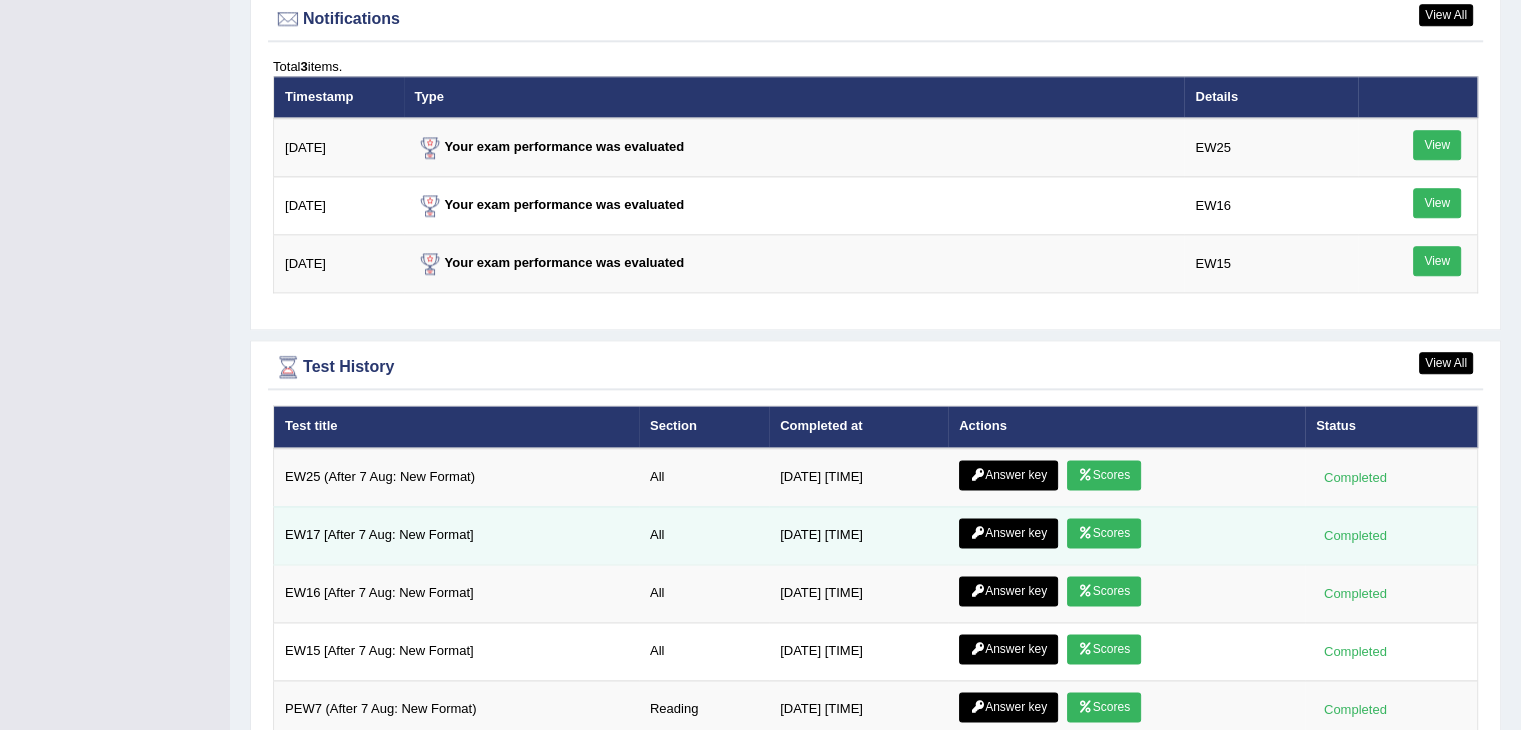 click at bounding box center (1085, 533) 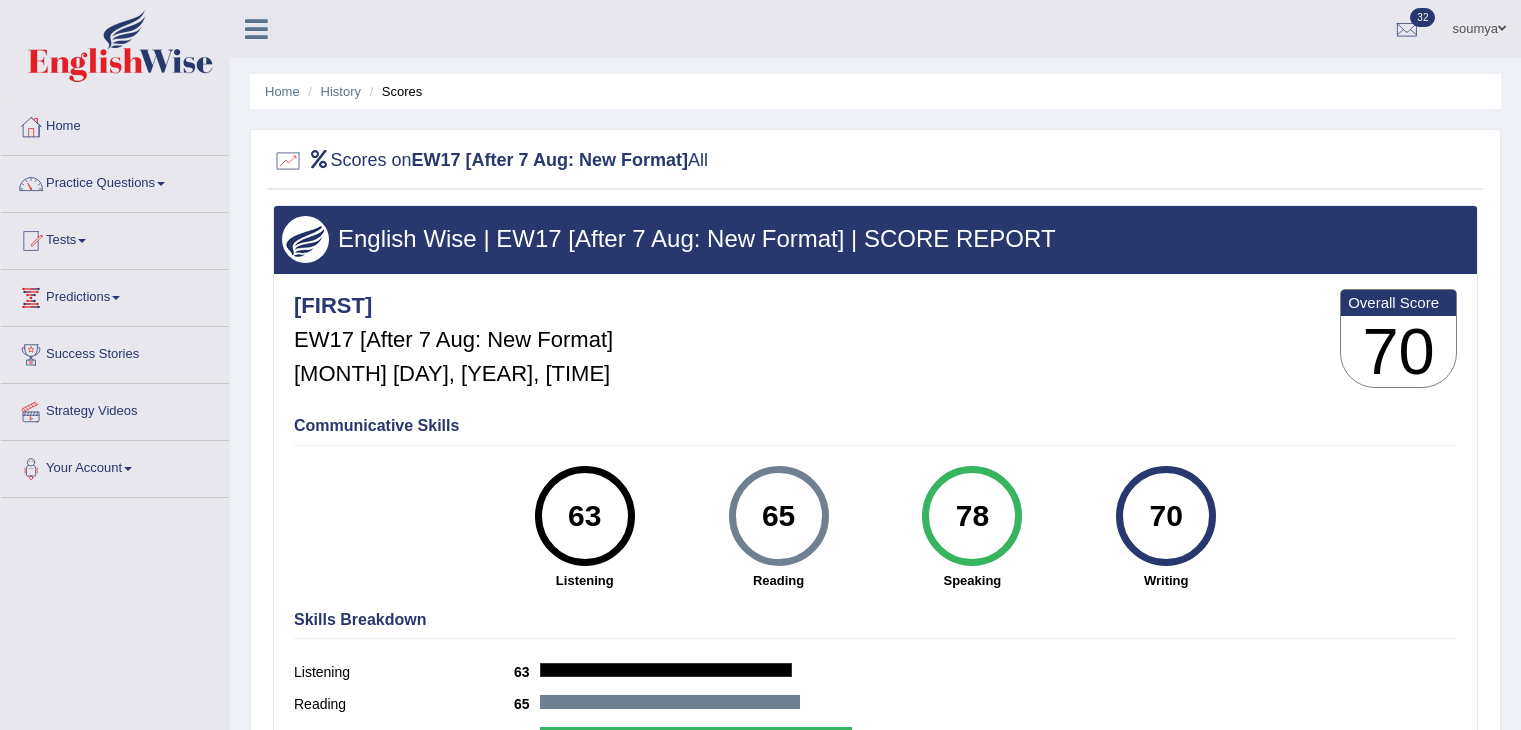 scroll, scrollTop: 0, scrollLeft: 0, axis: both 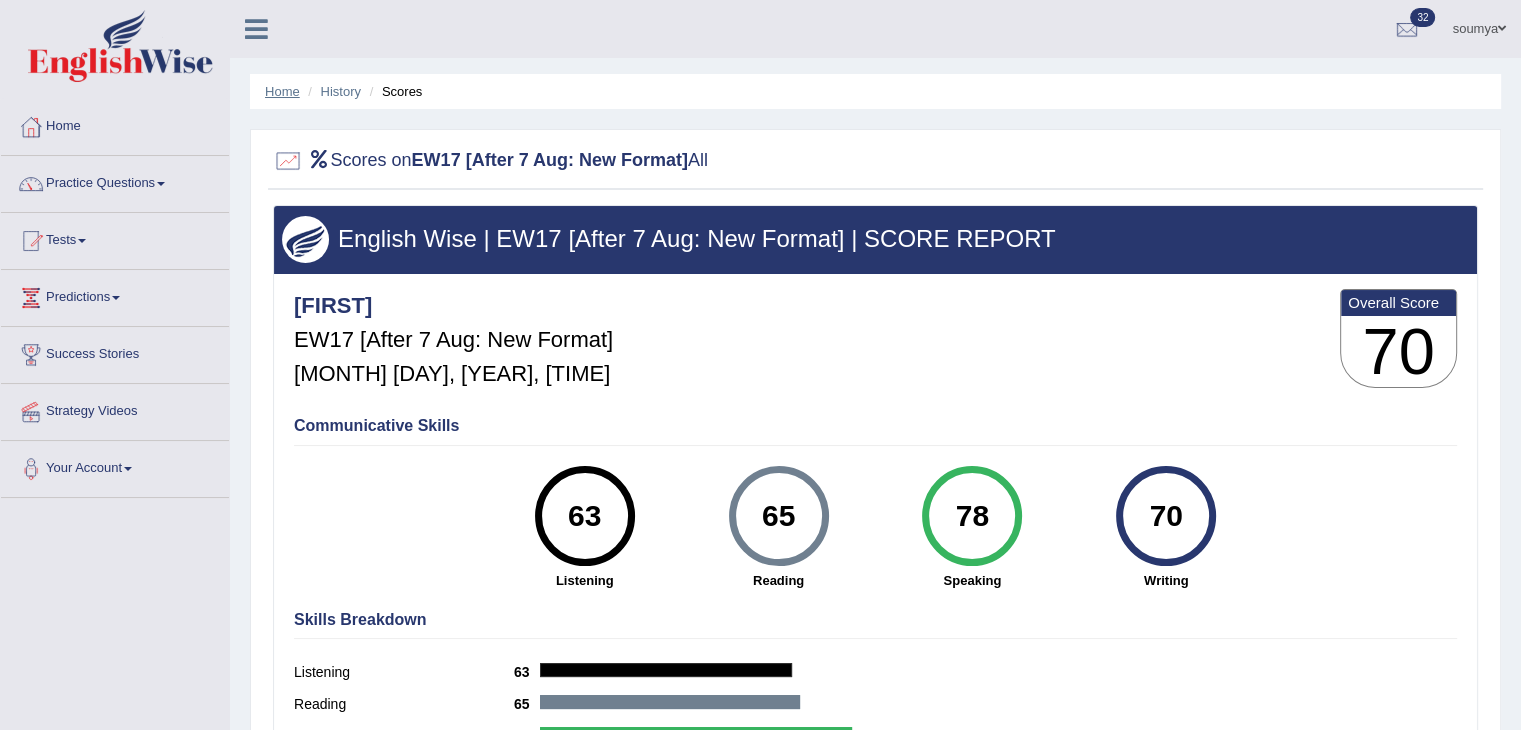 click on "Home" at bounding box center (282, 91) 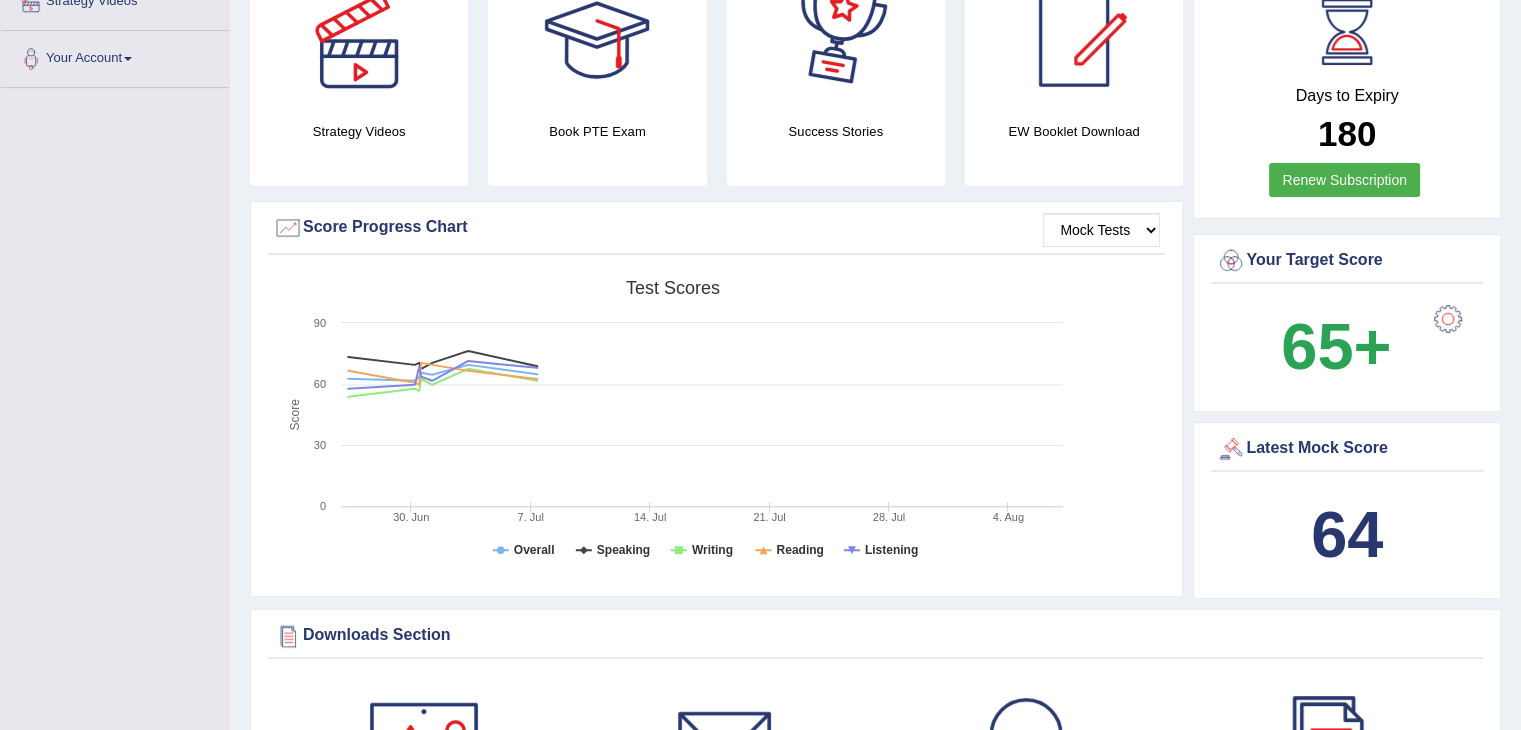 scroll, scrollTop: 590, scrollLeft: 0, axis: vertical 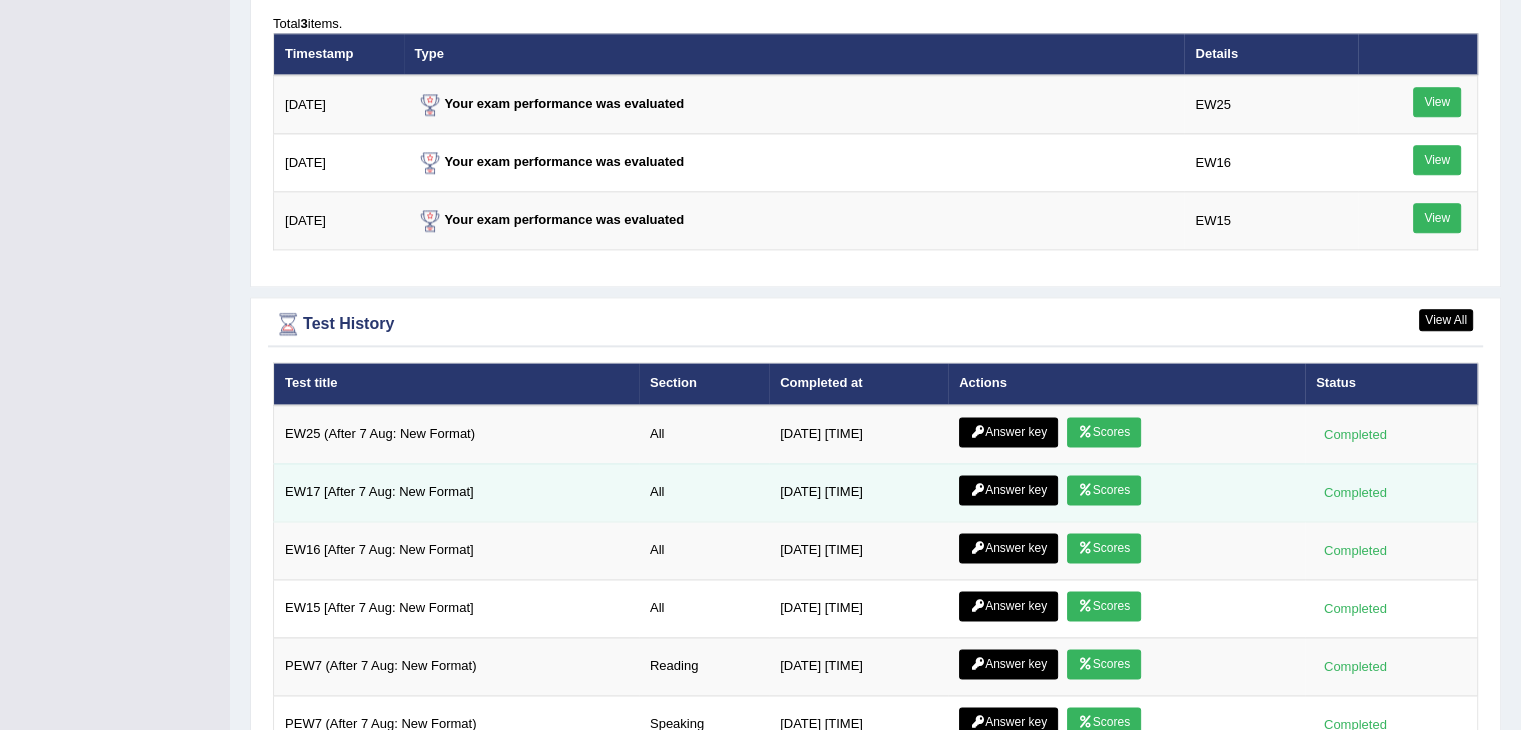 click on "Scores" at bounding box center (1104, 490) 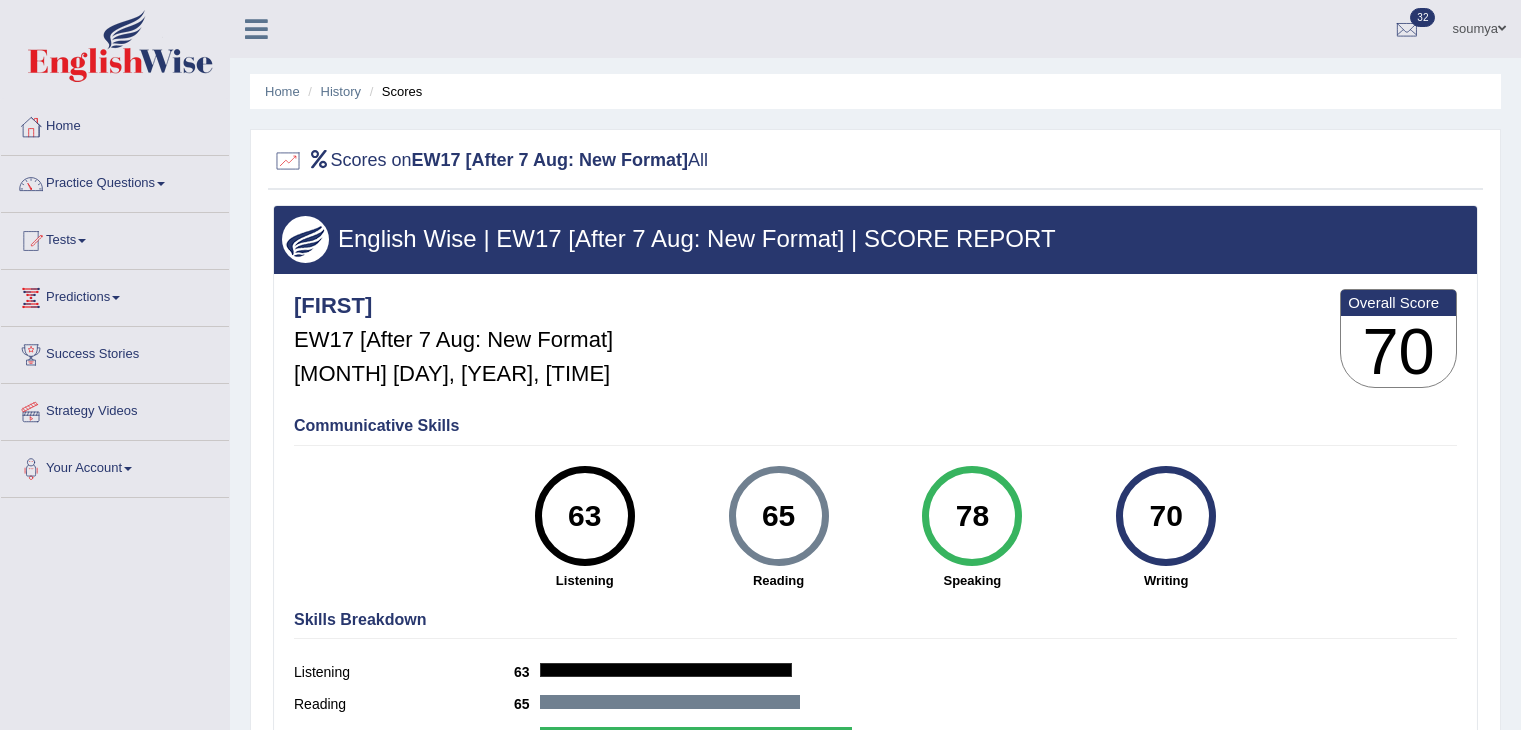 scroll, scrollTop: 0, scrollLeft: 0, axis: both 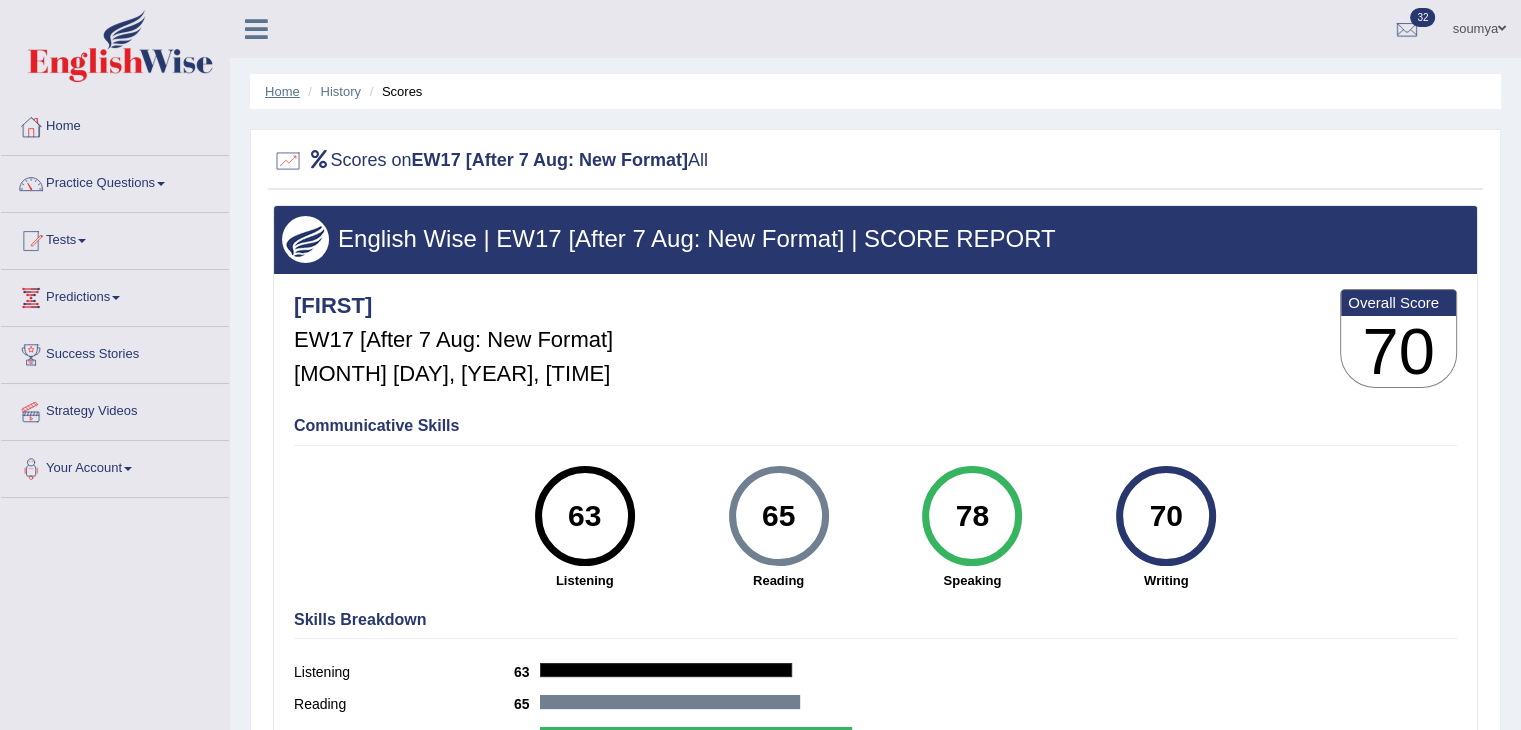 click on "Home" at bounding box center (282, 91) 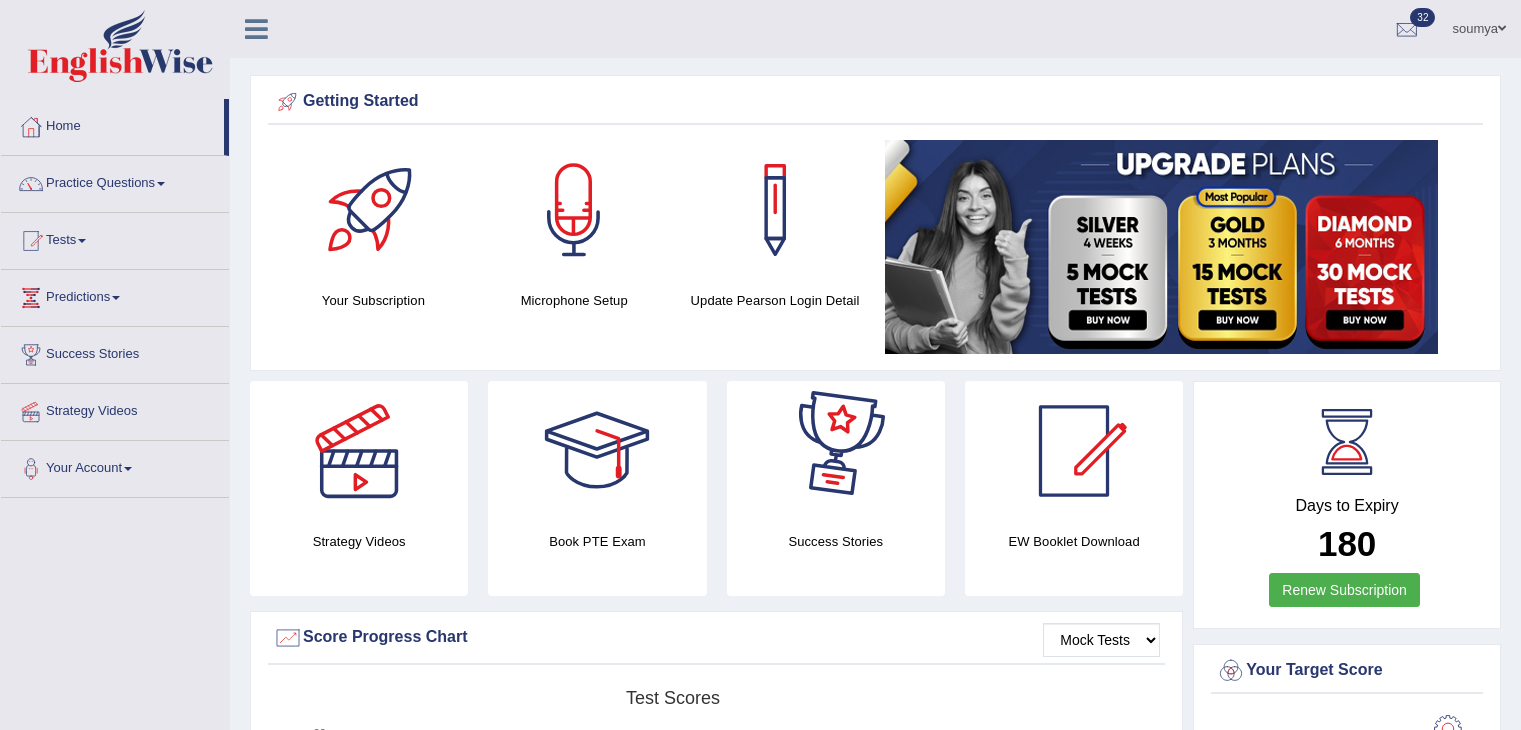 scroll, scrollTop: 1136, scrollLeft: 0, axis: vertical 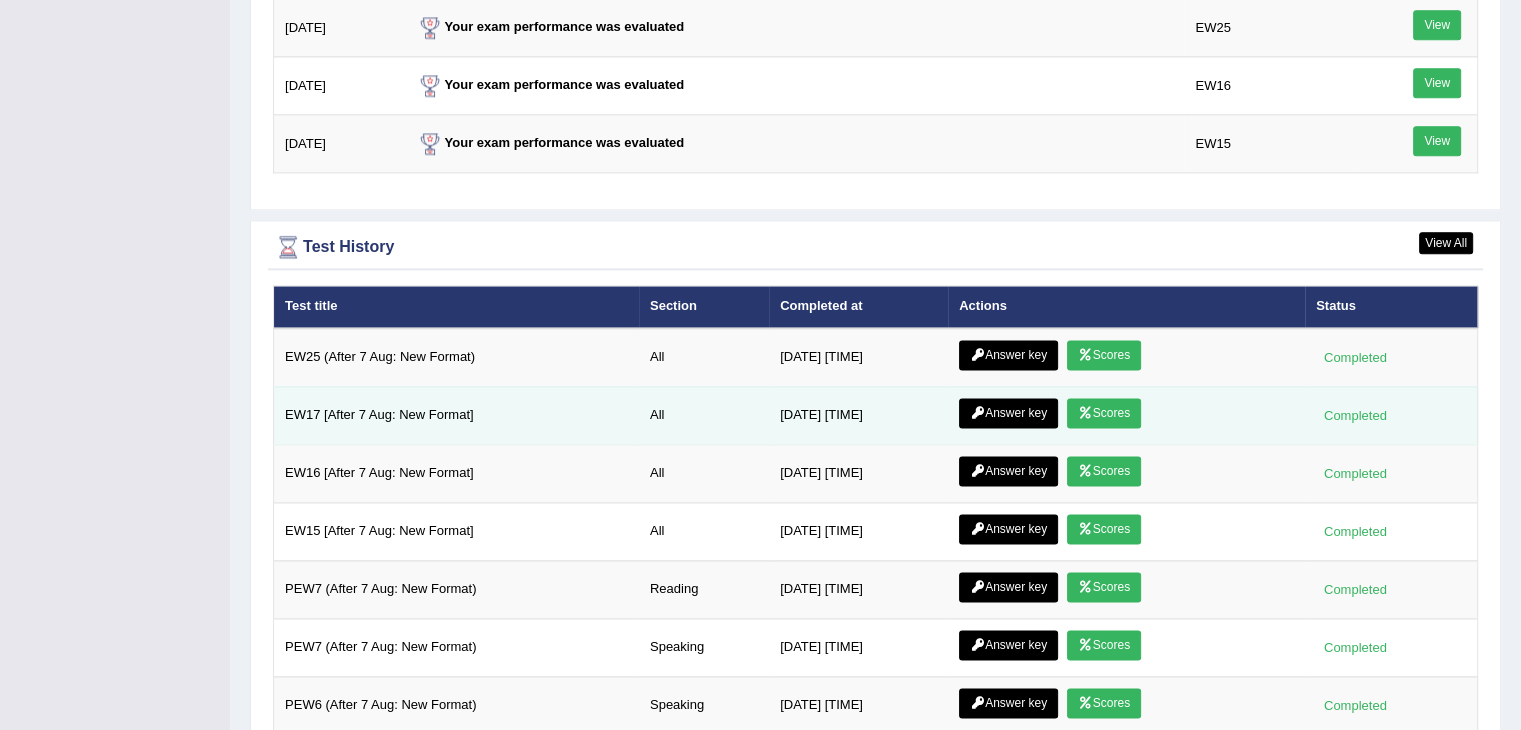 click on "Answer key" at bounding box center (1008, 413) 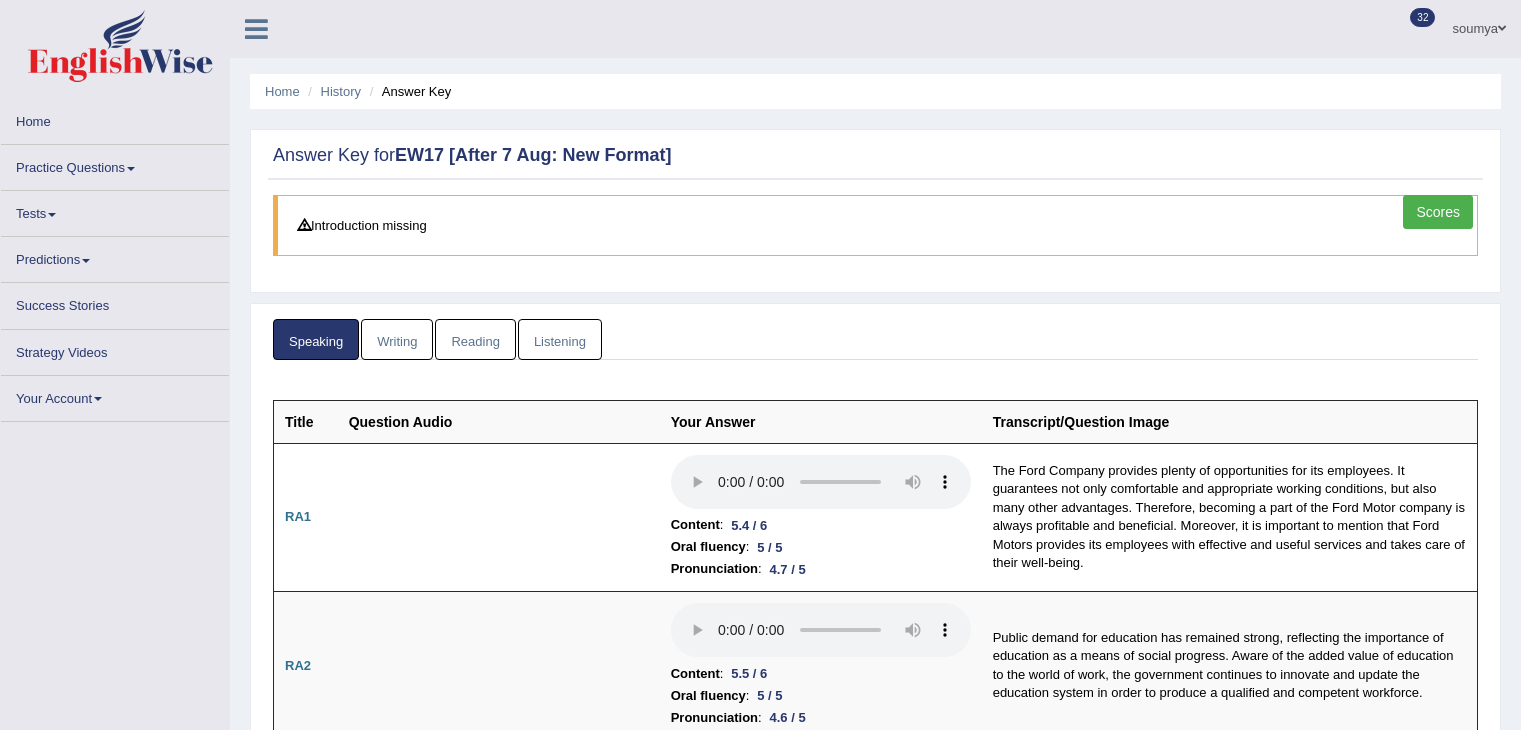 scroll, scrollTop: 0, scrollLeft: 0, axis: both 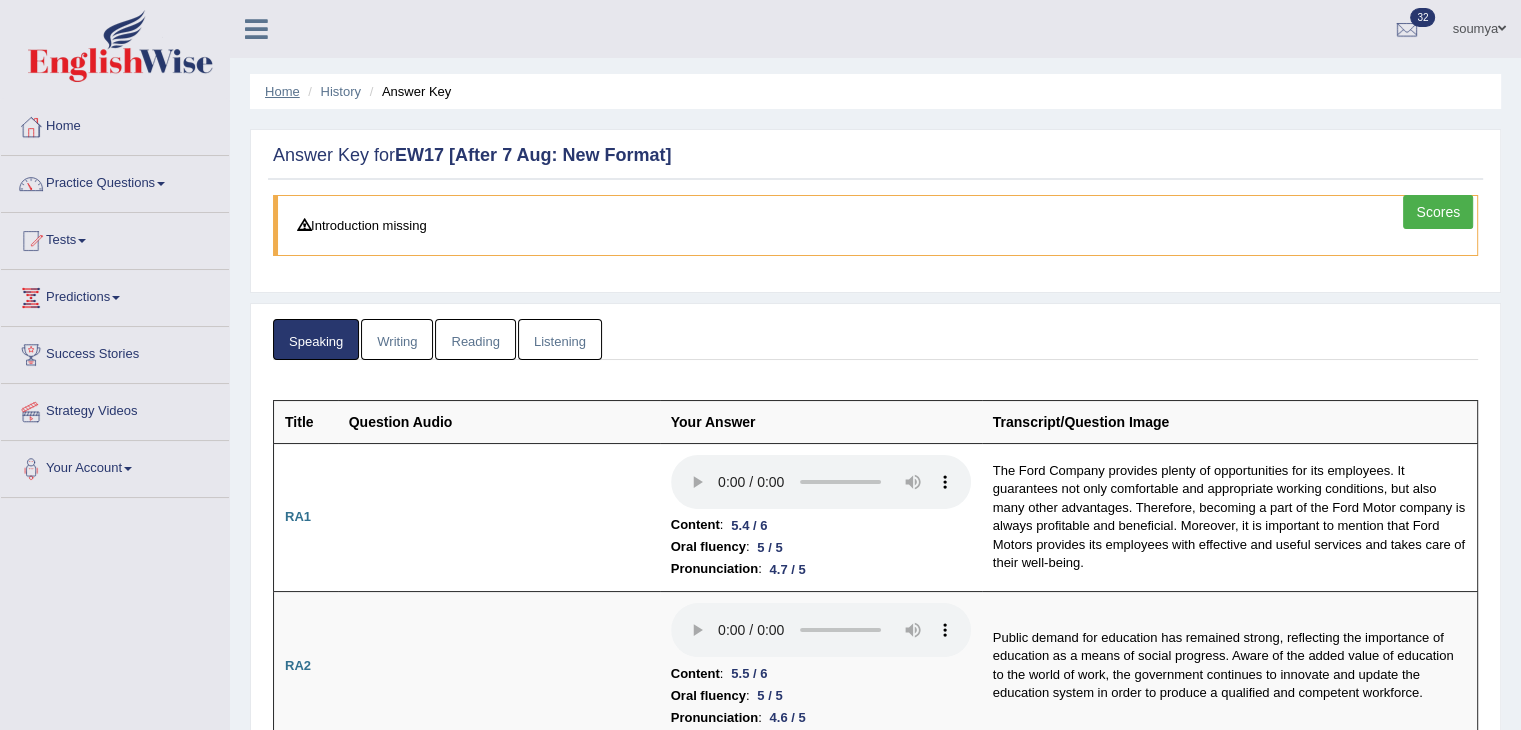 click on "Home" at bounding box center (282, 91) 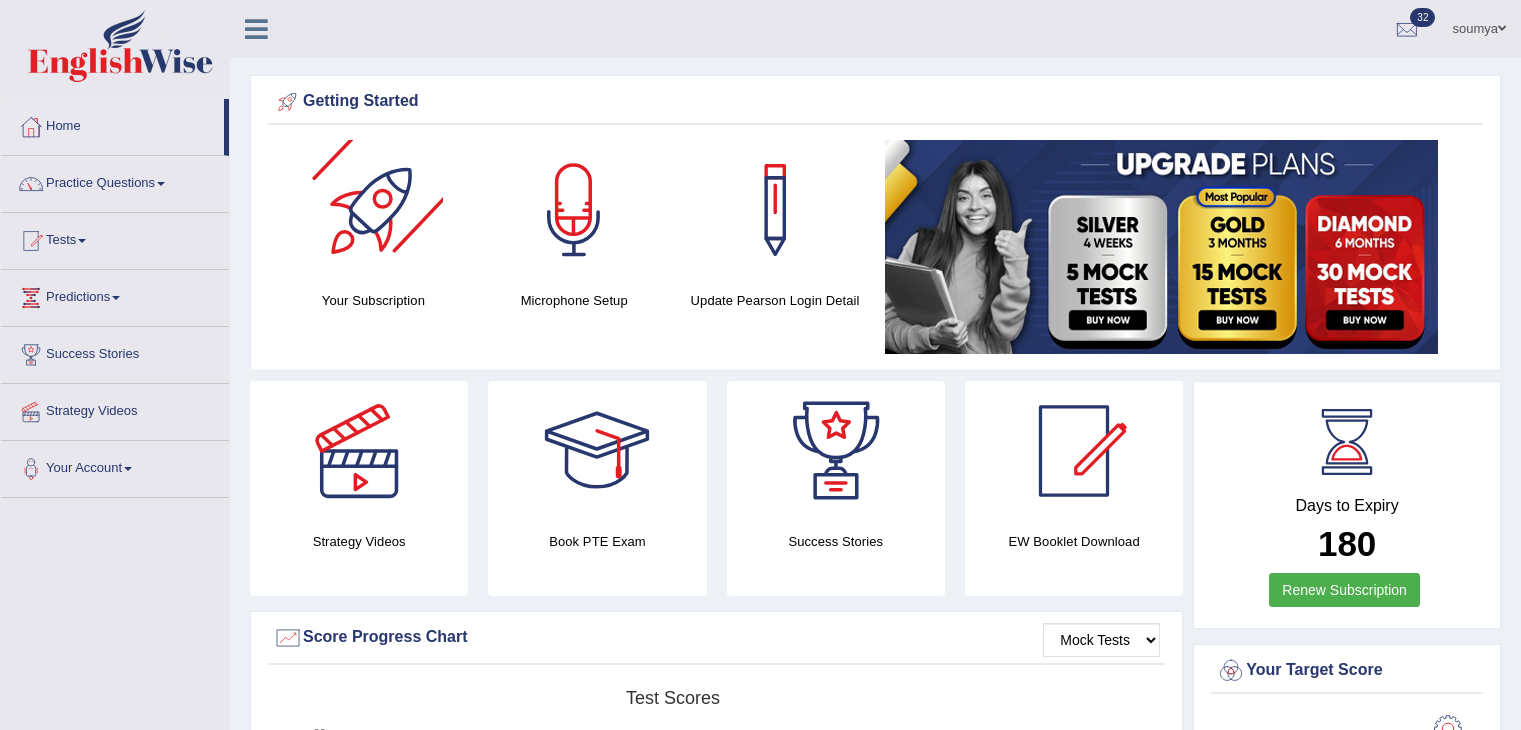 scroll, scrollTop: 0, scrollLeft: 0, axis: both 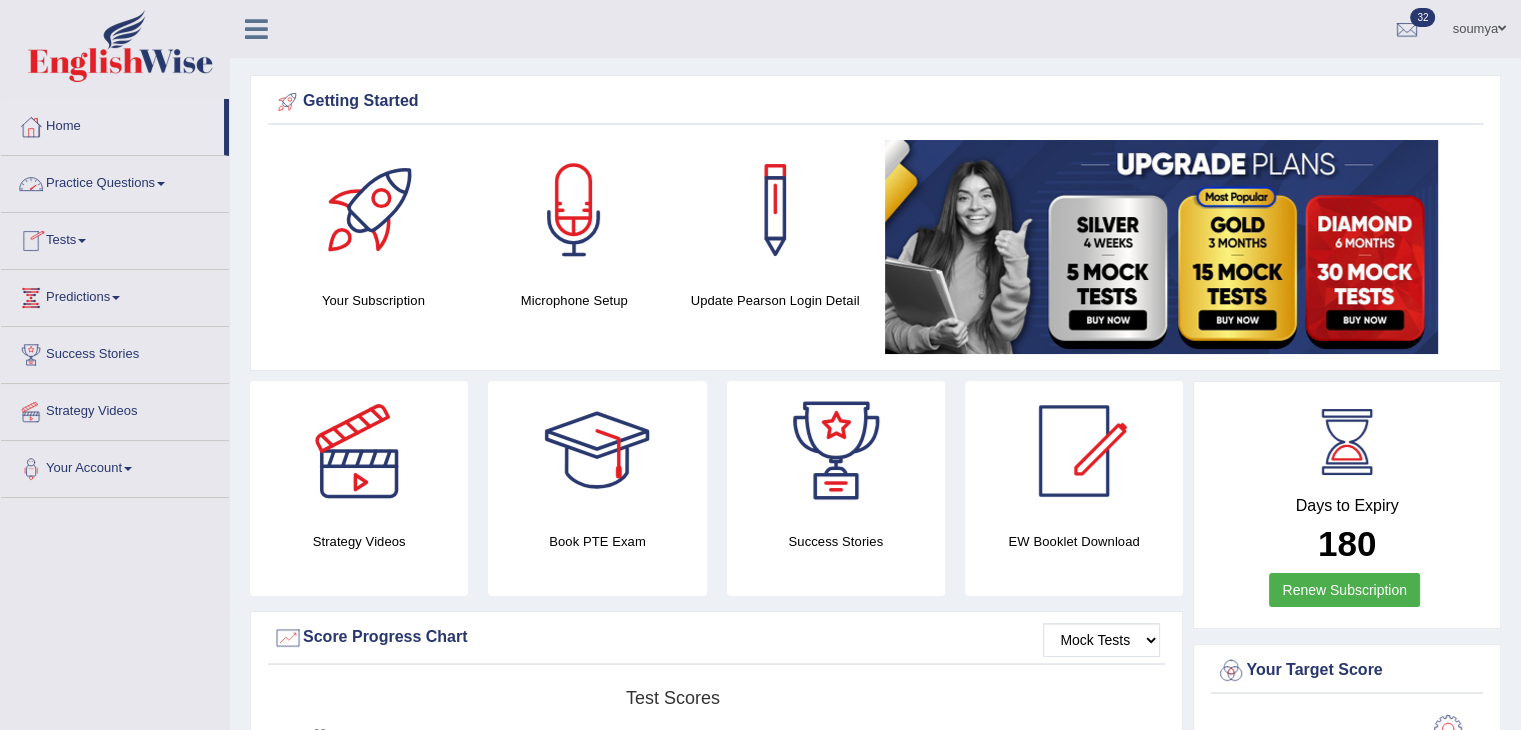 click on "Practice Questions" at bounding box center [115, 181] 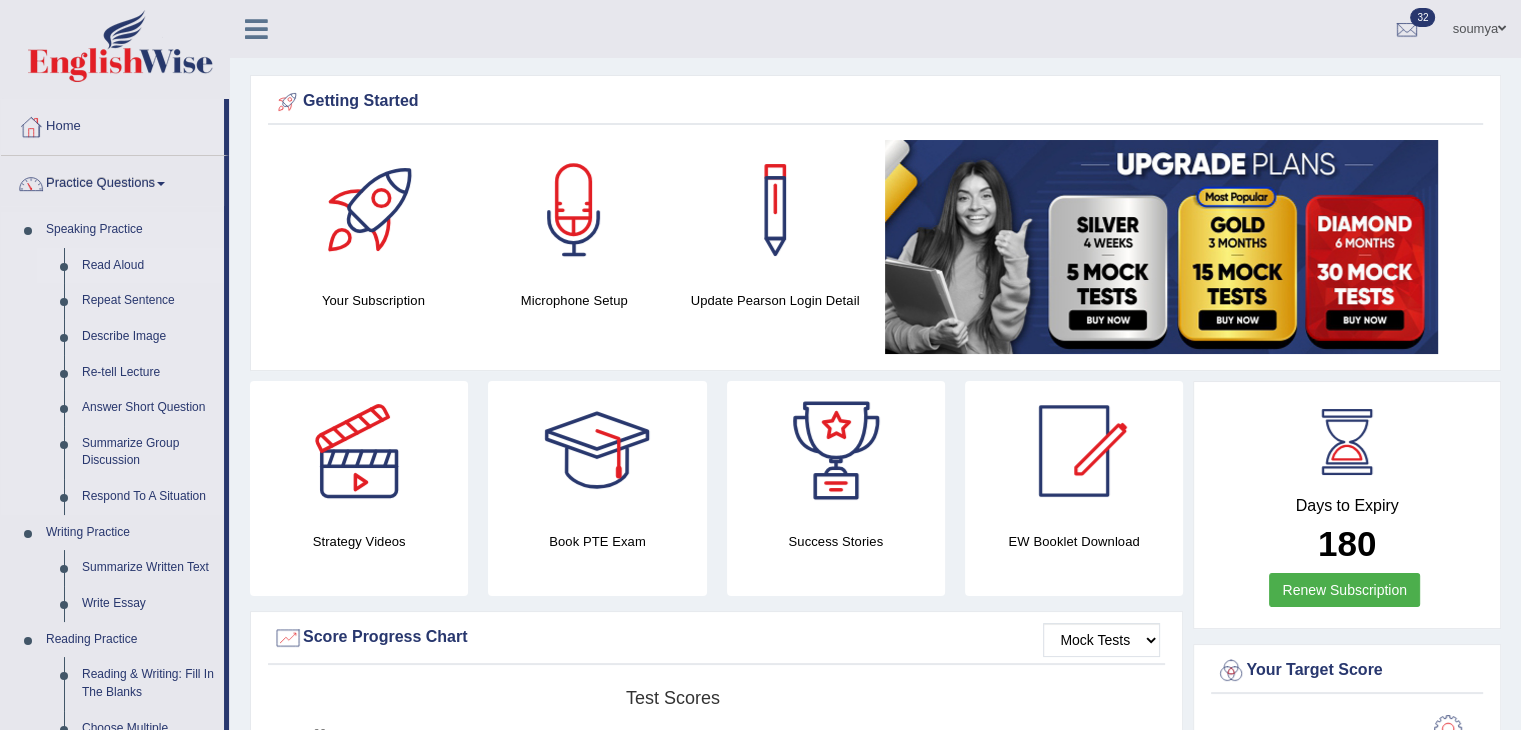 click on "Read Aloud" at bounding box center [148, 266] 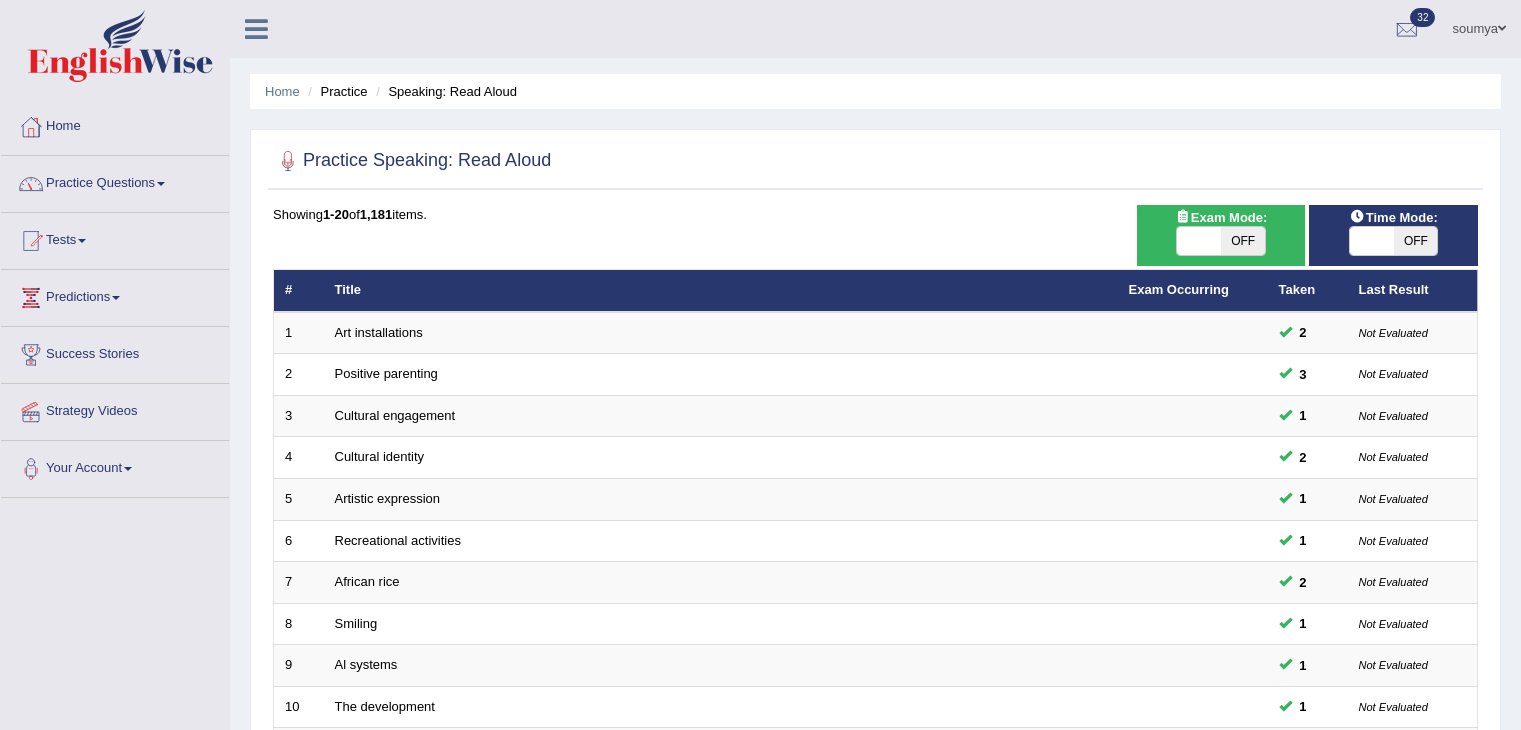 scroll, scrollTop: 0, scrollLeft: 0, axis: both 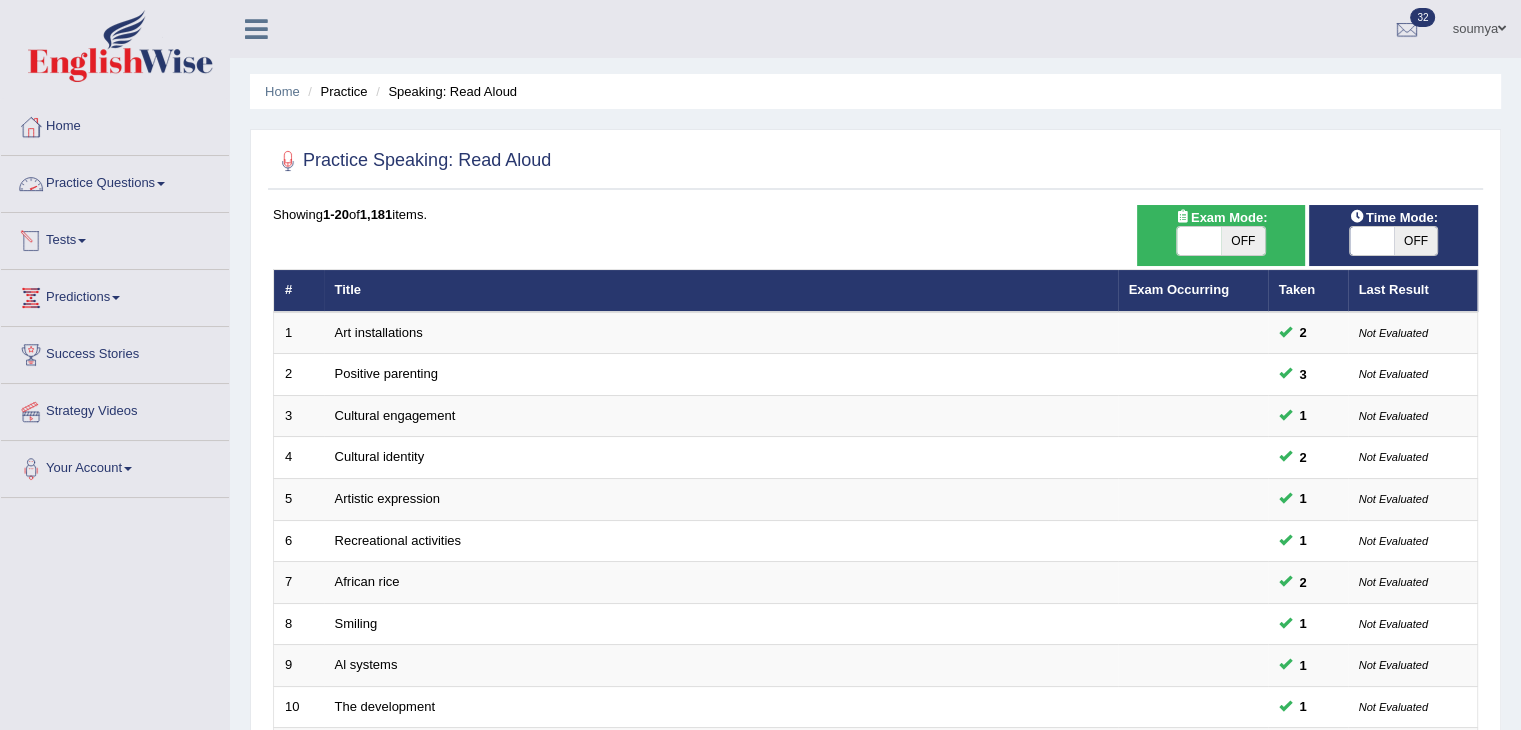 click on "Tests" at bounding box center [115, 238] 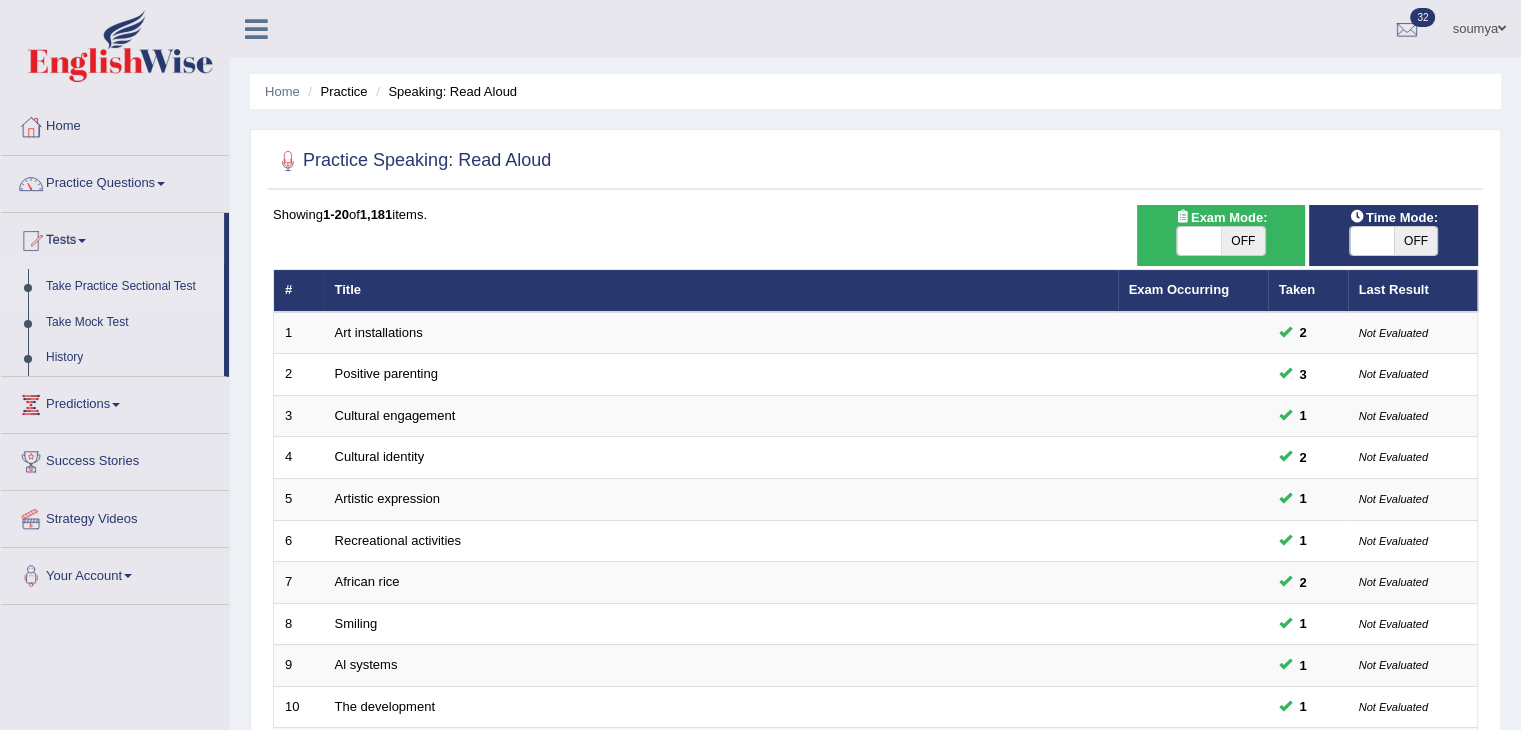 click on "Take Practice Sectional Test" at bounding box center [130, 287] 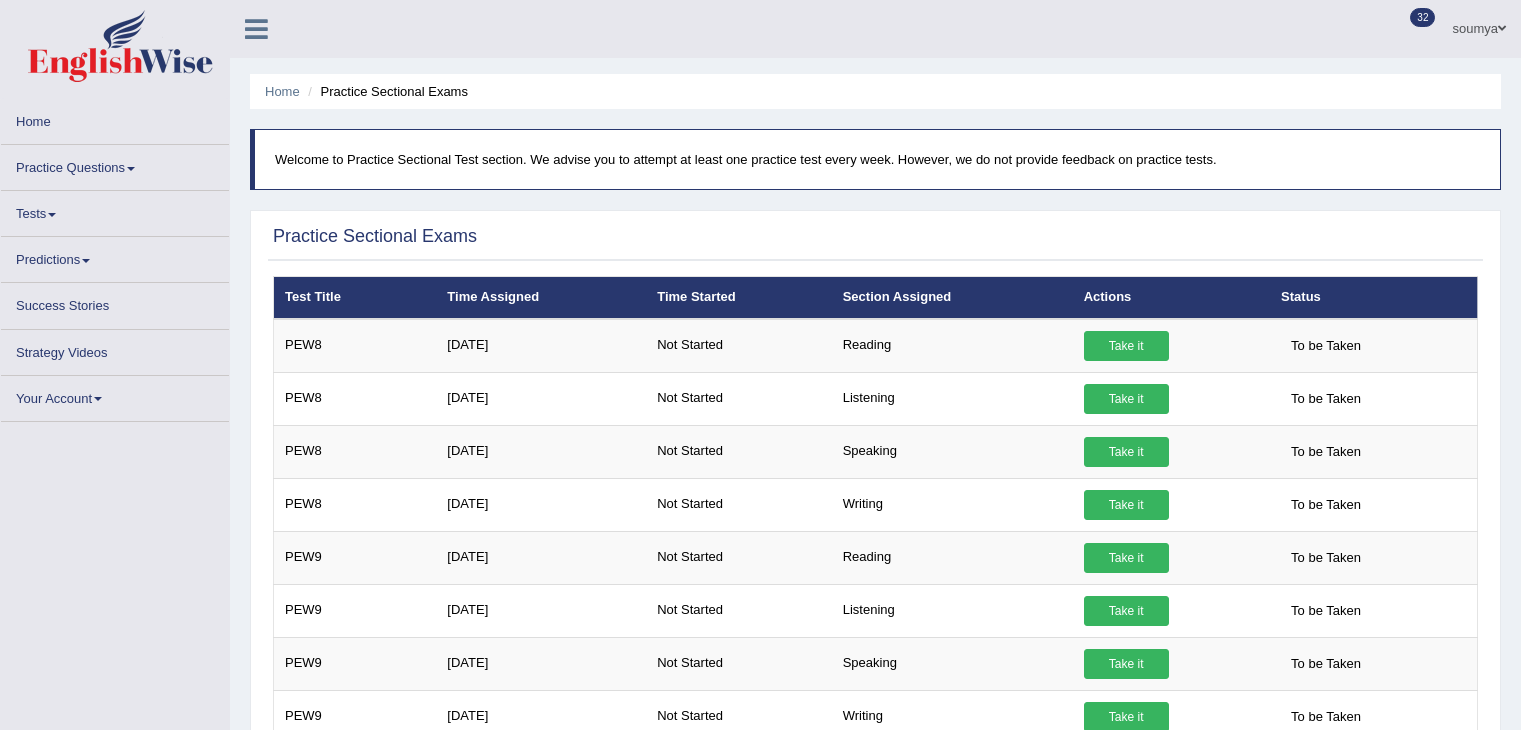 scroll, scrollTop: 0, scrollLeft: 0, axis: both 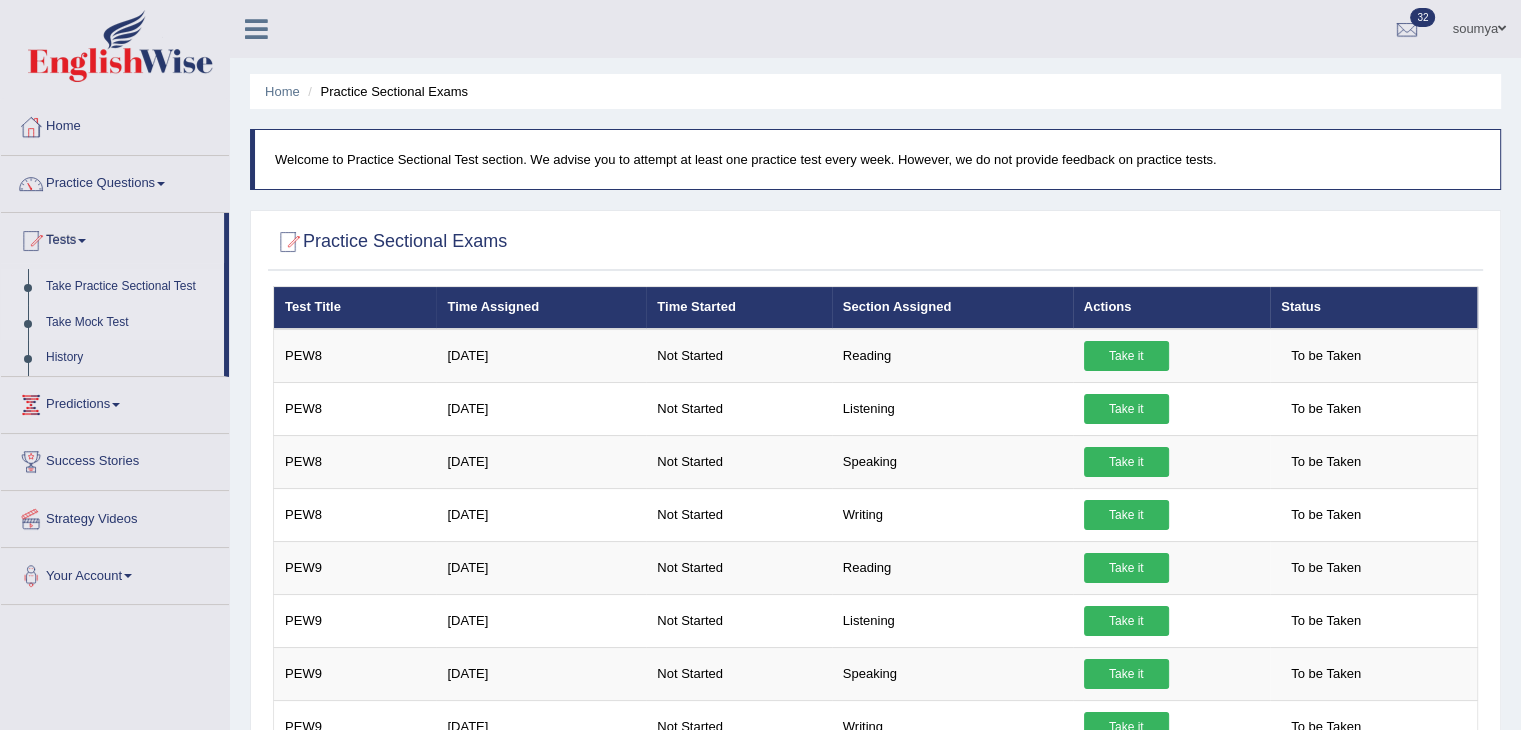 click on "Take Mock Test" at bounding box center (130, 323) 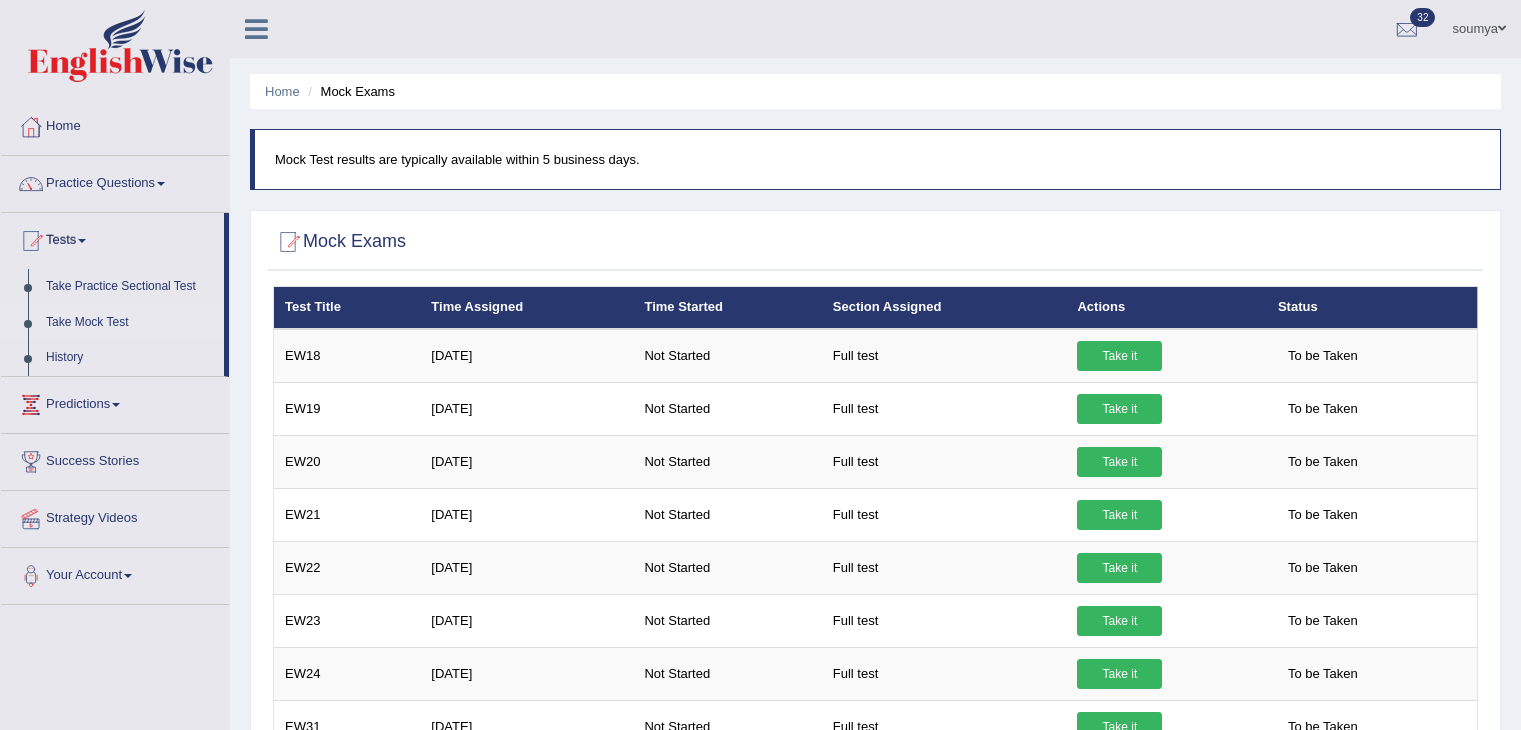 scroll, scrollTop: 334, scrollLeft: 0, axis: vertical 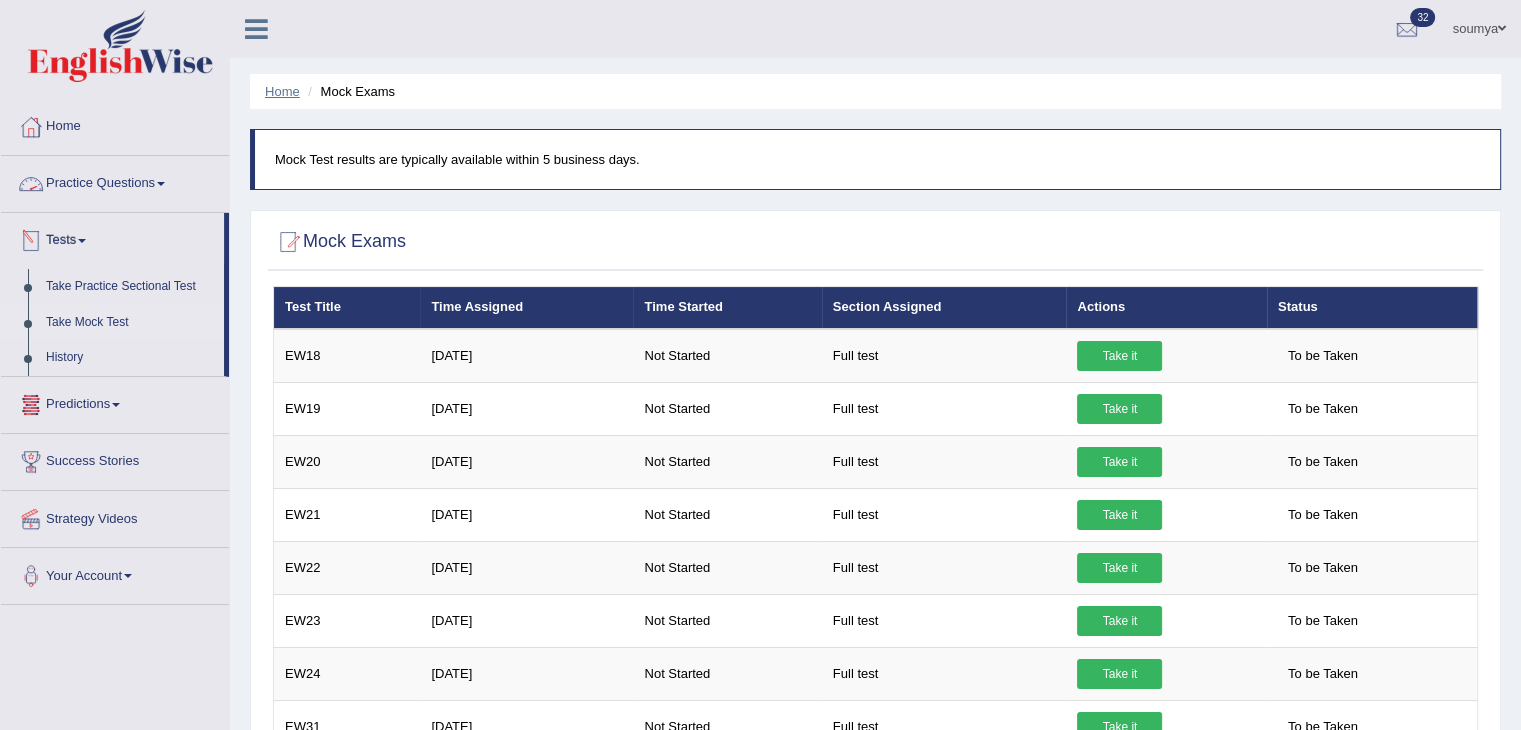 click on "Home" at bounding box center [282, 91] 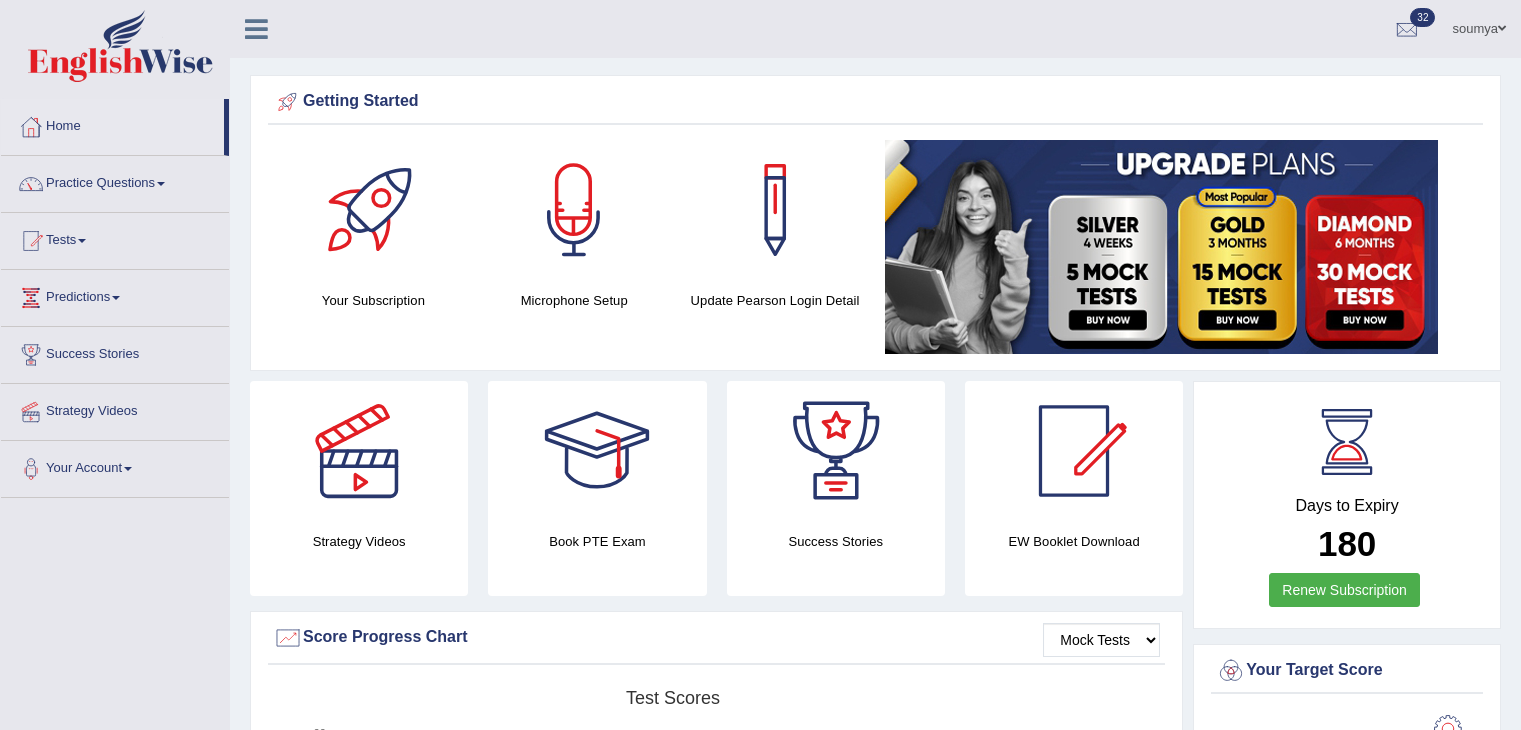 scroll, scrollTop: 0, scrollLeft: 0, axis: both 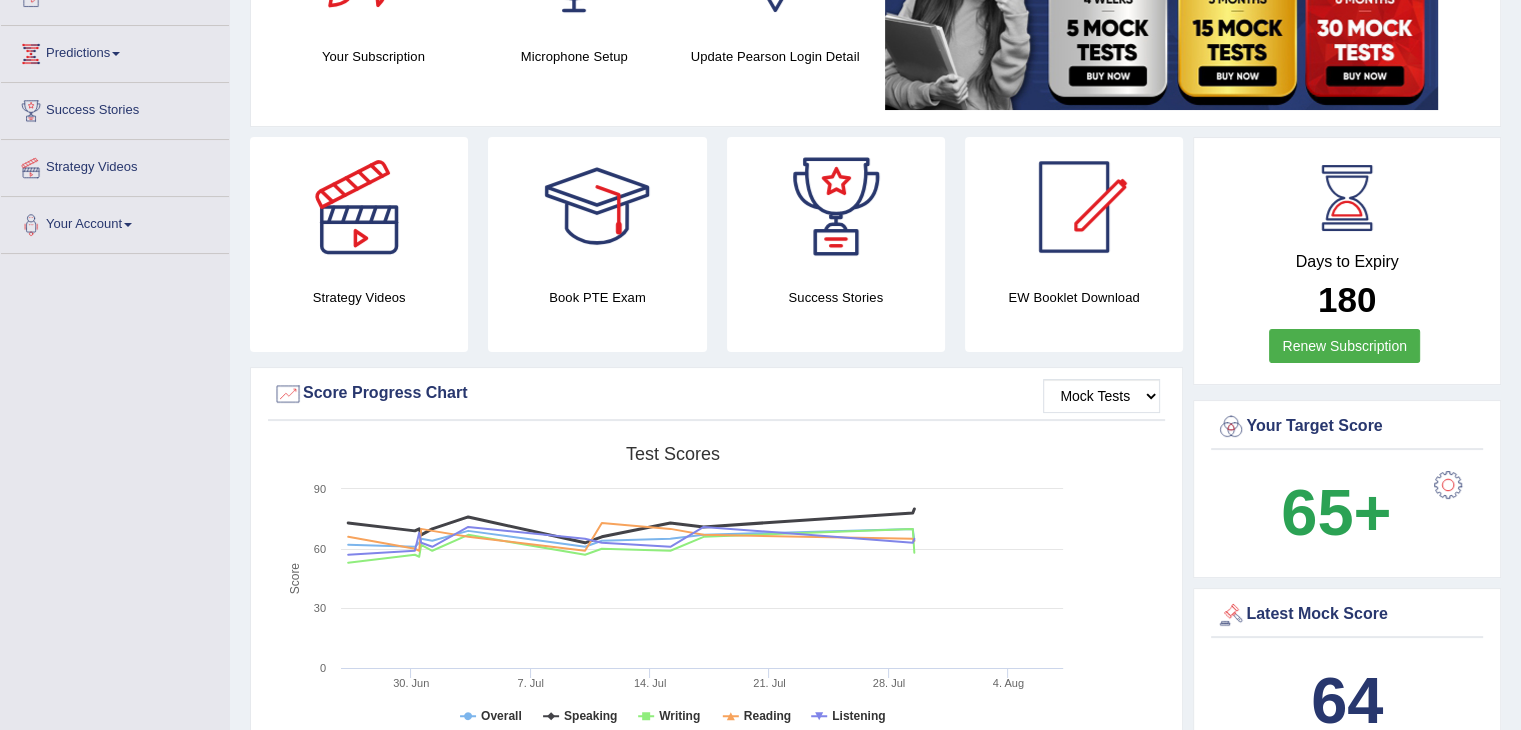 click on "Mock Tests
Score Progress Chart" at bounding box center [716, 399] 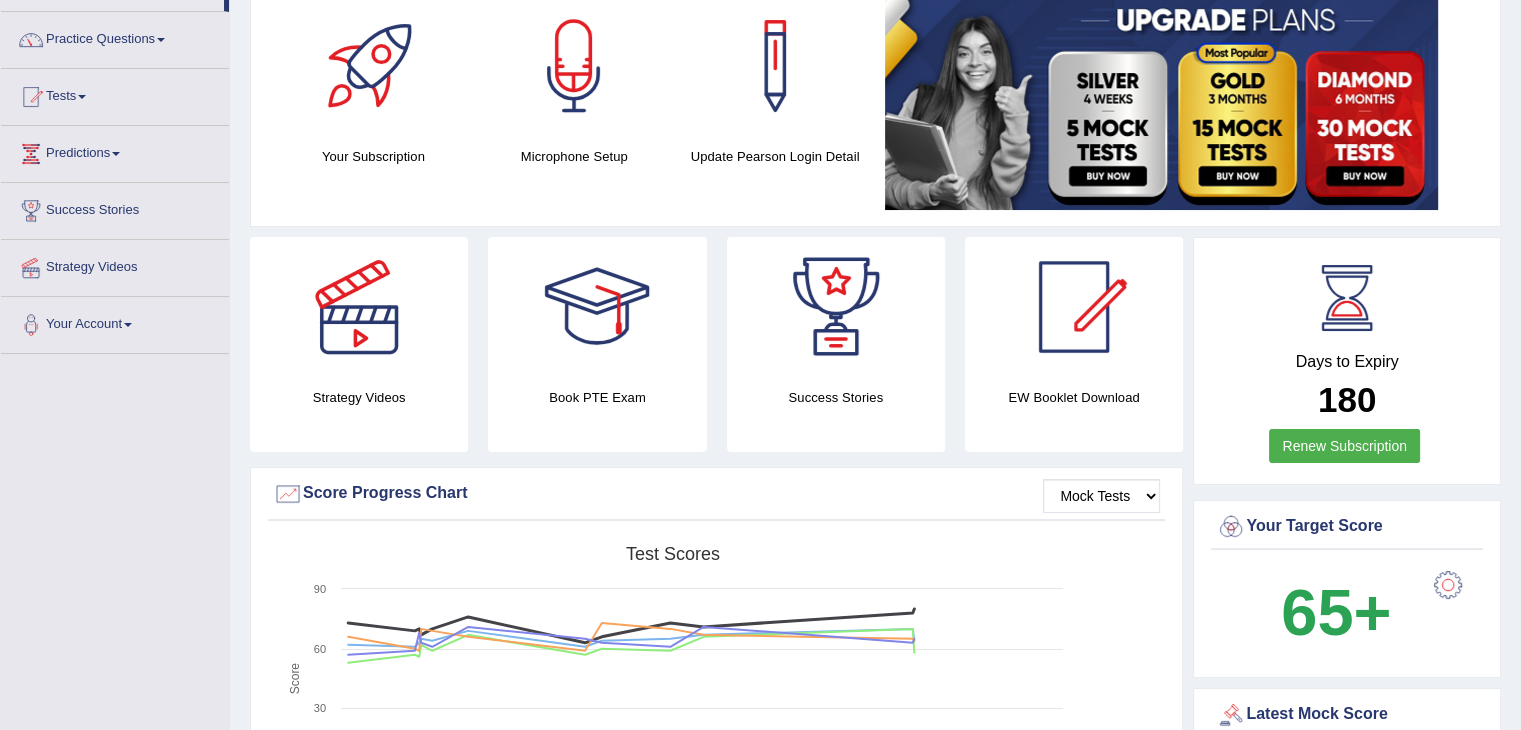 scroll, scrollTop: 147, scrollLeft: 0, axis: vertical 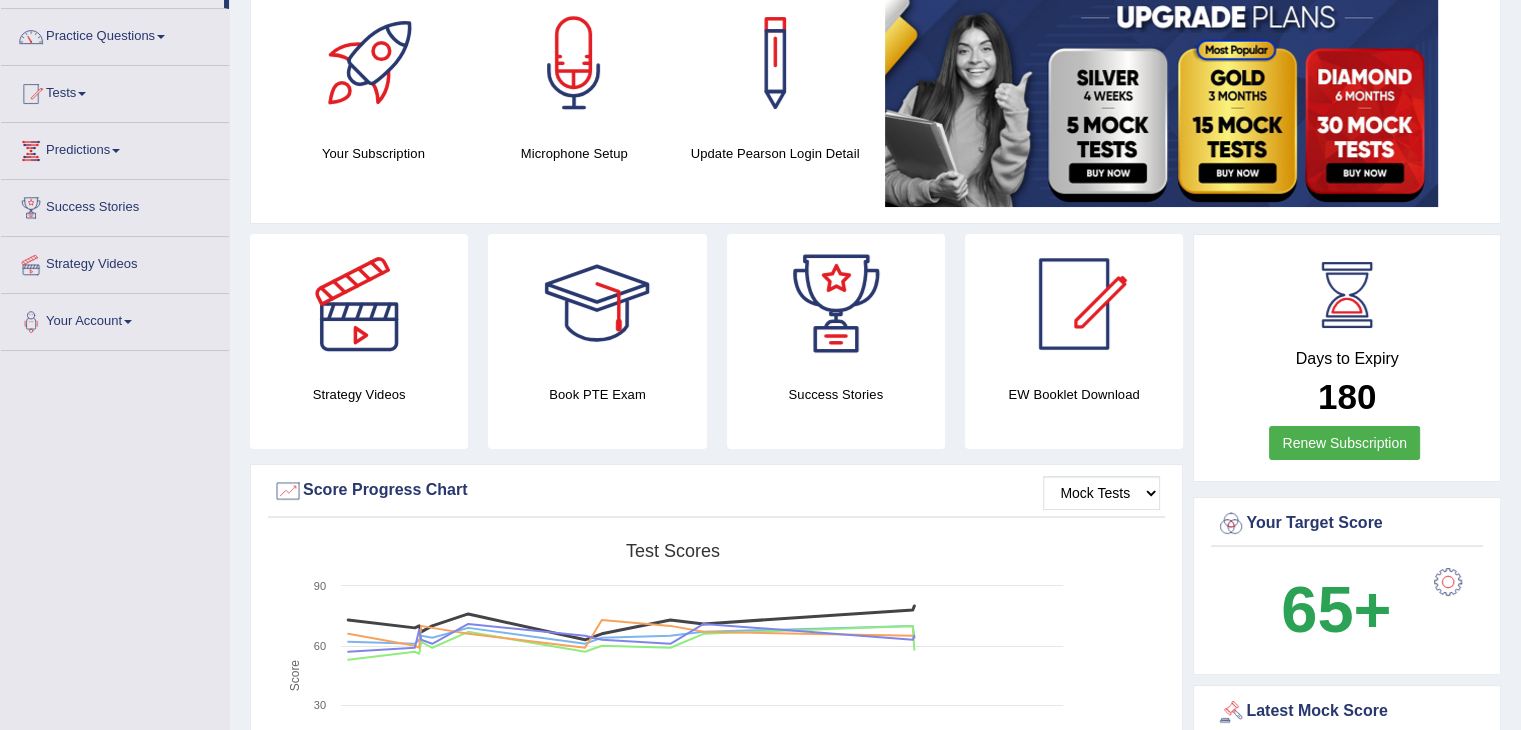 click on "Strategy Videos" at bounding box center (115, 262) 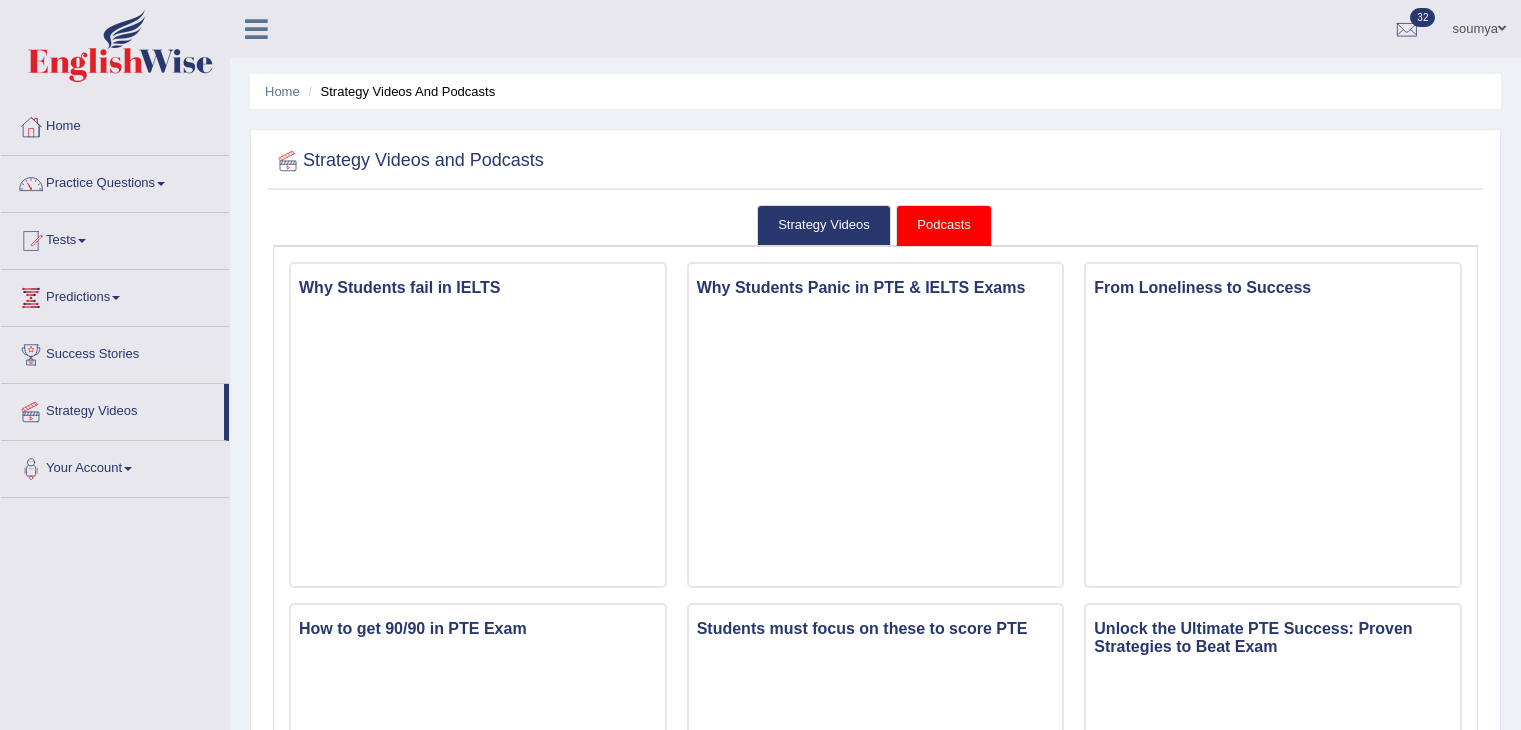 scroll, scrollTop: 0, scrollLeft: 0, axis: both 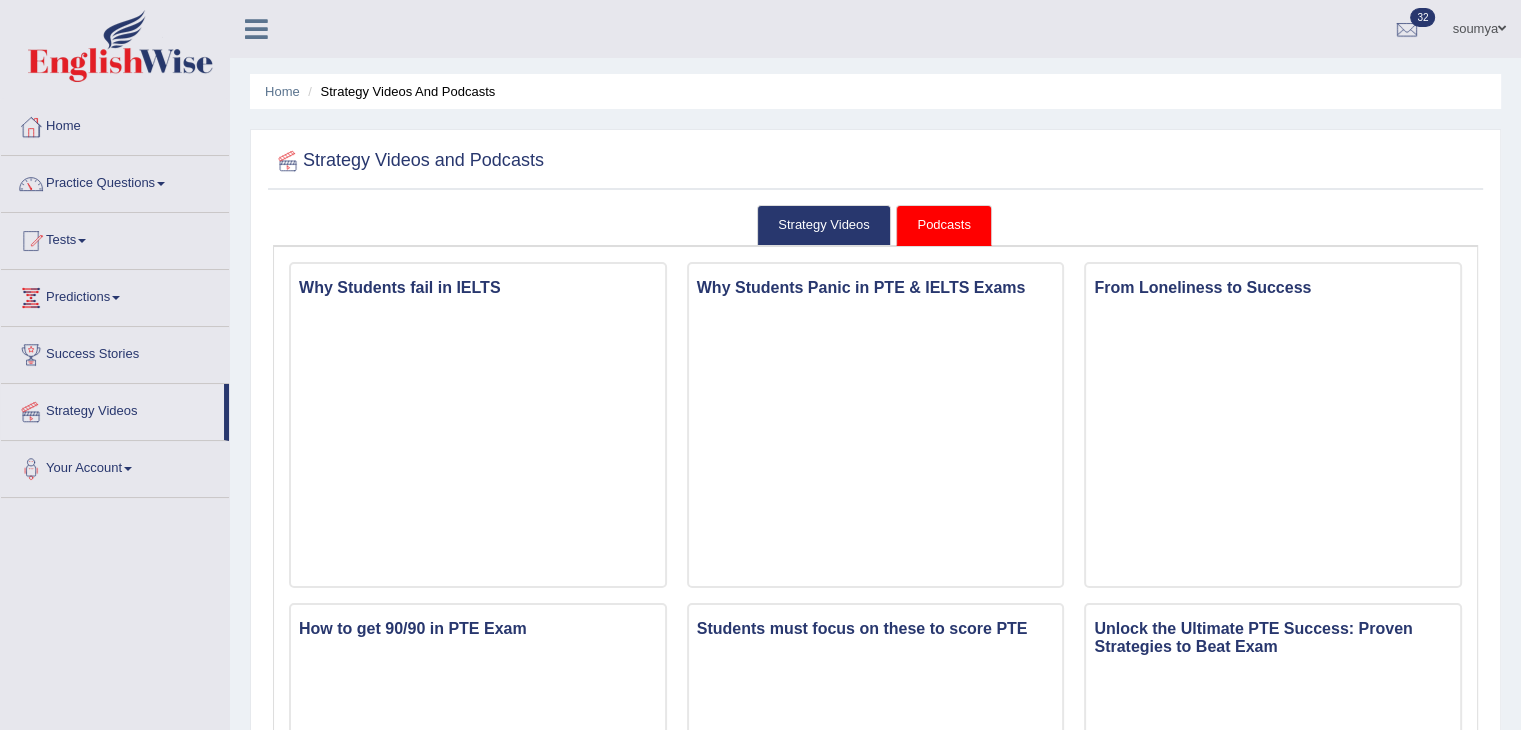 click on "Home" at bounding box center (115, 124) 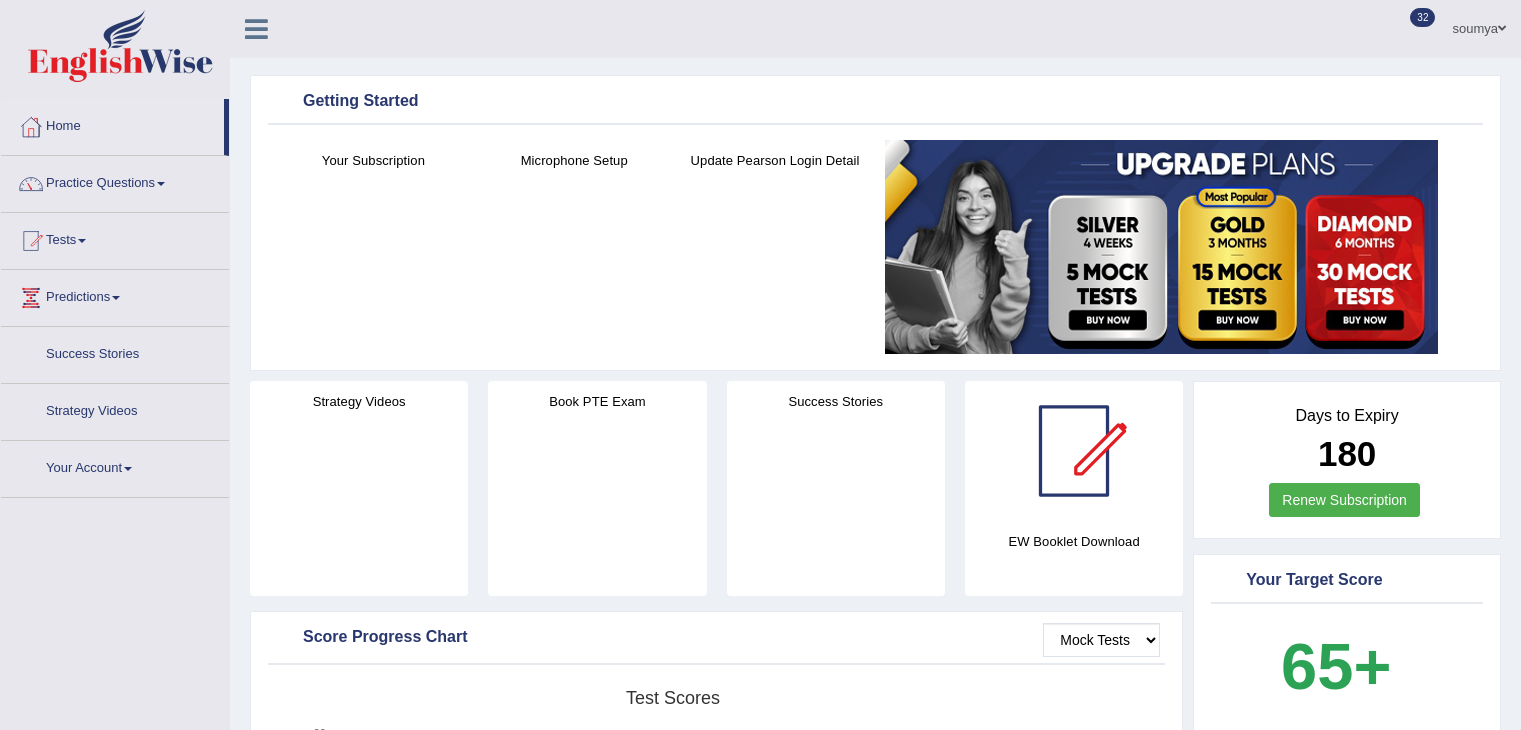 scroll, scrollTop: 0, scrollLeft: 0, axis: both 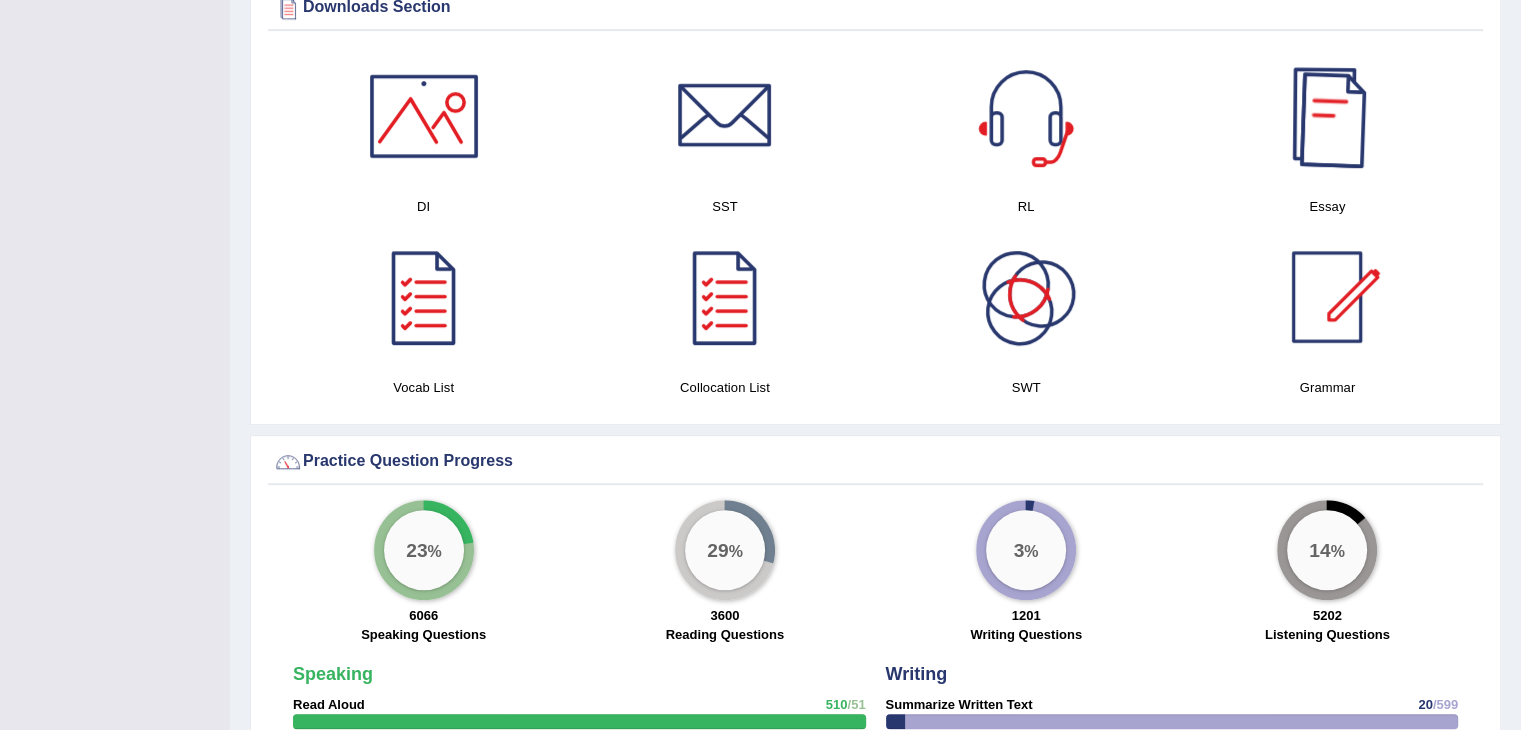 click at bounding box center [1327, 116] 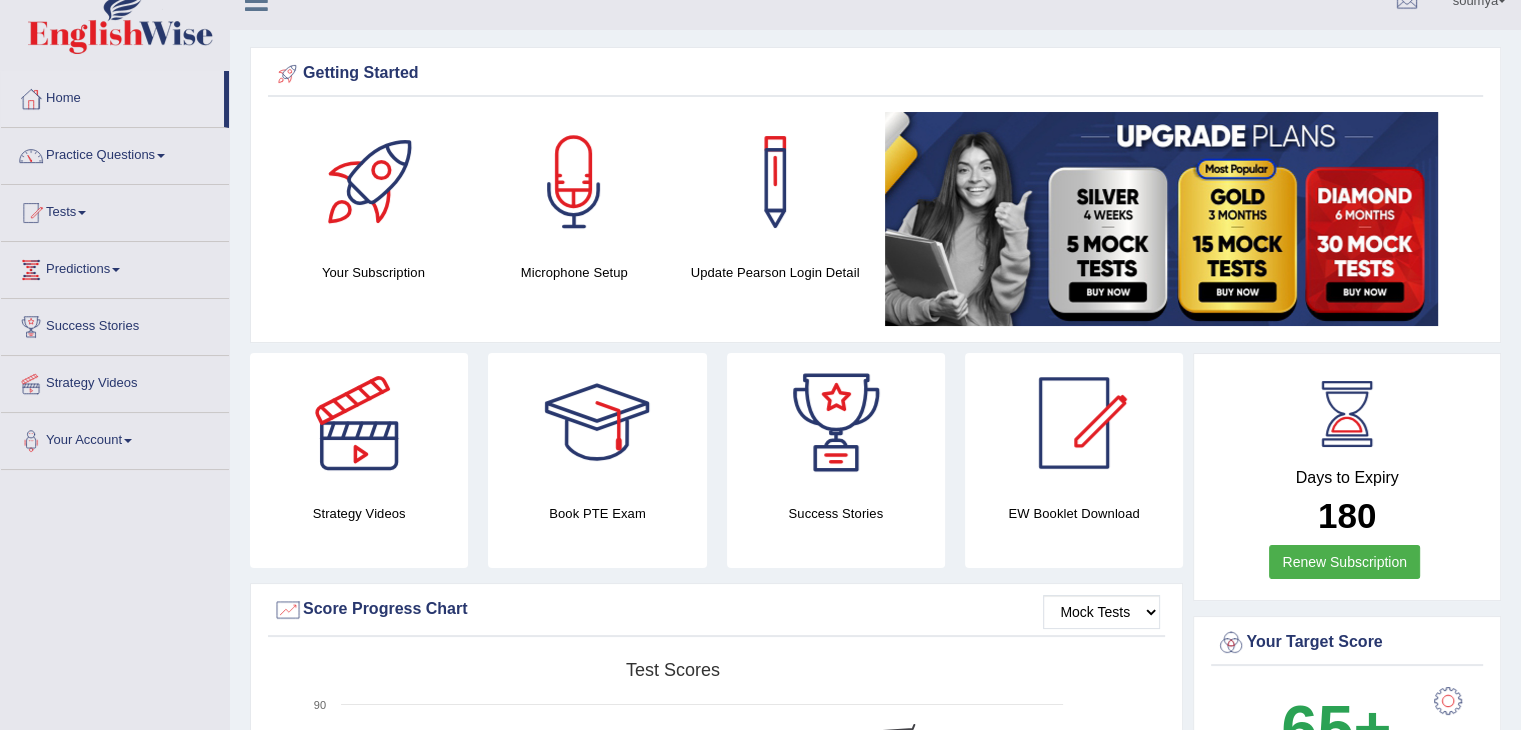 scroll, scrollTop: 28, scrollLeft: 0, axis: vertical 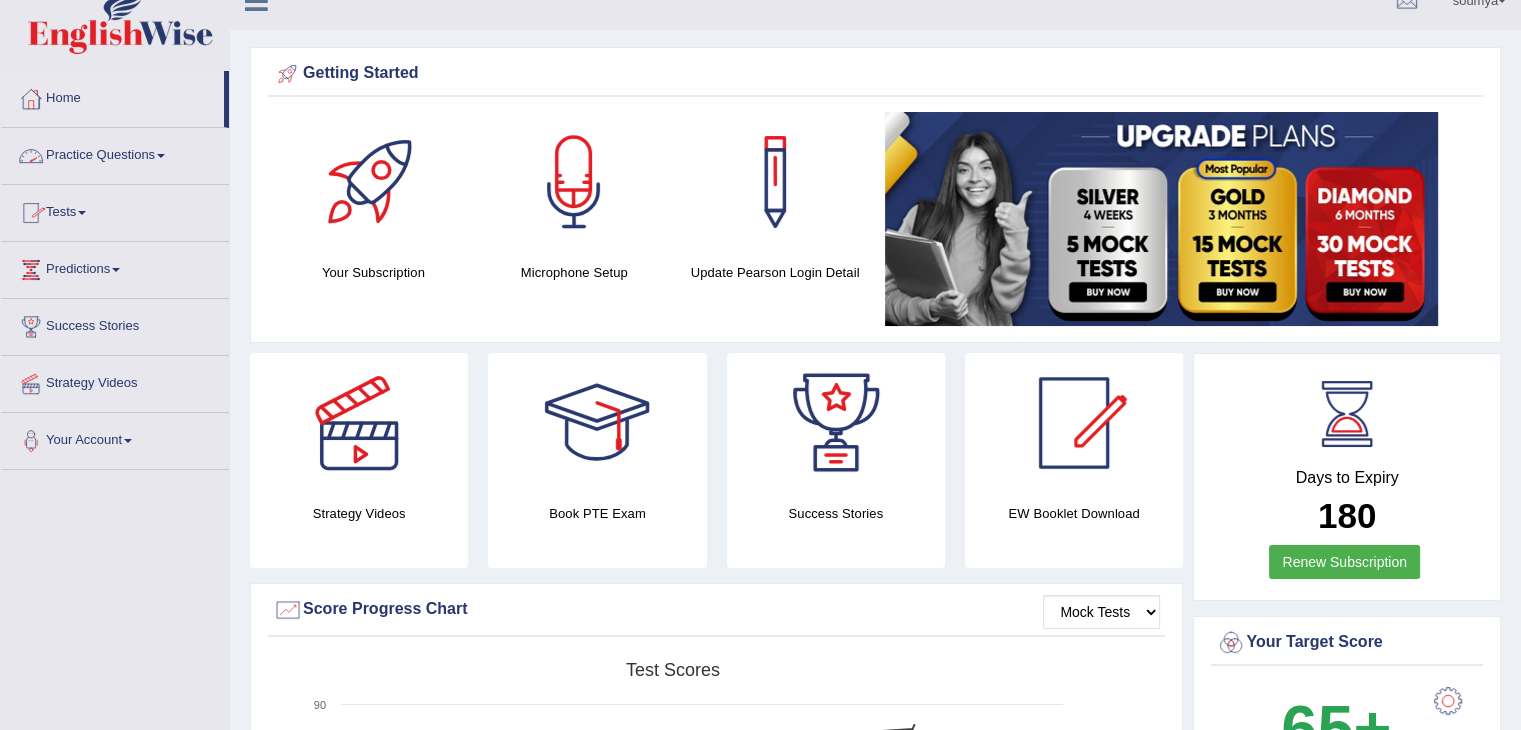 click on "Practice Questions" at bounding box center (115, 153) 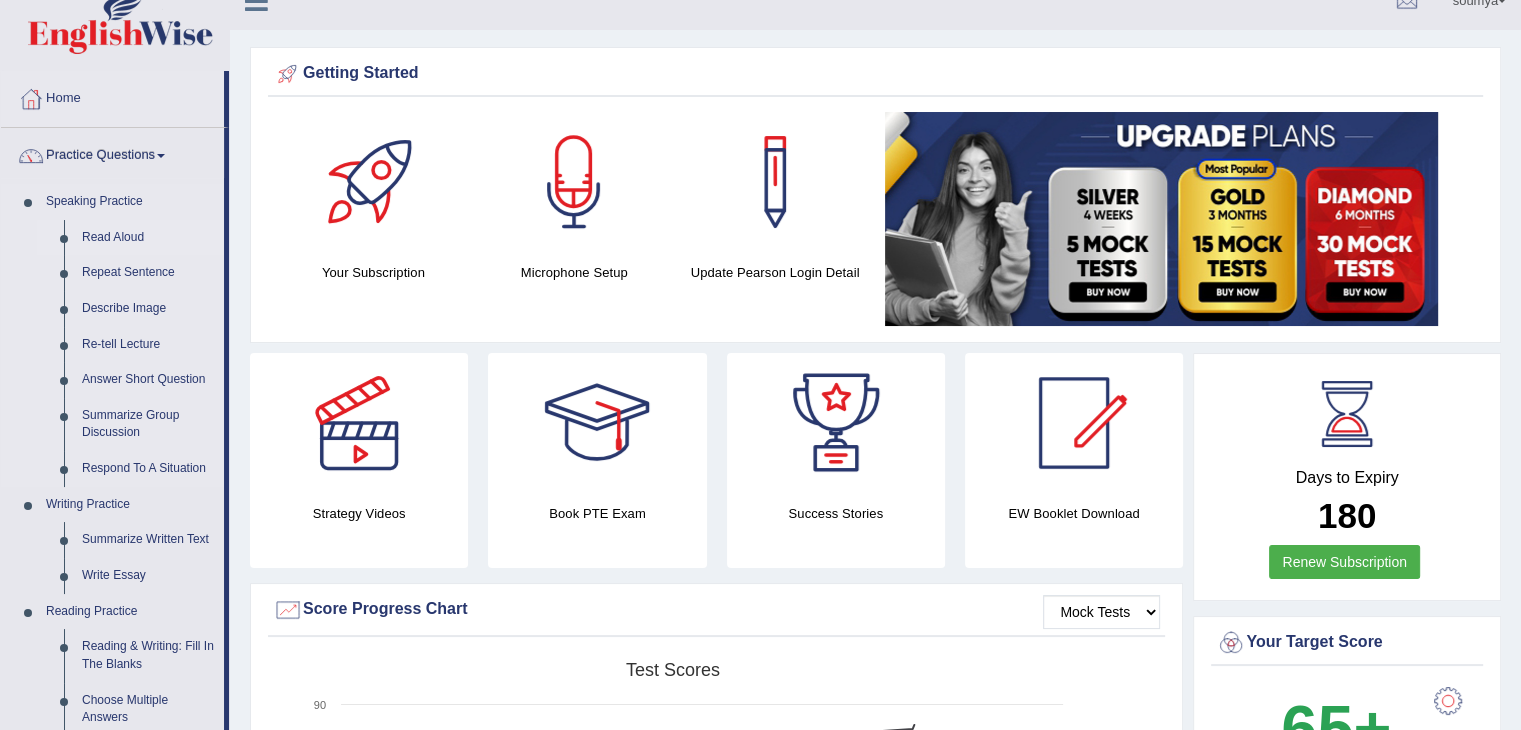 click on "Read Aloud" at bounding box center [148, 238] 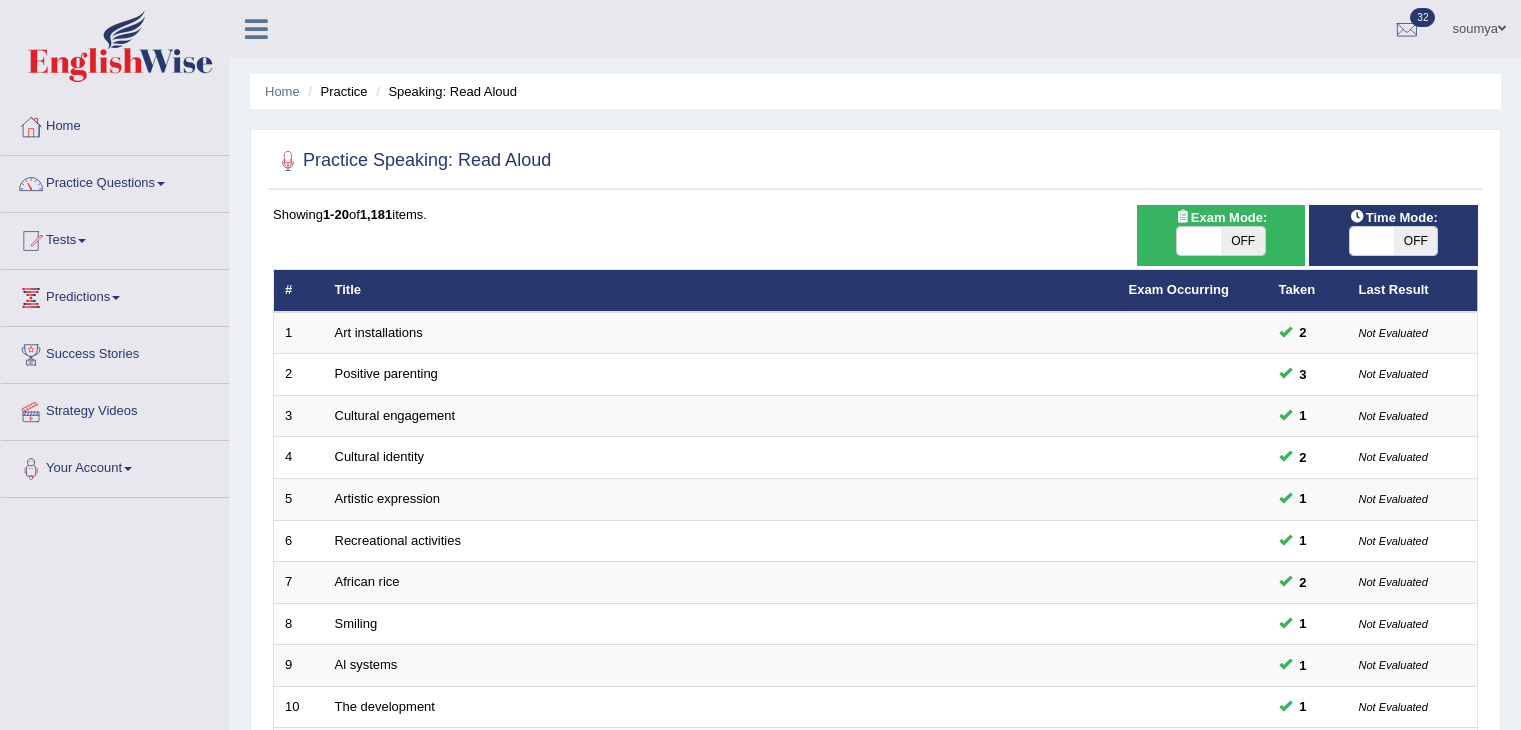 scroll, scrollTop: 0, scrollLeft: 0, axis: both 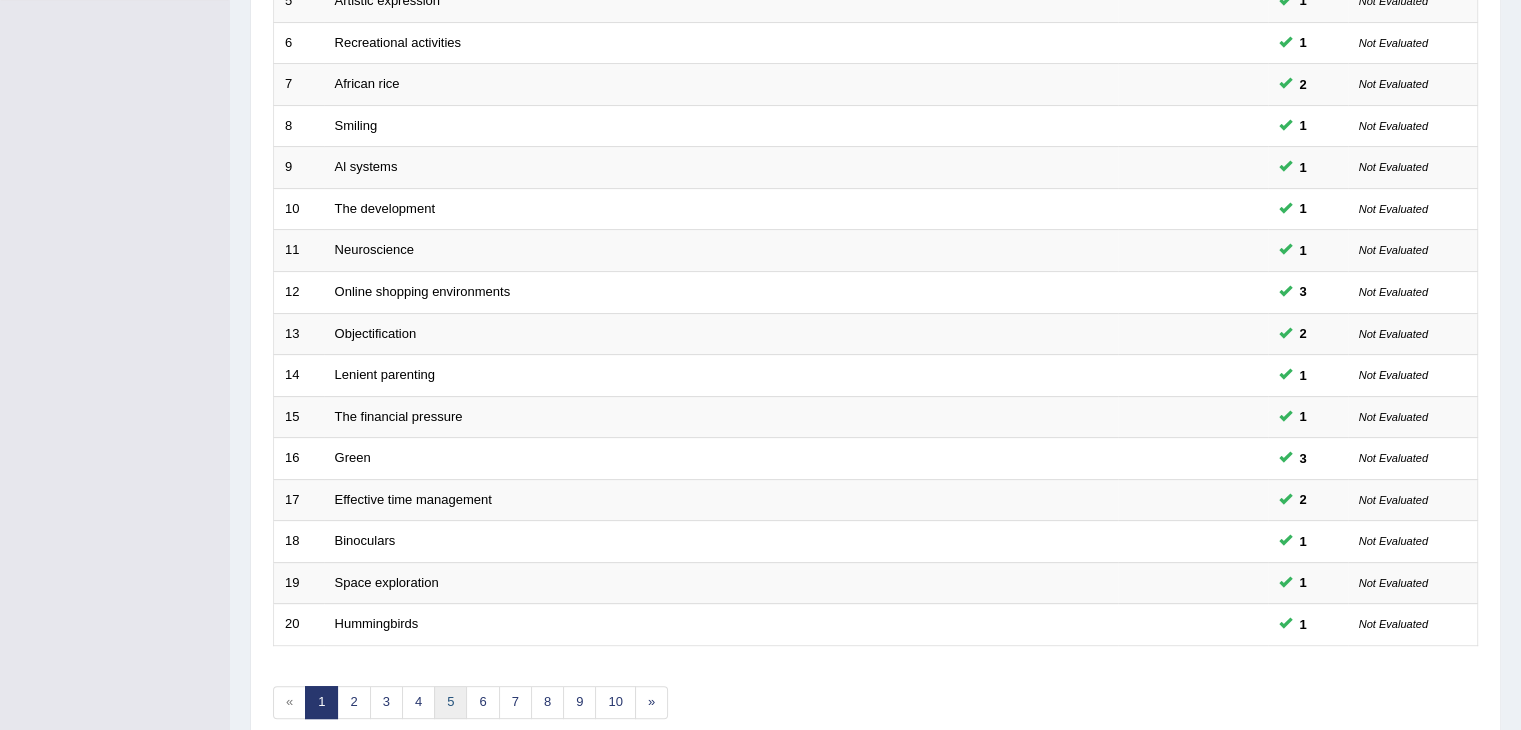 click on "5" at bounding box center [450, 702] 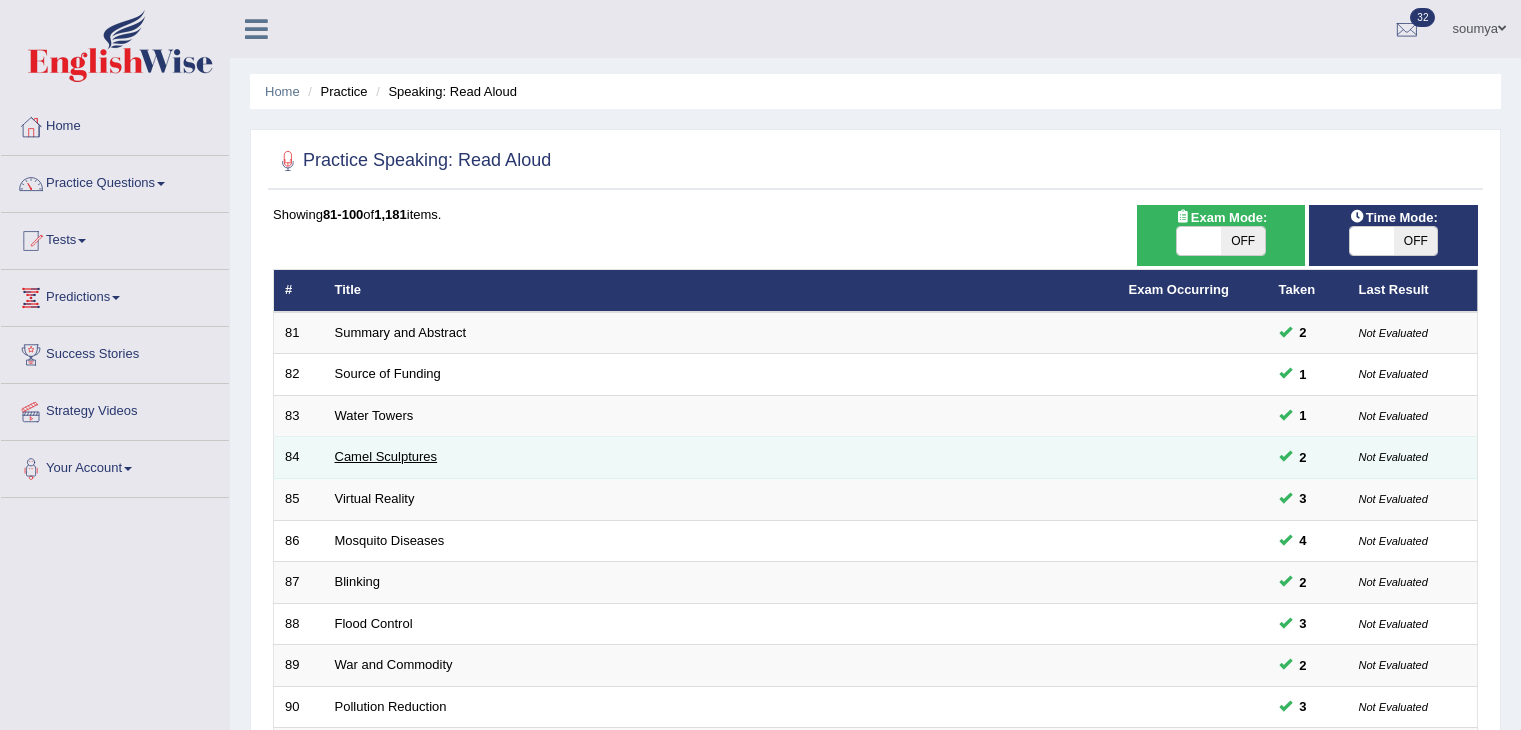 scroll, scrollTop: 0, scrollLeft: 0, axis: both 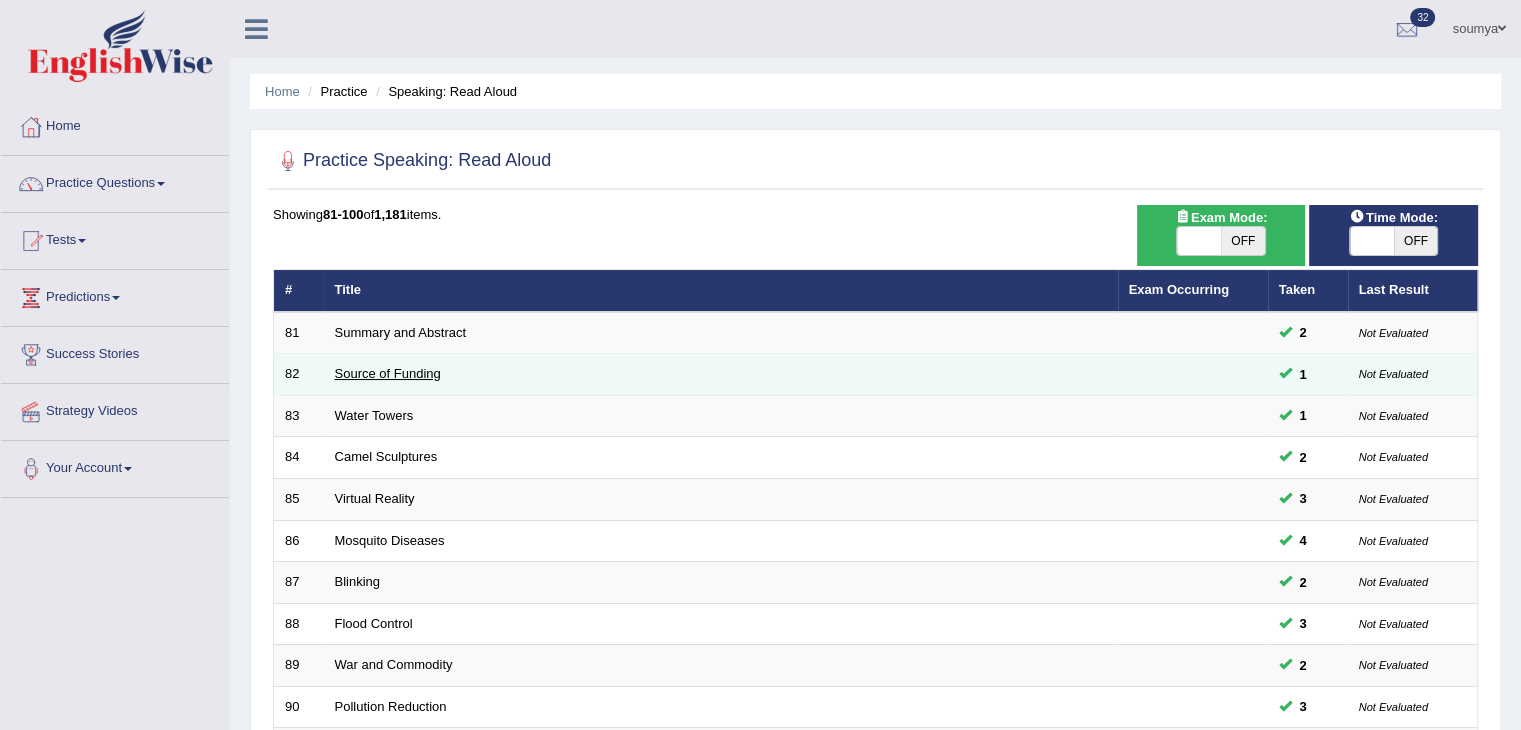 click on "Source of Funding" at bounding box center [388, 373] 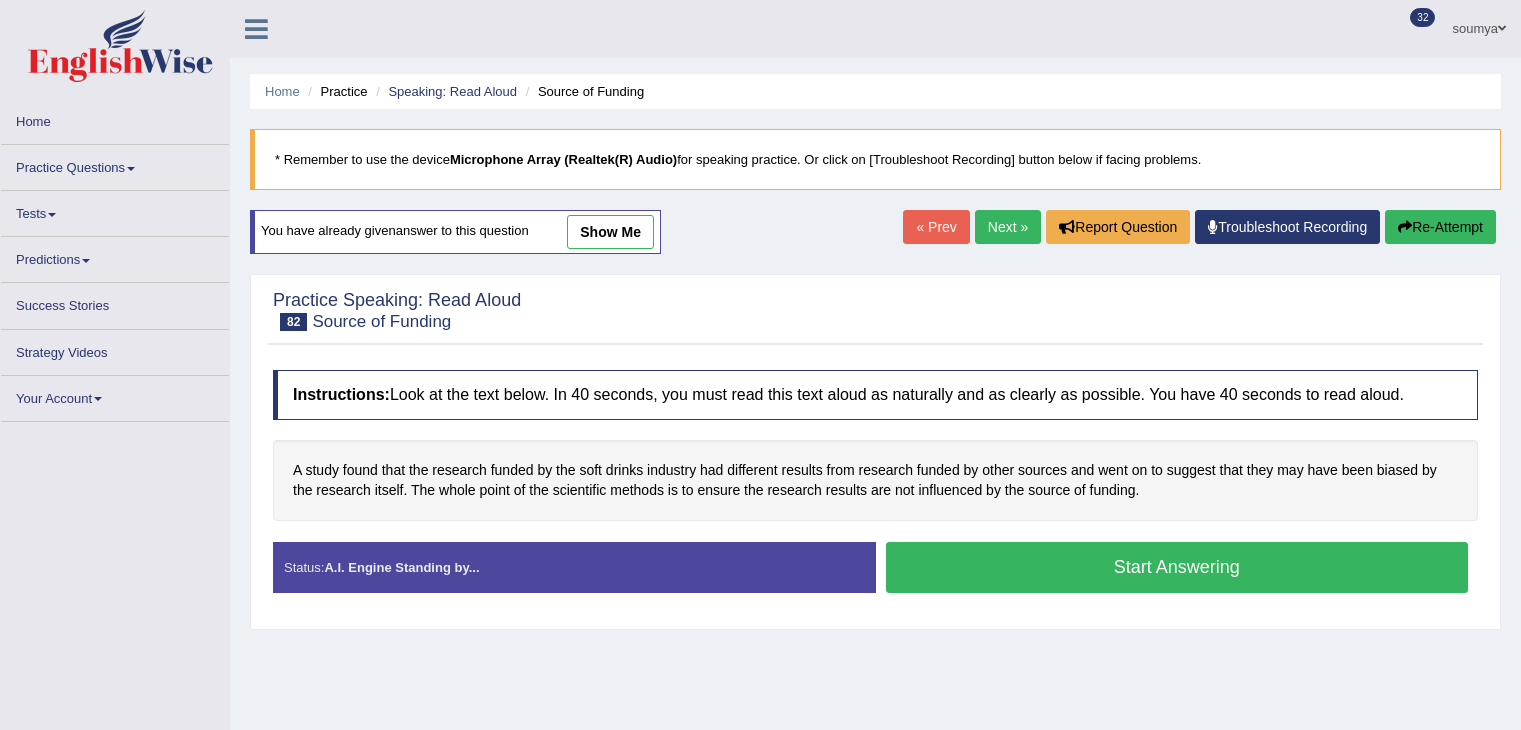scroll, scrollTop: 0, scrollLeft: 0, axis: both 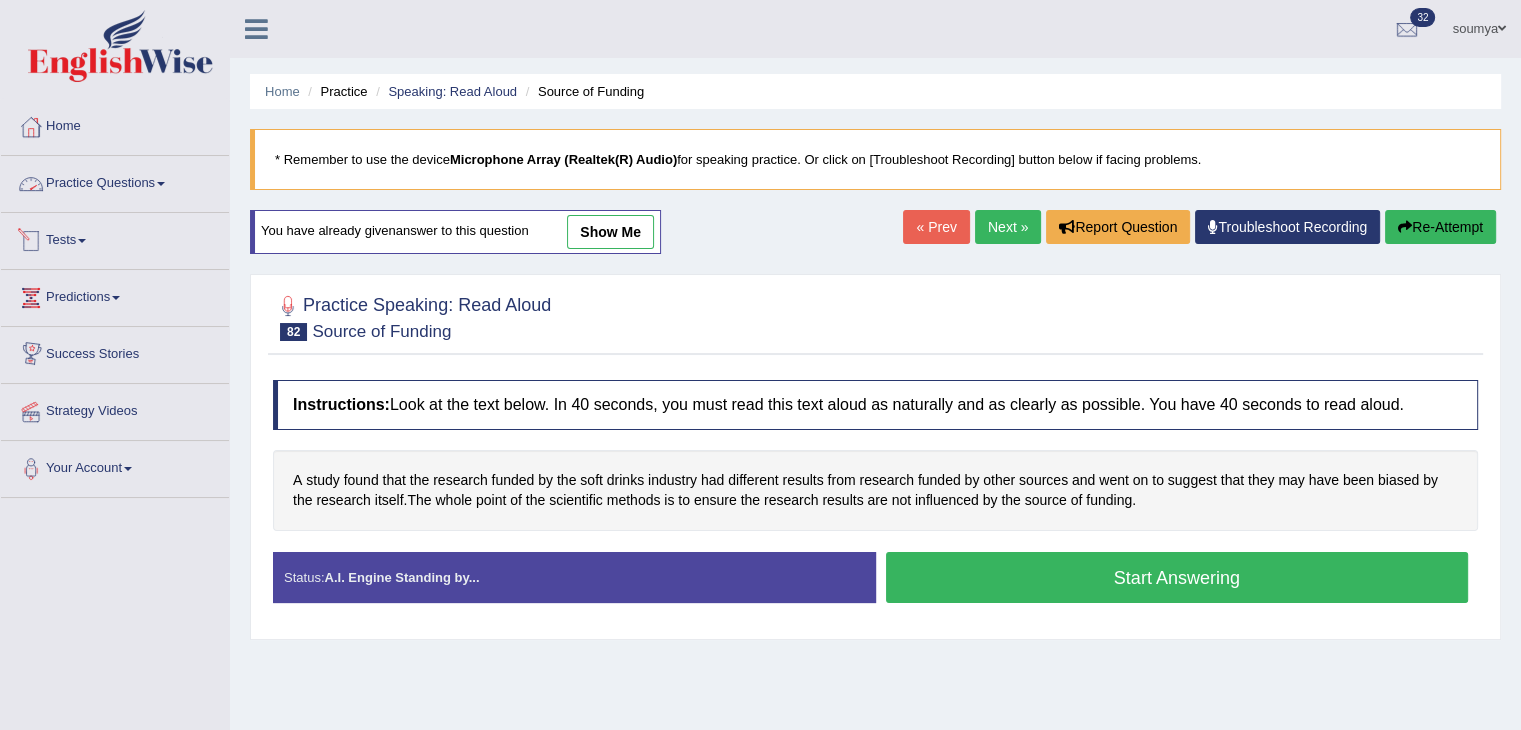 click on "Practice Questions" at bounding box center [115, 181] 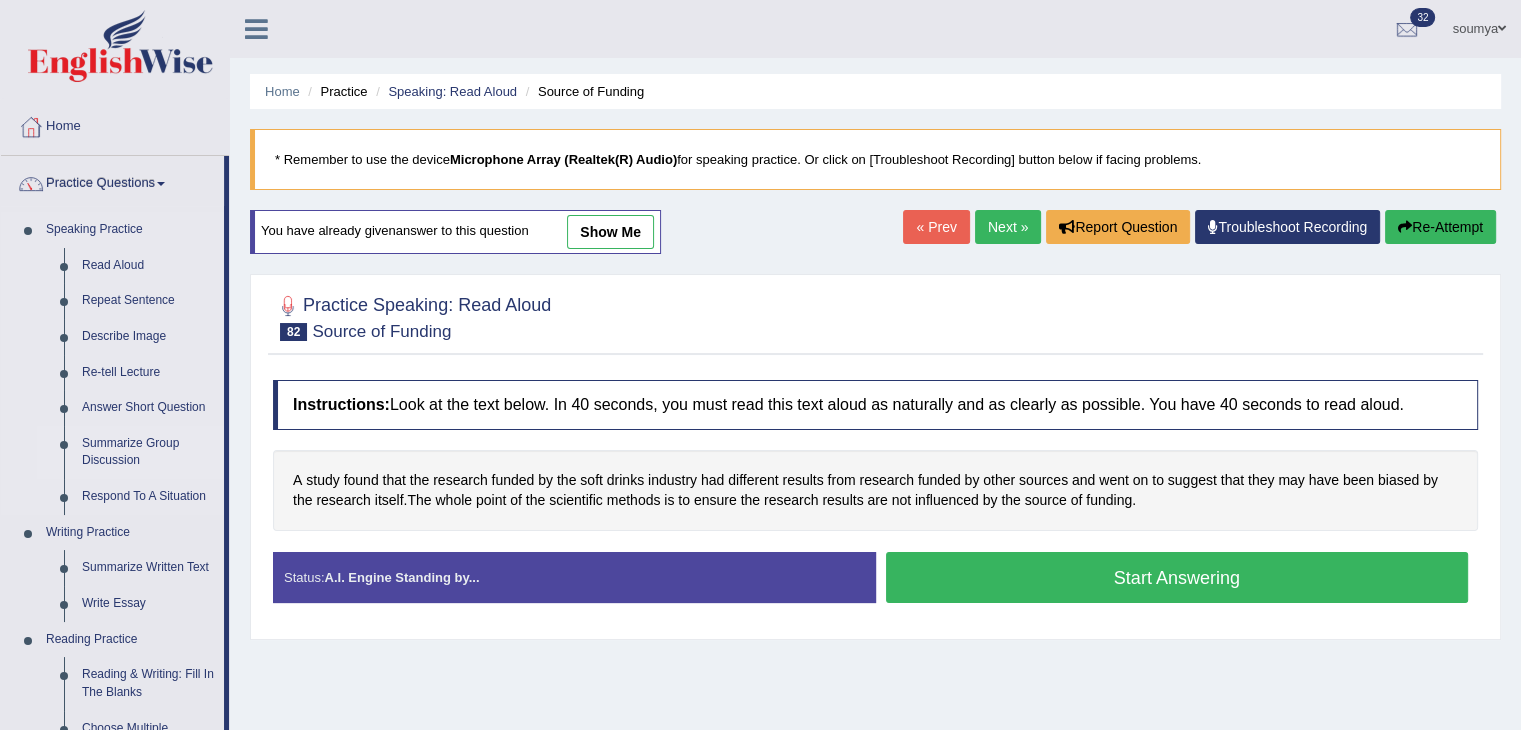 click on "Summarize Group Discussion" at bounding box center (148, 452) 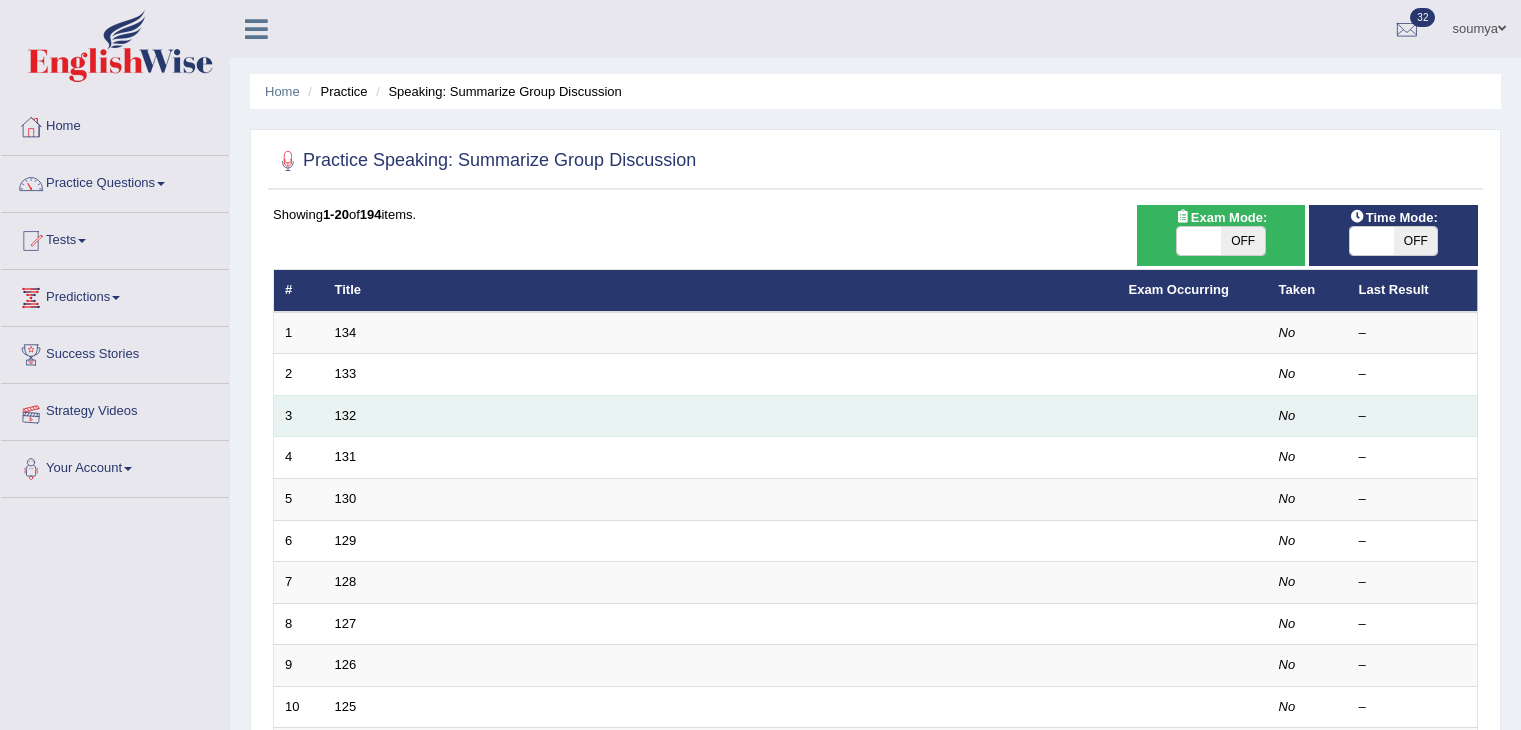 scroll, scrollTop: 0, scrollLeft: 0, axis: both 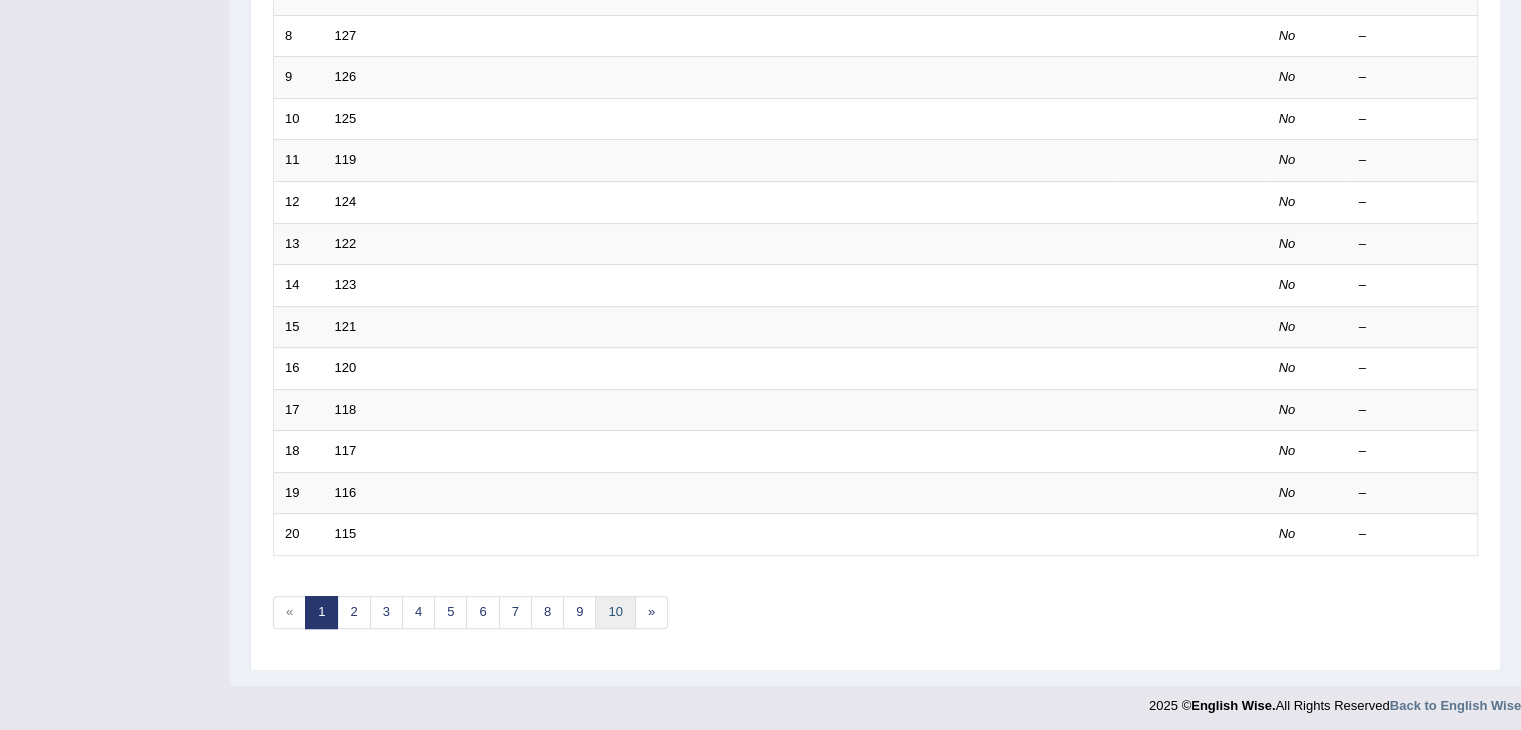 click on "10" at bounding box center (615, 612) 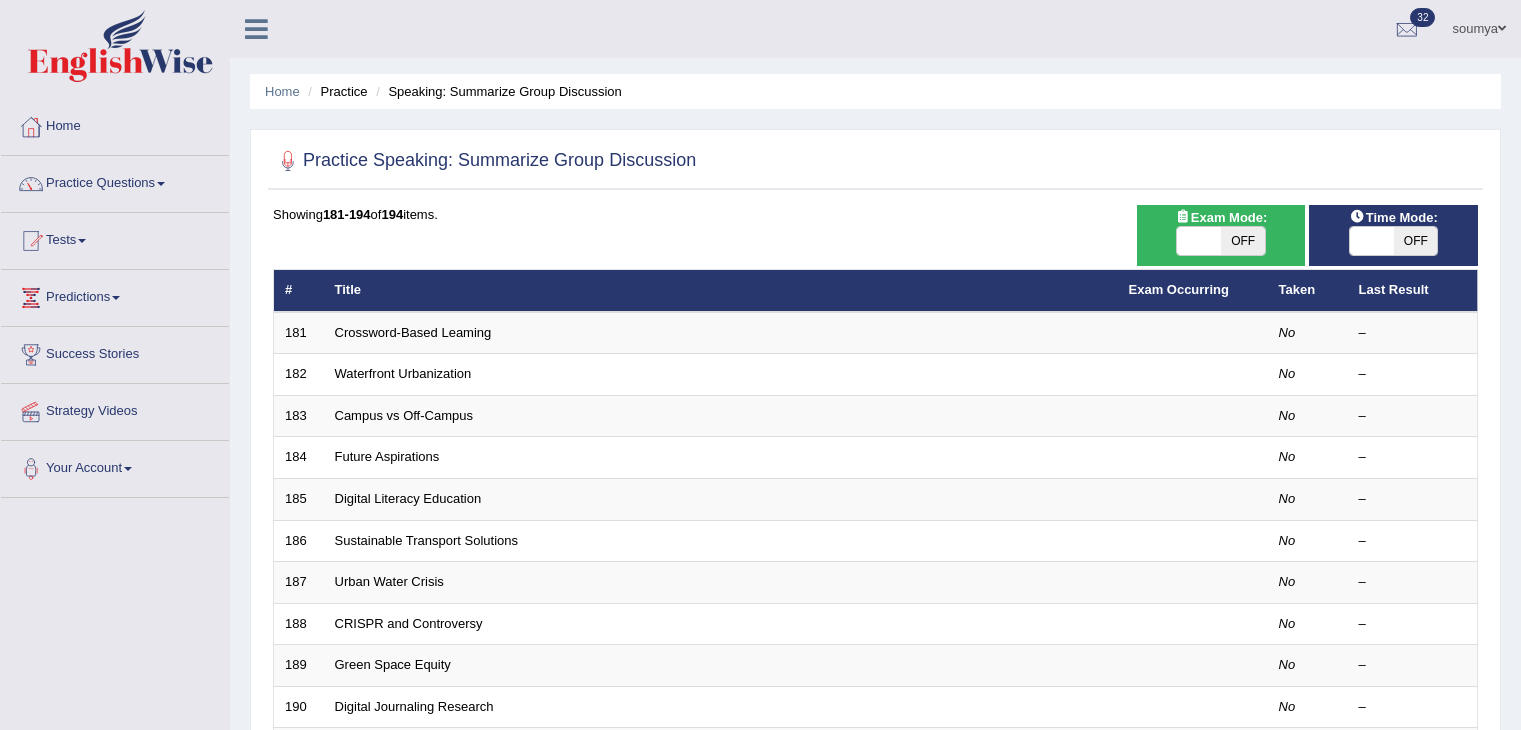 scroll, scrollTop: 0, scrollLeft: 0, axis: both 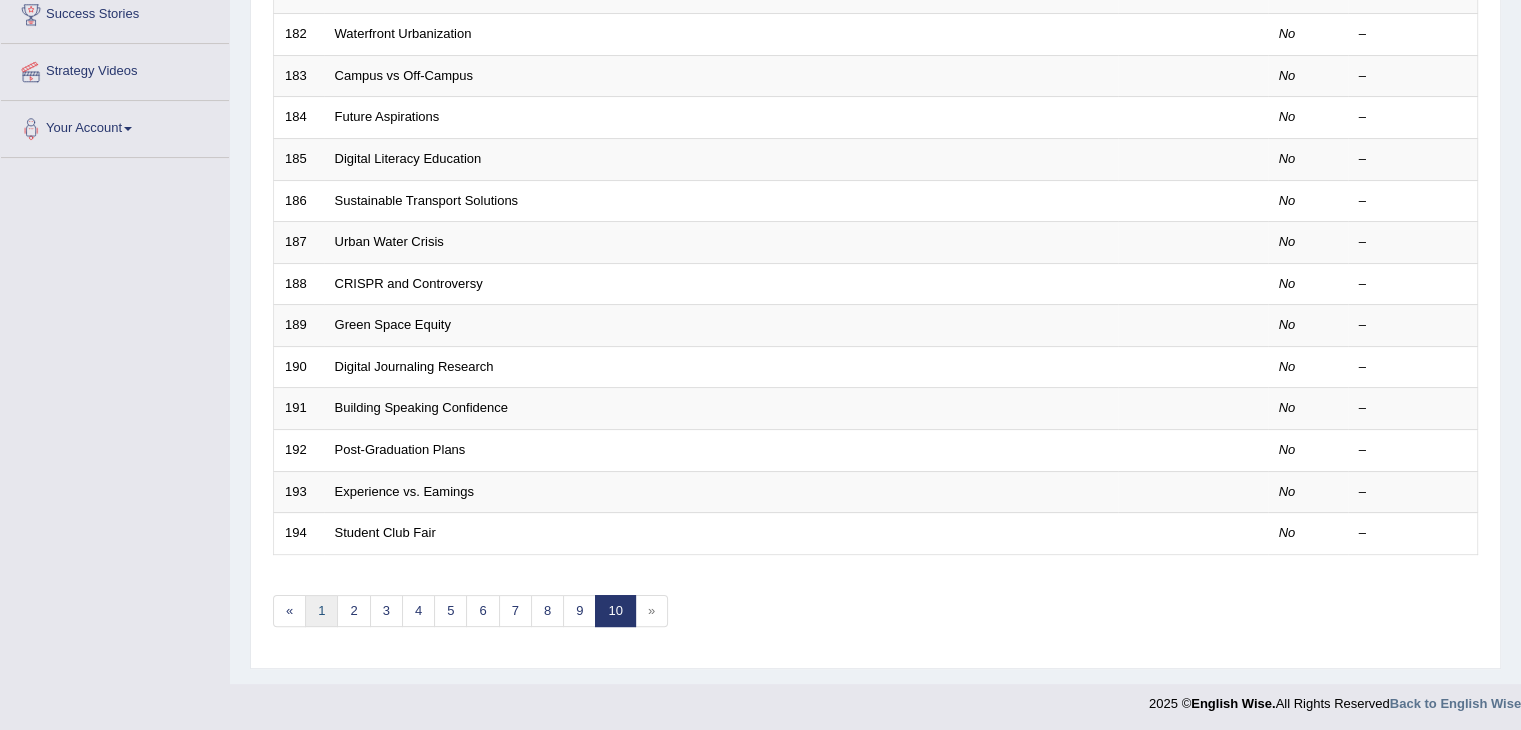 click on "1" at bounding box center [321, 611] 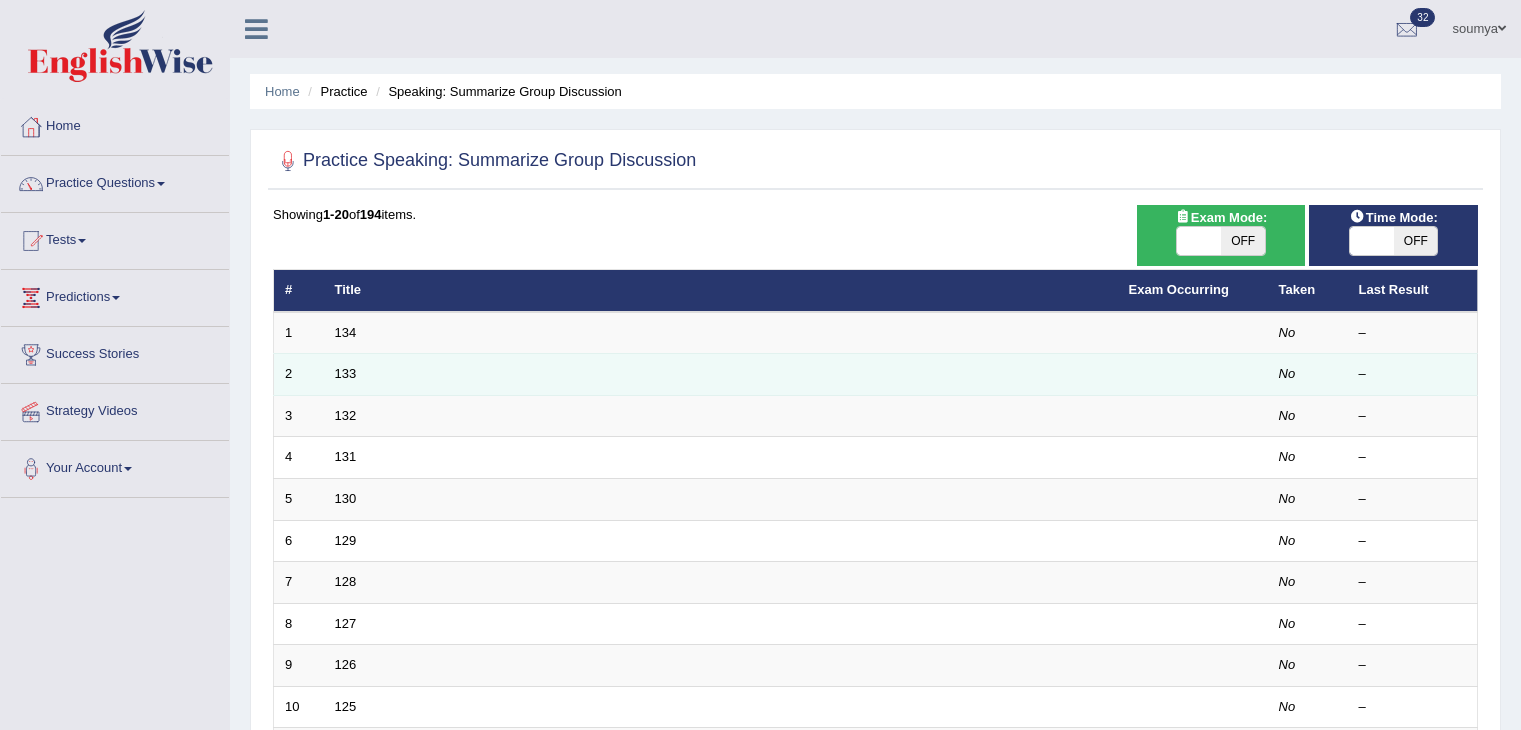 scroll, scrollTop: 0, scrollLeft: 0, axis: both 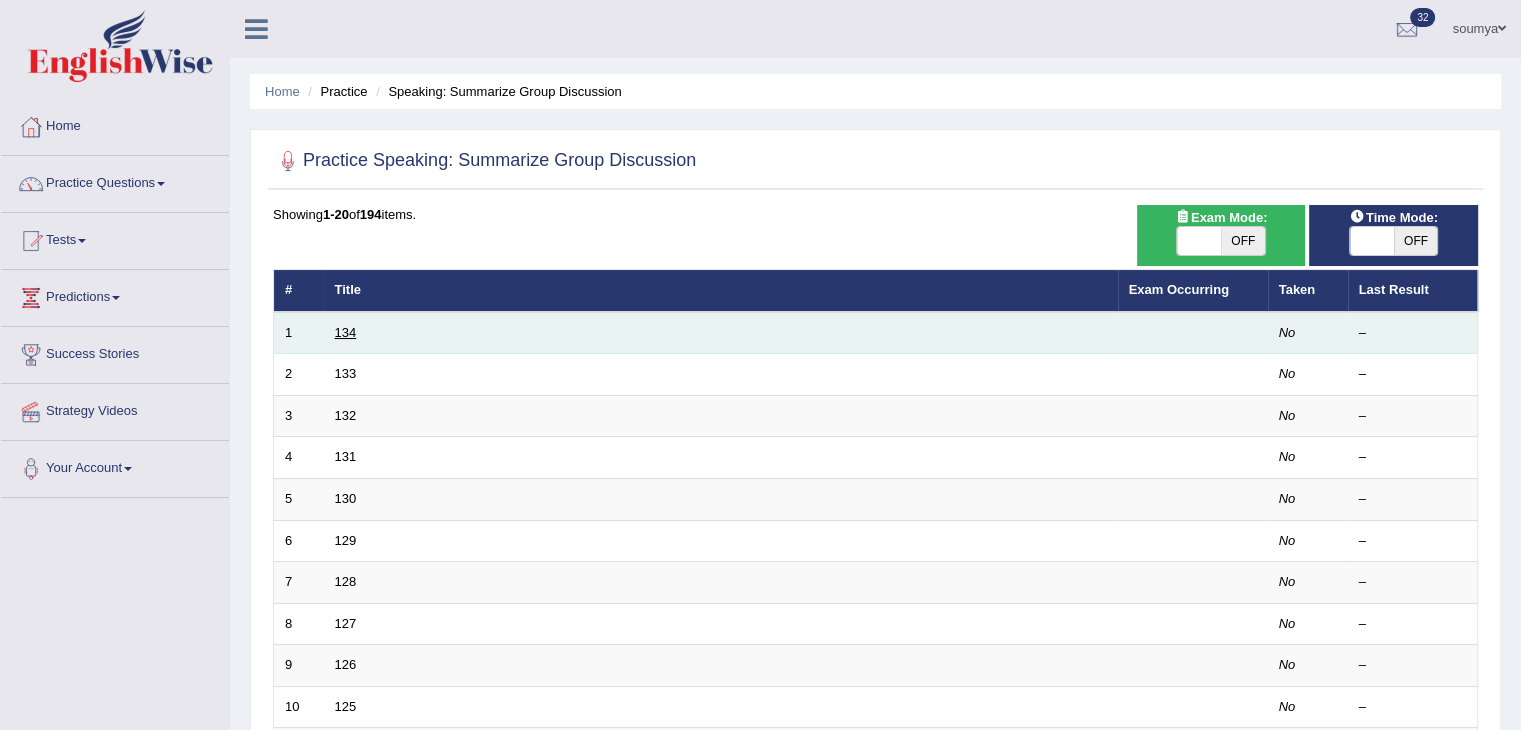click on "134" at bounding box center [346, 332] 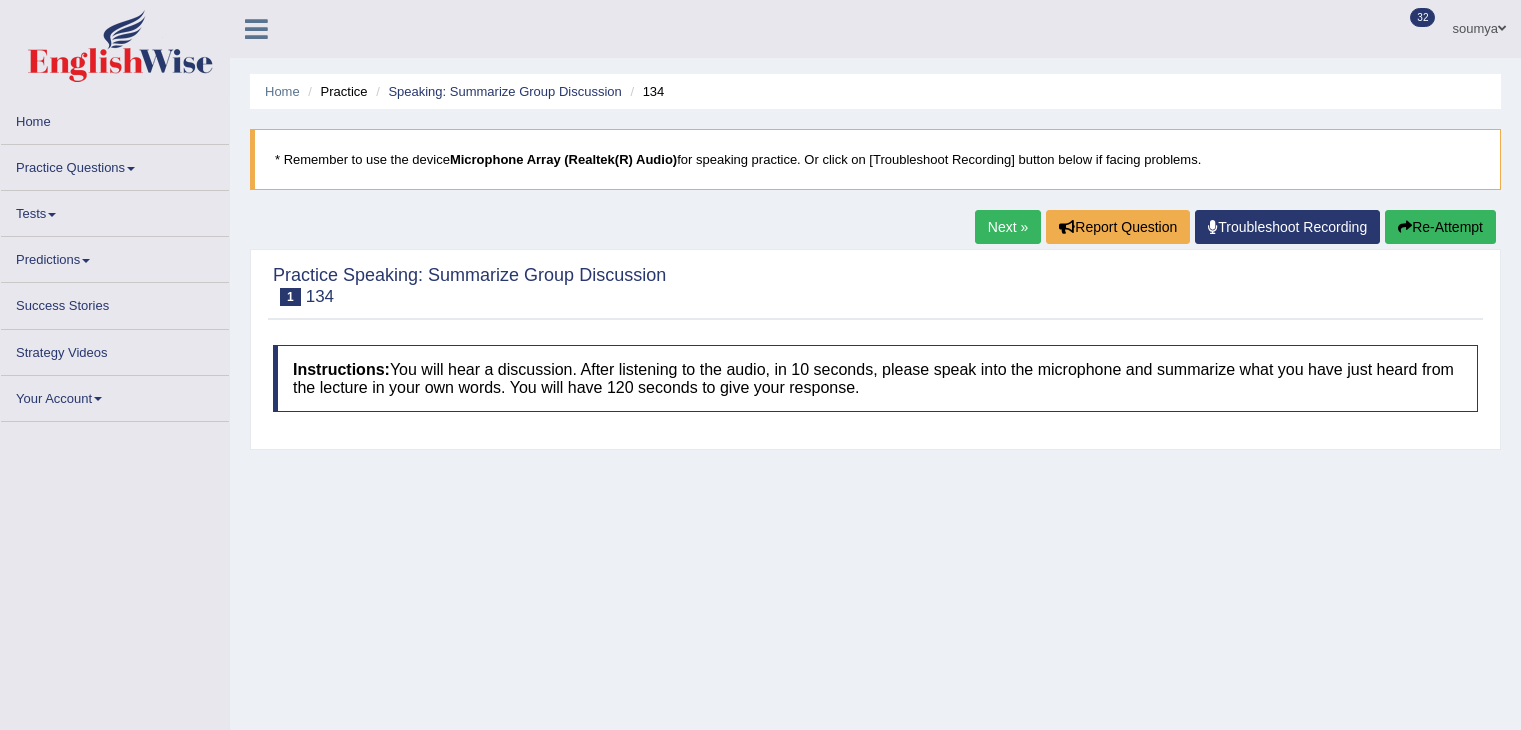 scroll, scrollTop: 0, scrollLeft: 0, axis: both 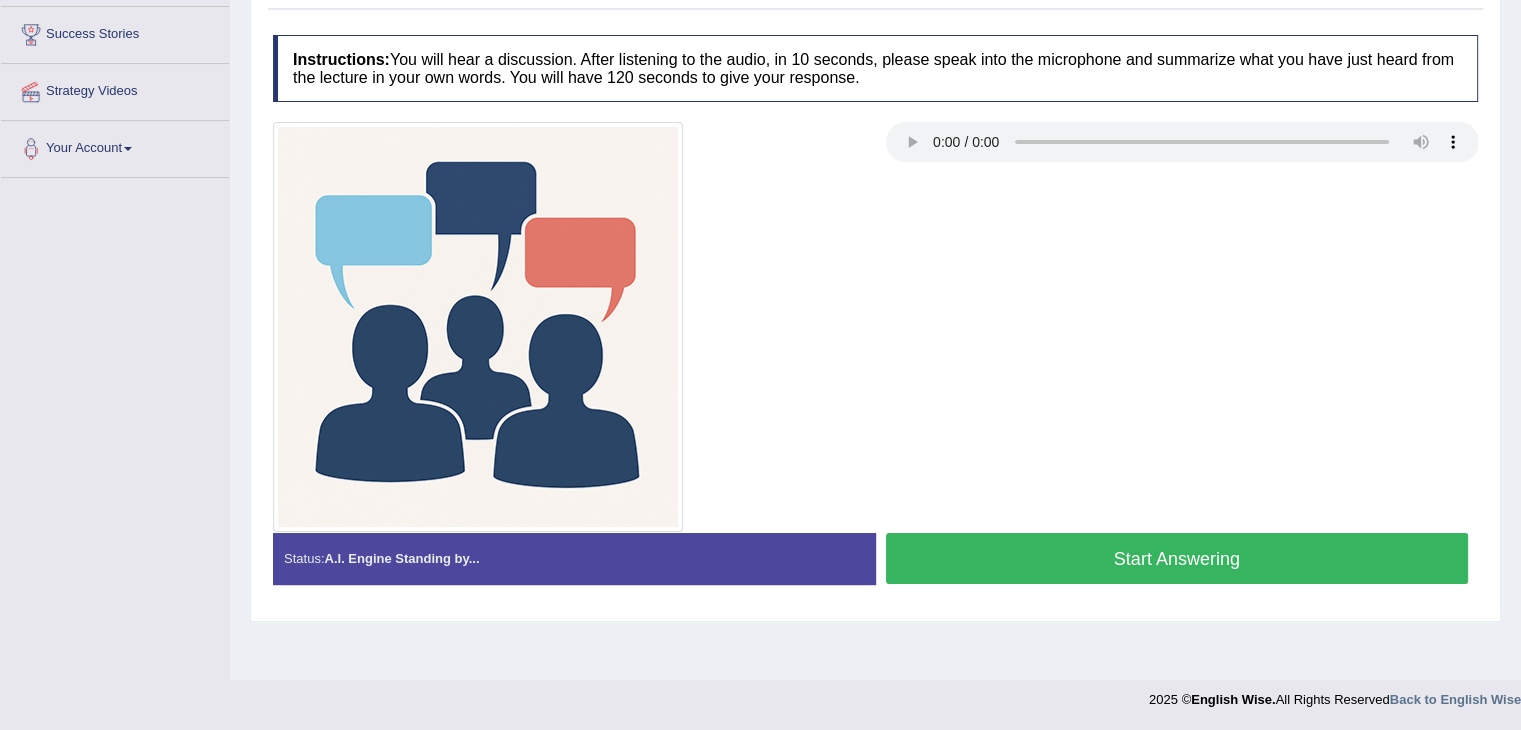 click on "Start Answering" at bounding box center (1177, 558) 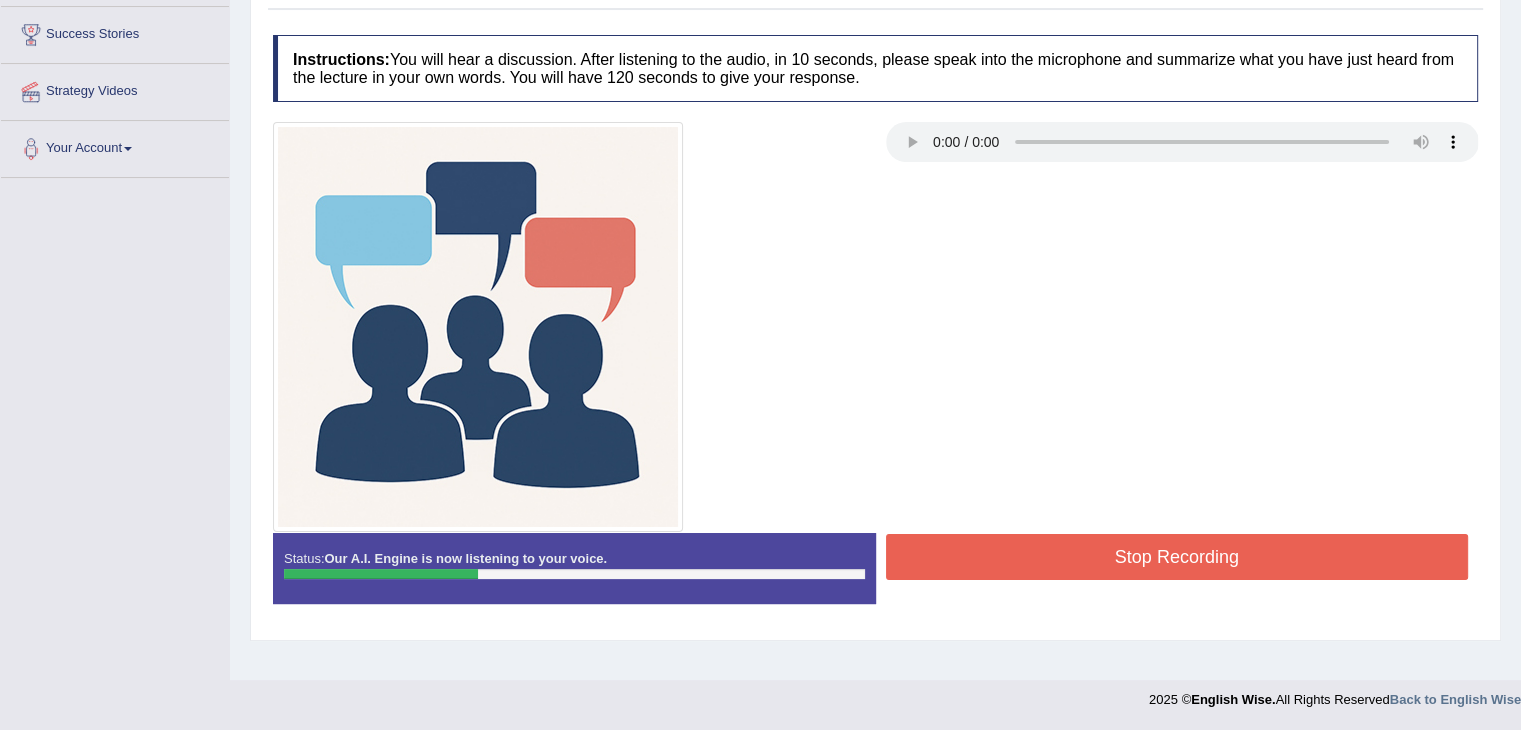 click on "Stop Recording" at bounding box center [1177, 557] 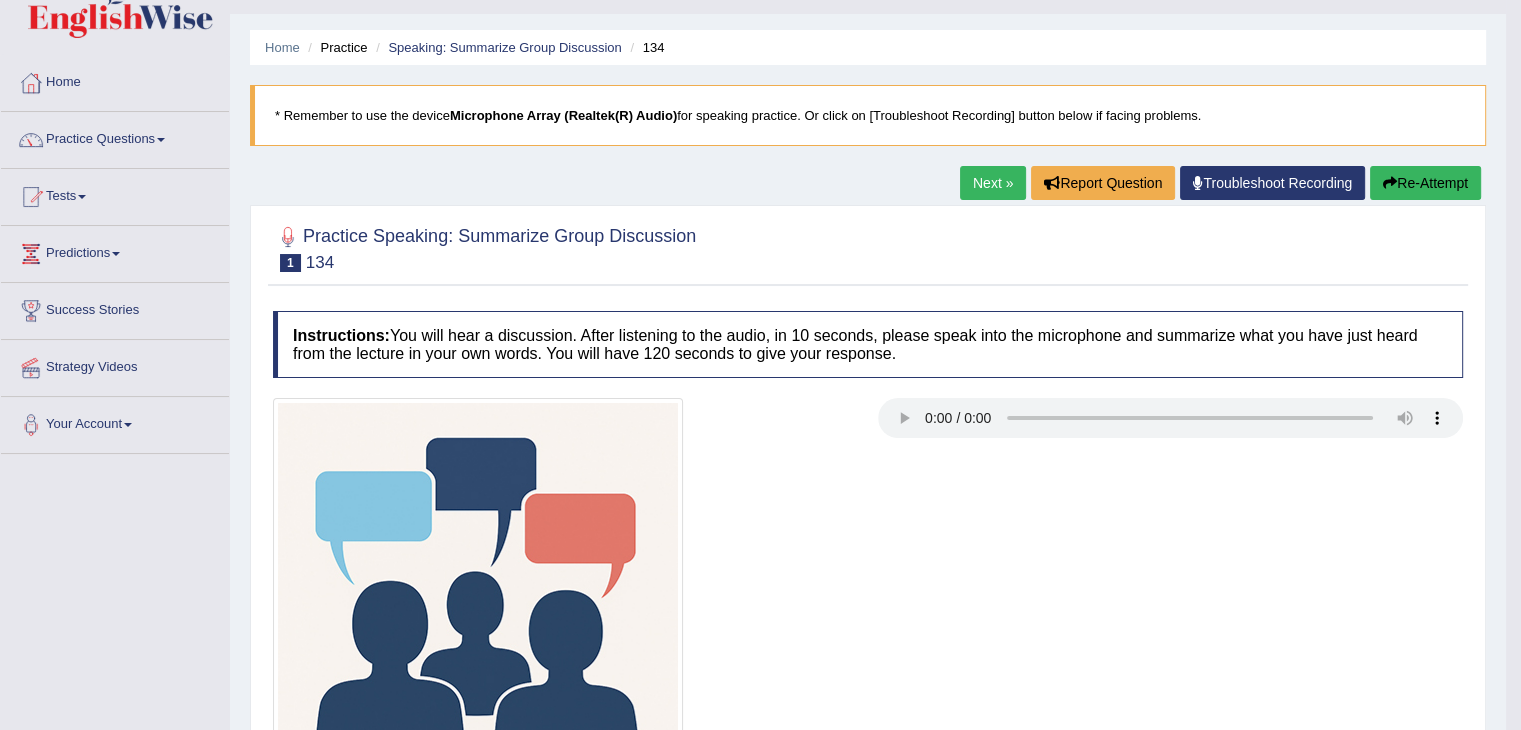 scroll, scrollTop: 0, scrollLeft: 0, axis: both 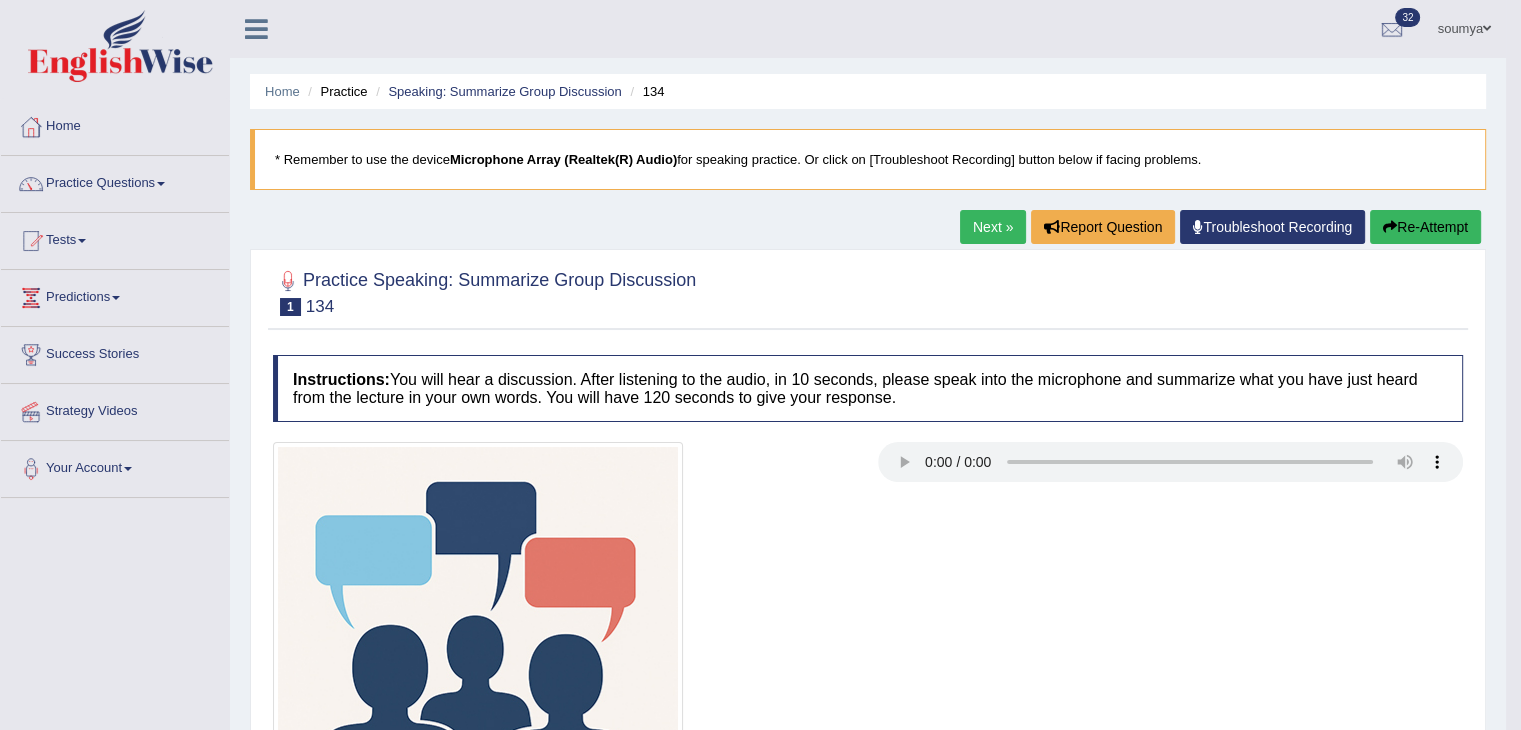 click on "Re-Attempt" at bounding box center [1425, 227] 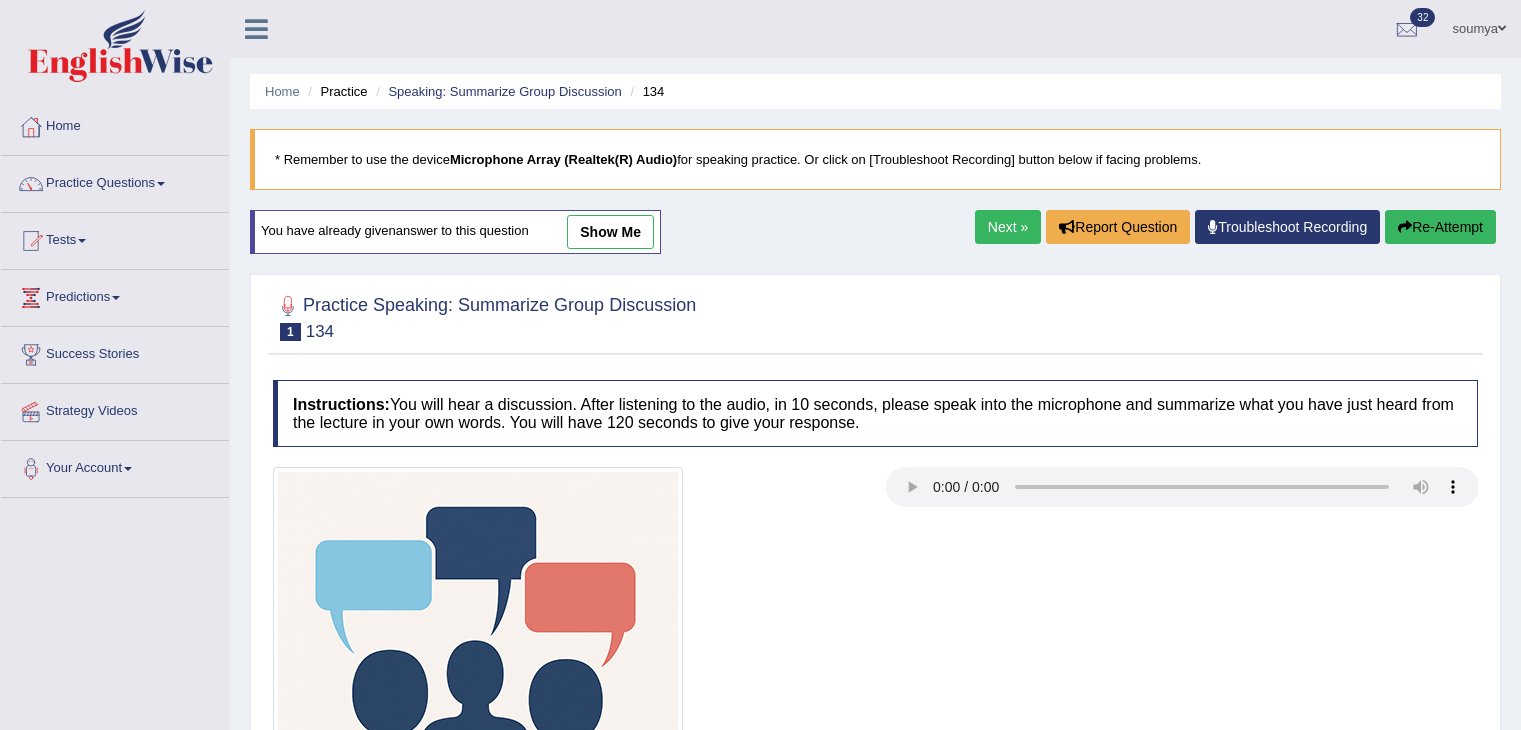 scroll, scrollTop: 20, scrollLeft: 0, axis: vertical 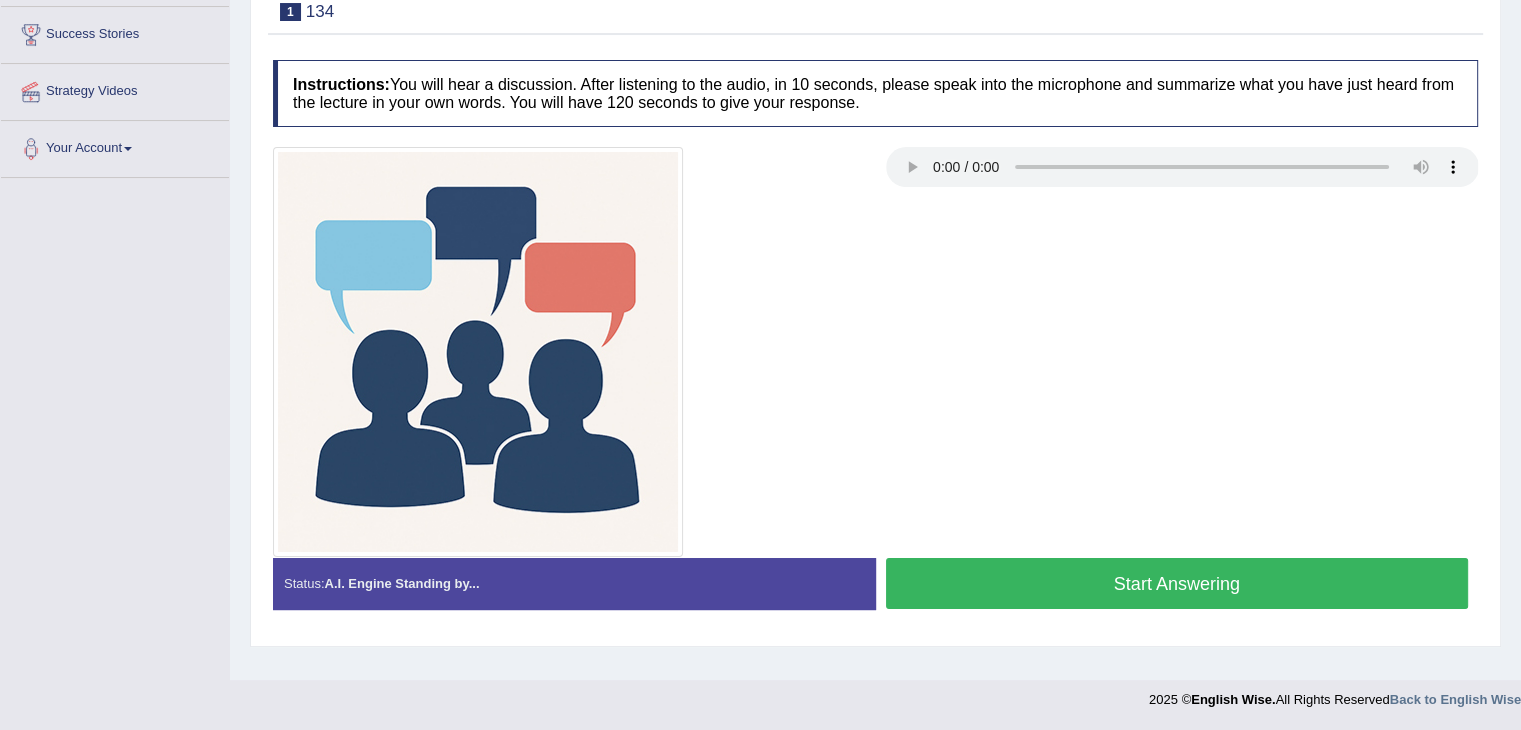 click on "Start Answering" at bounding box center [1177, 583] 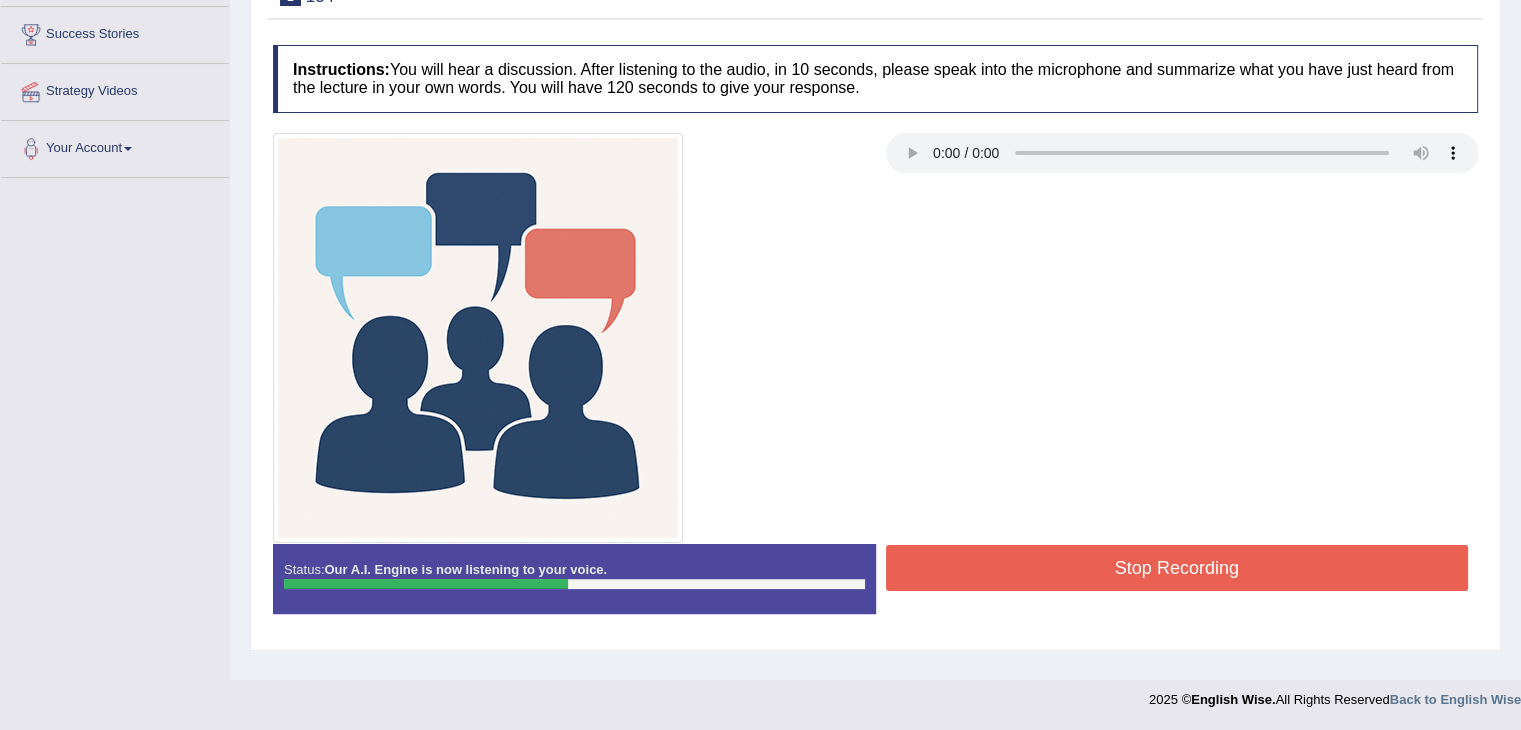 click on "Stop Recording" at bounding box center [1177, 568] 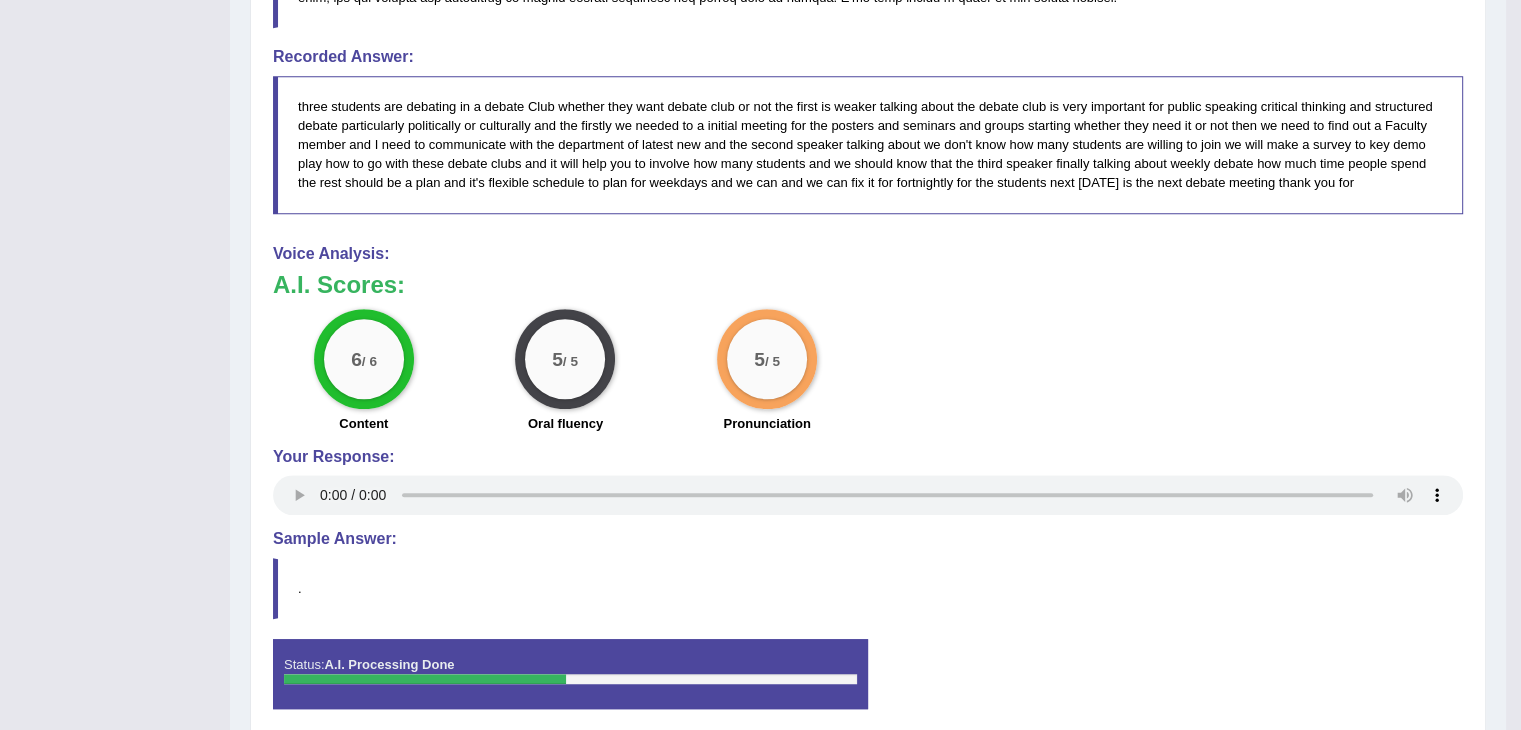 scroll, scrollTop: 1221, scrollLeft: 0, axis: vertical 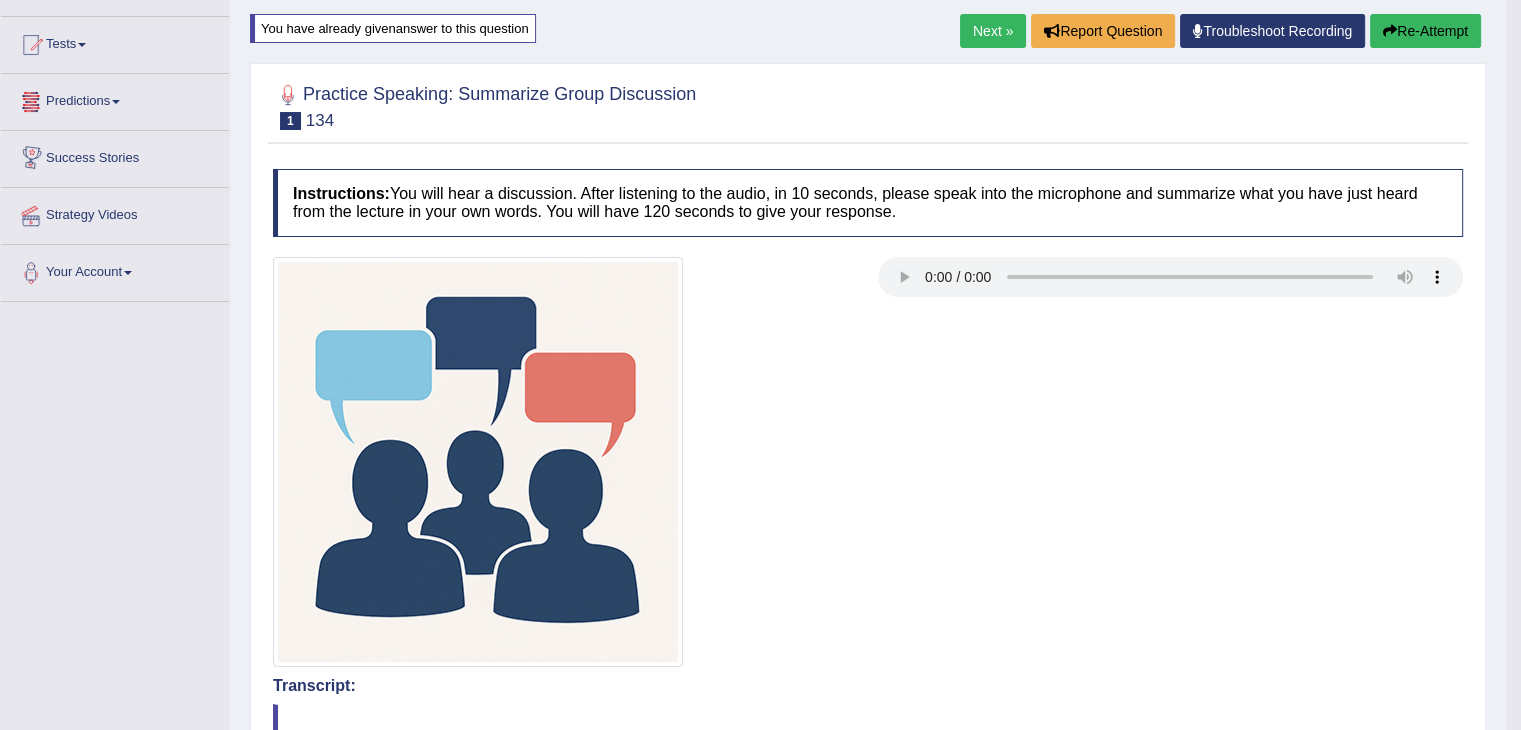 click on "Predictions" at bounding box center (115, 99) 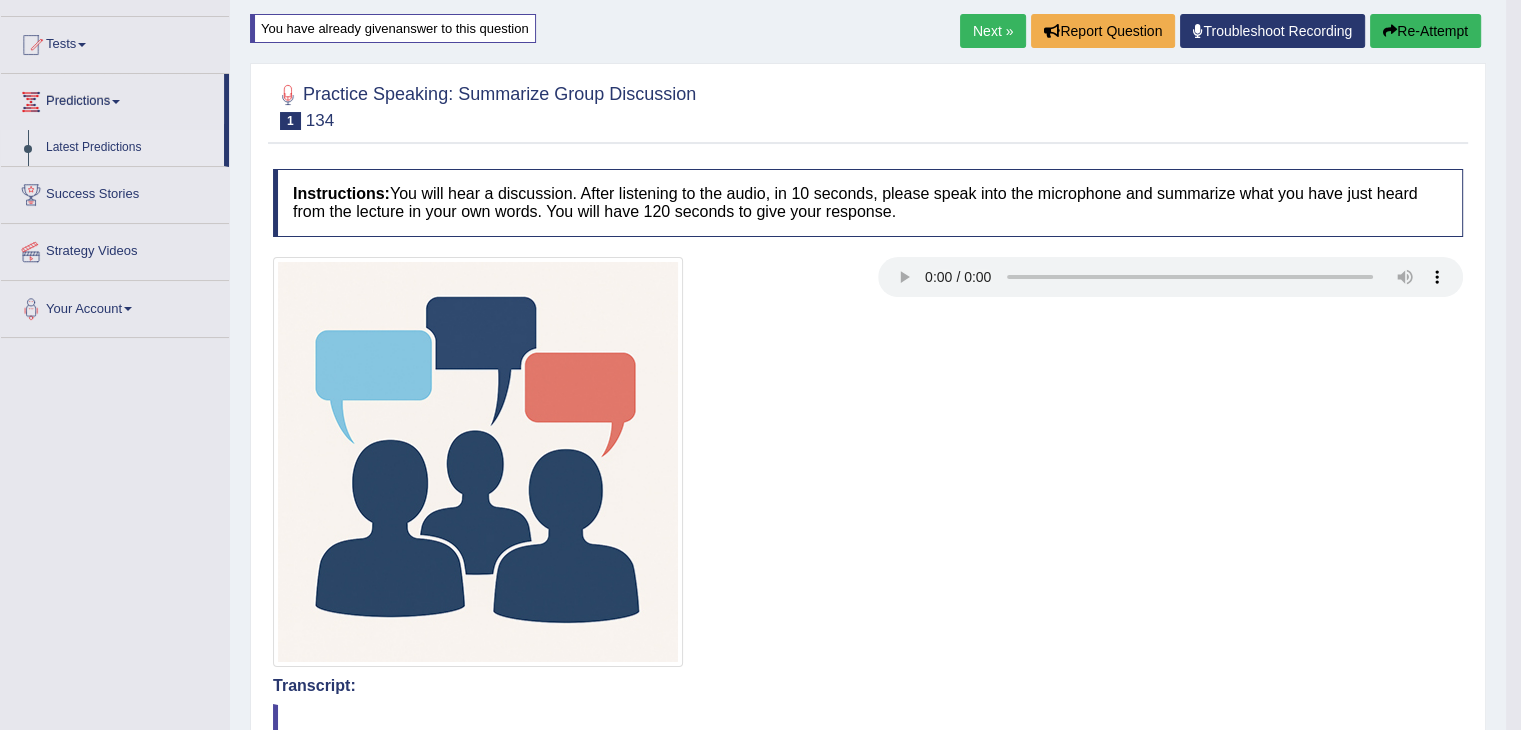click on "Latest Predictions" at bounding box center (130, 148) 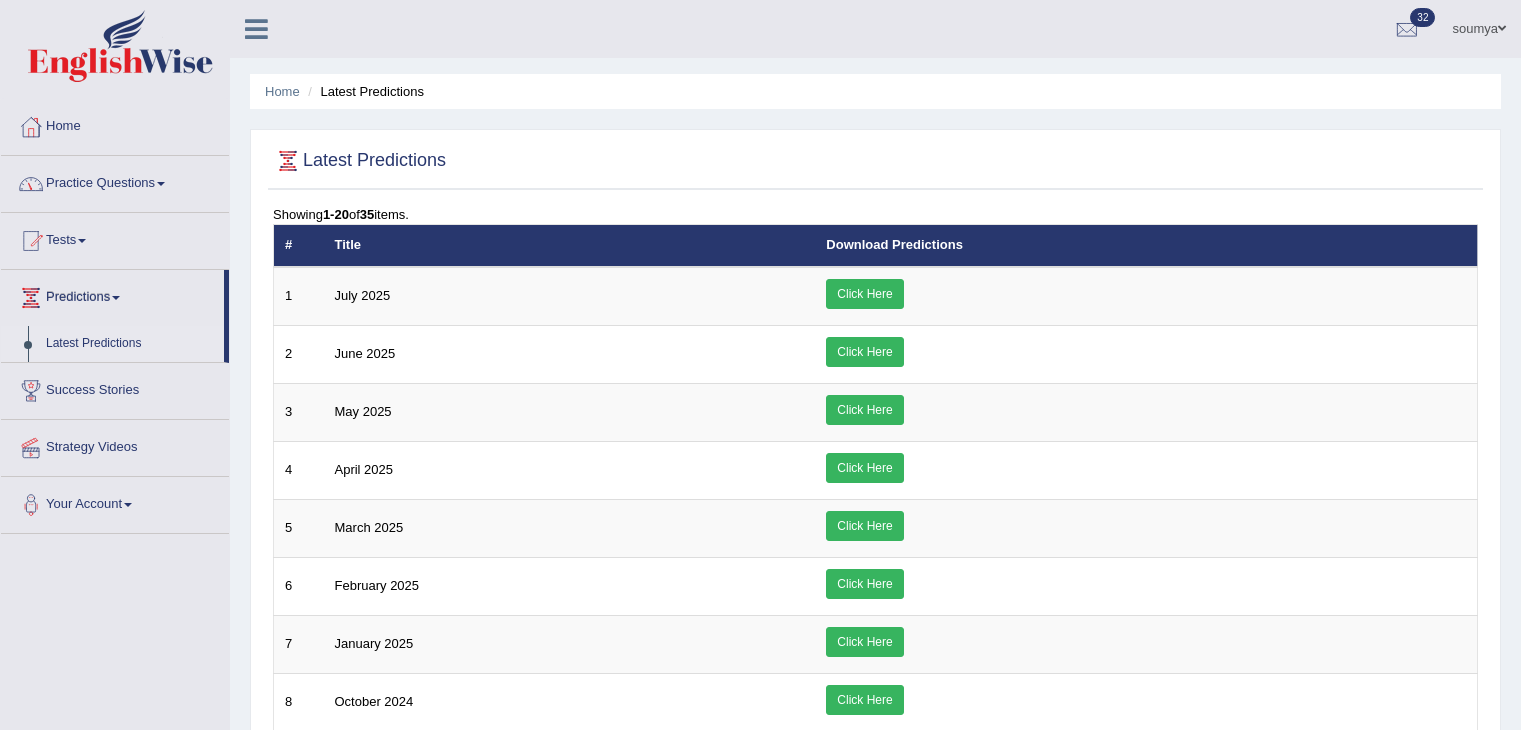 scroll, scrollTop: 0, scrollLeft: 0, axis: both 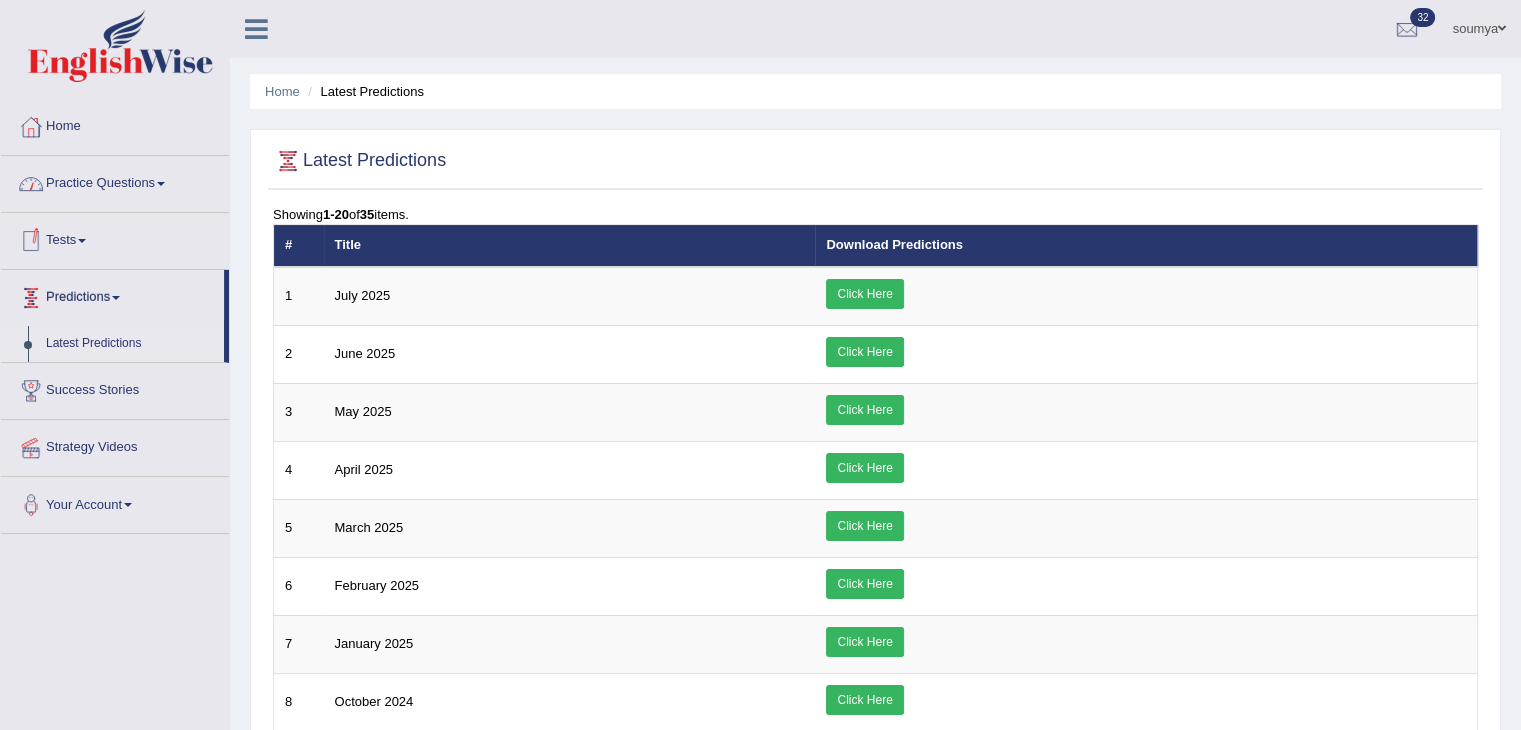 click on "Practice Questions" at bounding box center [115, 181] 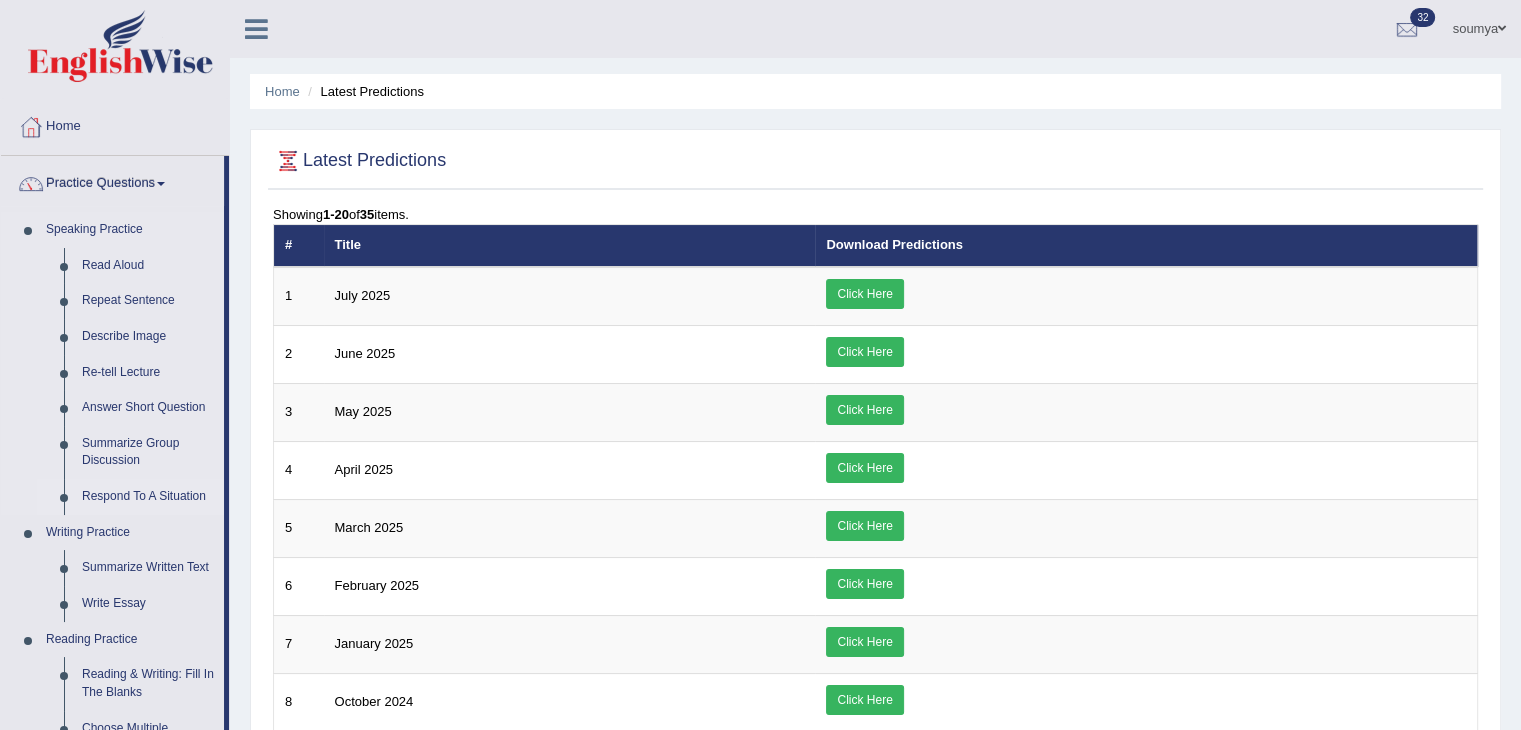 click on "Respond To A Situation" at bounding box center (148, 497) 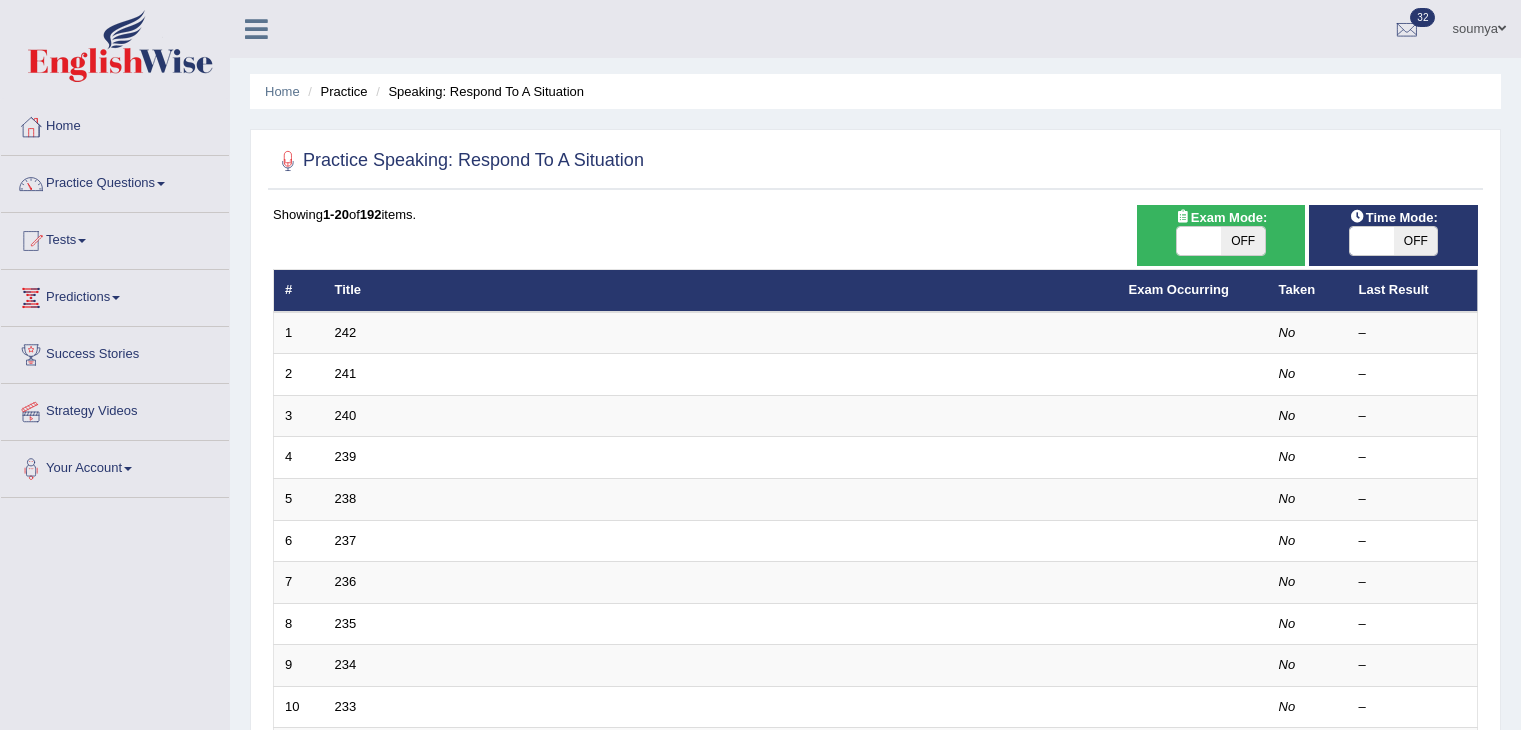 scroll, scrollTop: 0, scrollLeft: 0, axis: both 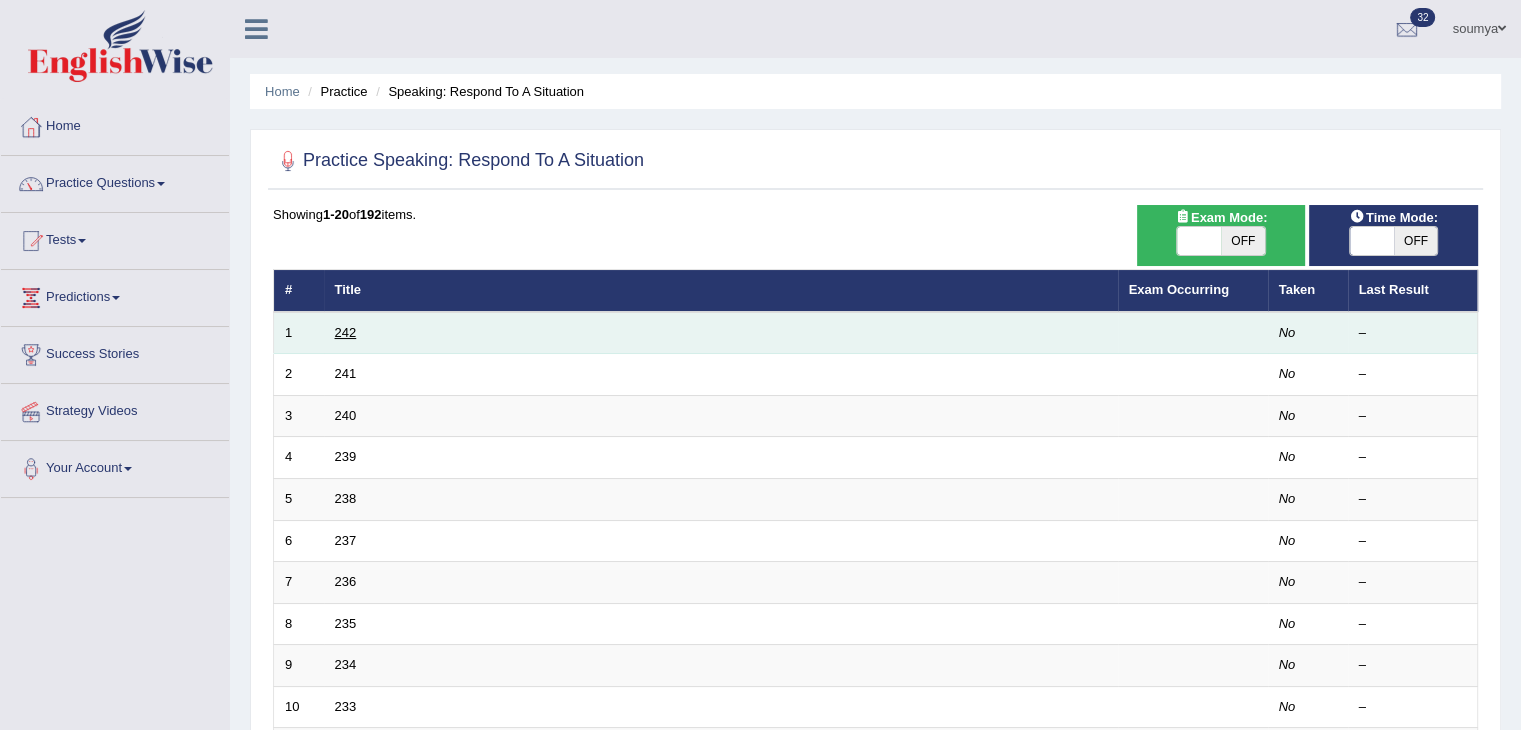 click on "242" at bounding box center [346, 332] 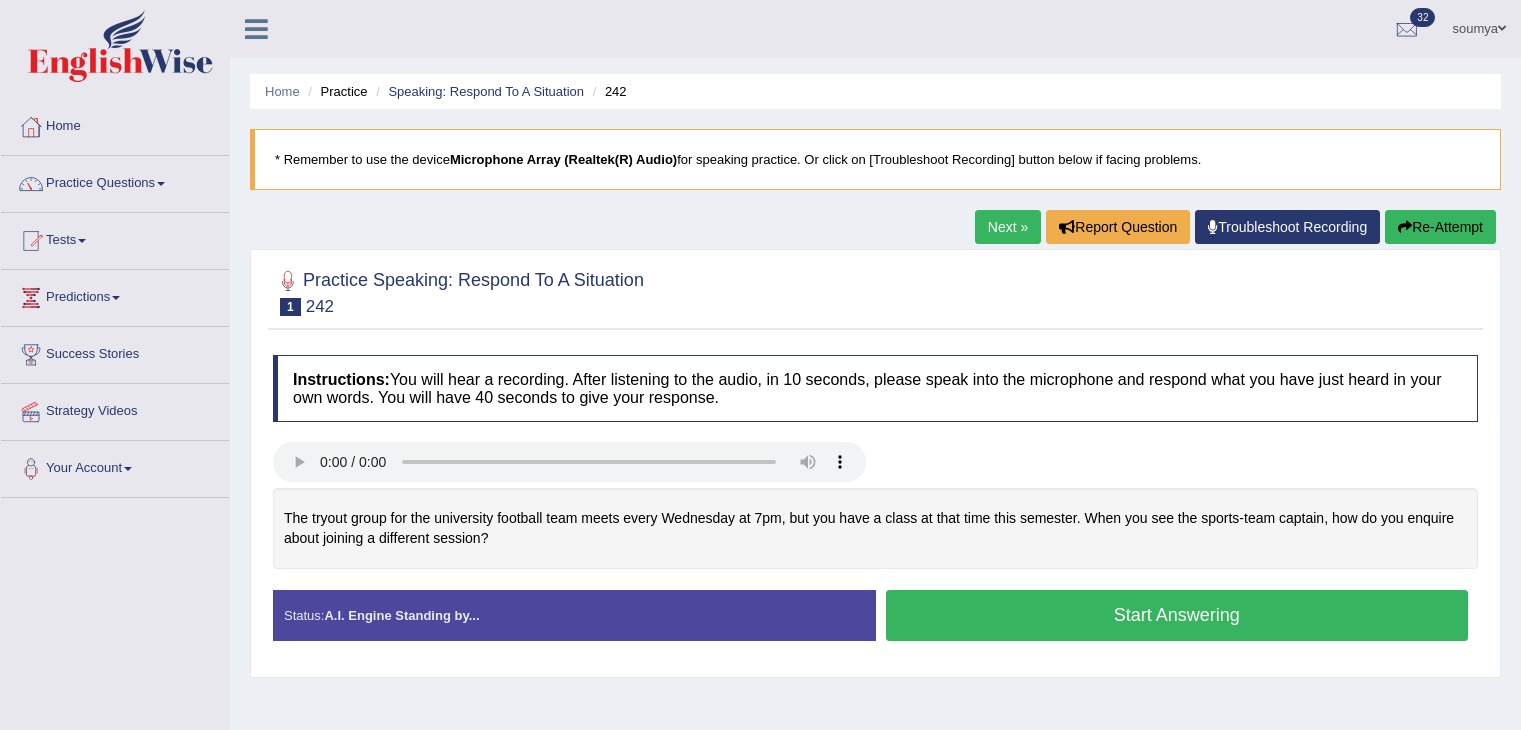 scroll, scrollTop: 0, scrollLeft: 0, axis: both 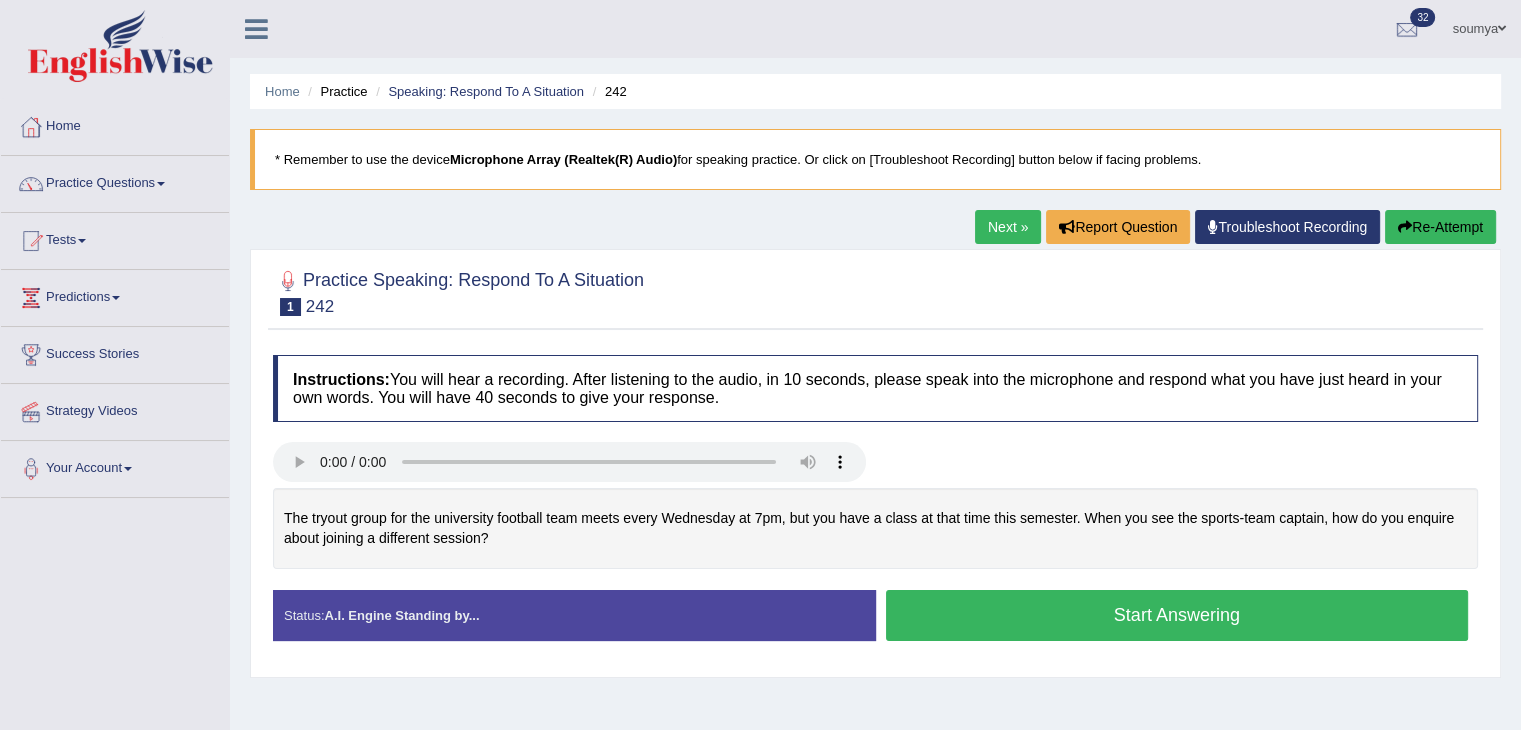 click on "Practice Speaking: Respond To A Situation
1
242
Instructions:  You will hear a recording. After listening to the audio, in 10 seconds, please speak into the microphone and respond what you have just heard in your own words. You will have 40 seconds to give your response.
The tryout group for the university football team meets every [DAY] at [TIME], but you have a class at that time this semester. When you see the sports-team captain, how do you enquire about joining a different session? Transcript: The tryout group for the university football team meets every [DAY] at [TIME], but you have a class at that time this semester. When you see the sports-team captain, how do you enquire about joining a different session? Recorded Answer: Created with Highcharts 7.1.2 Too low Too high Time Pitch meter: 0 5 10 15 20 25 30 35 40 Created with Highcharts 7.1.2 Great Too slow Too fast Time Speech pace meter: 0 5 10 15 20 25 30 35 40 ." at bounding box center [875, 463] 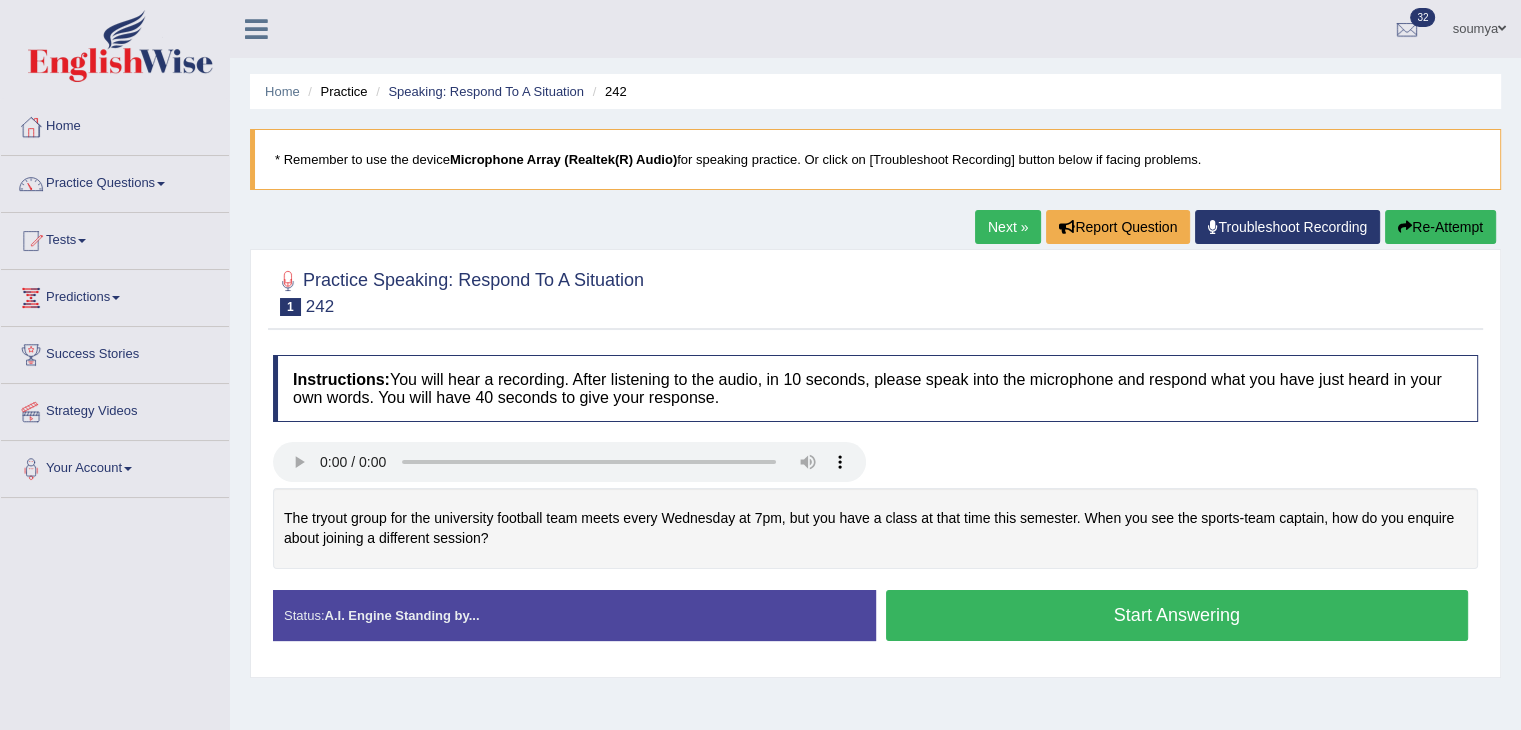 click on "Start Answering" at bounding box center [1177, 615] 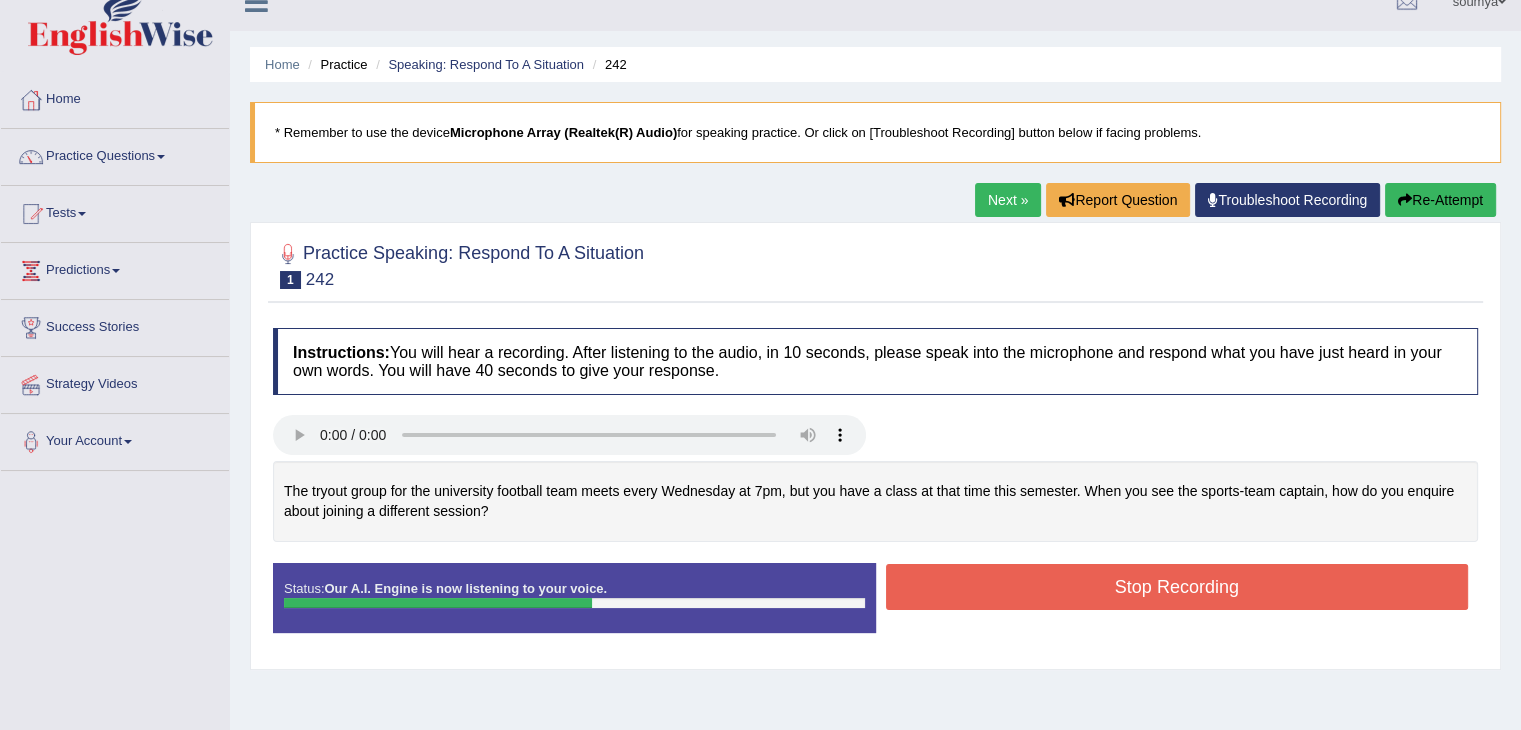 scroll, scrollTop: 28, scrollLeft: 0, axis: vertical 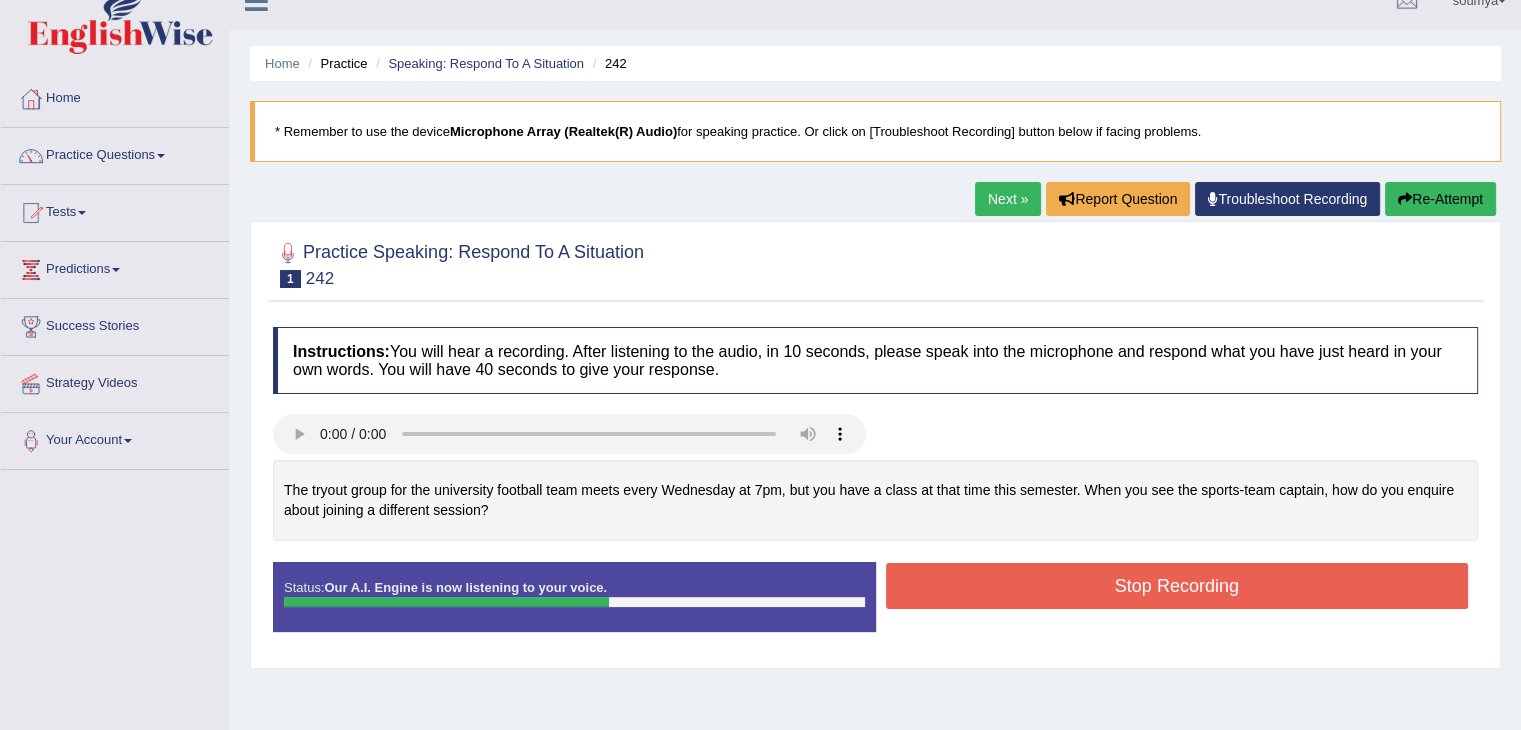 click on "Re-Attempt" at bounding box center (1440, 199) 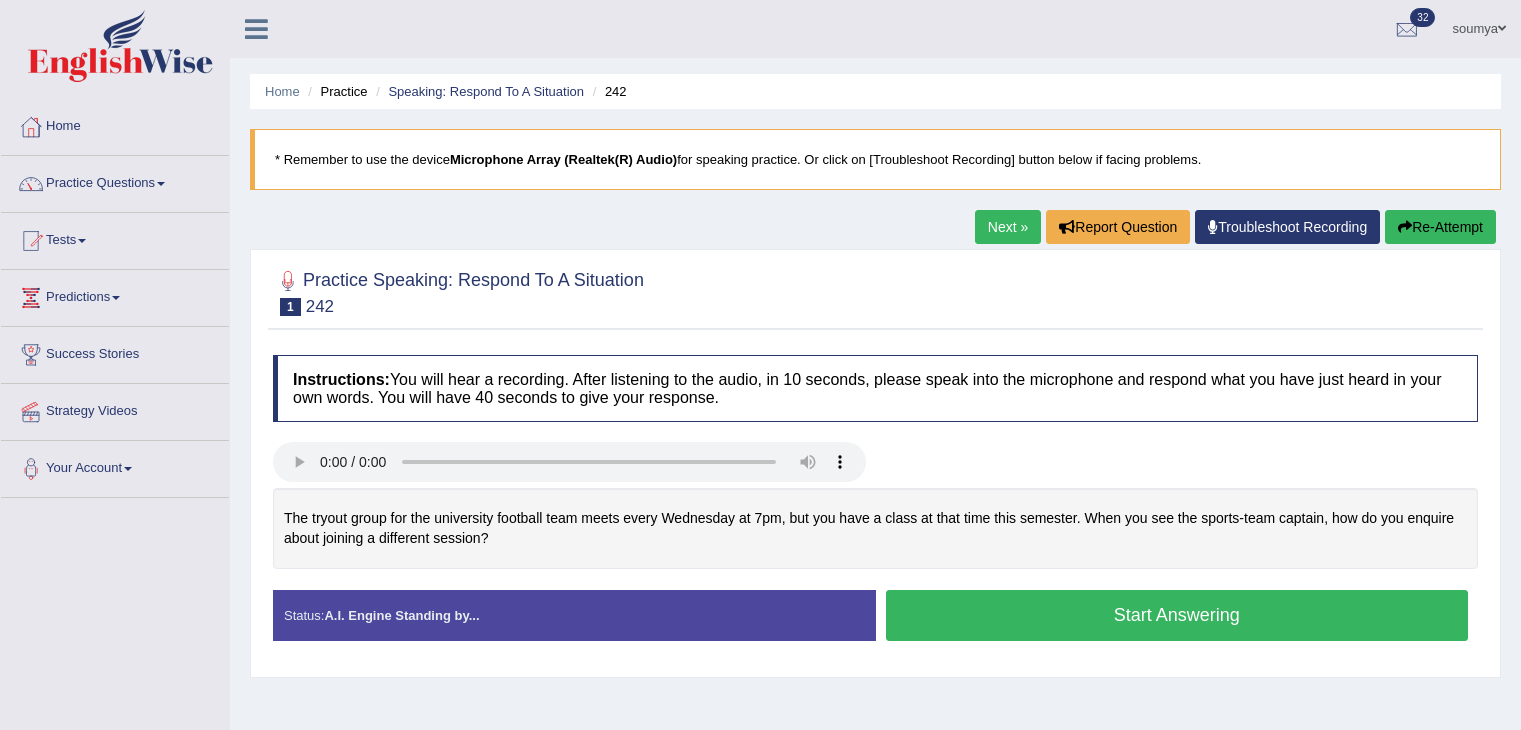 scroll, scrollTop: 28, scrollLeft: 0, axis: vertical 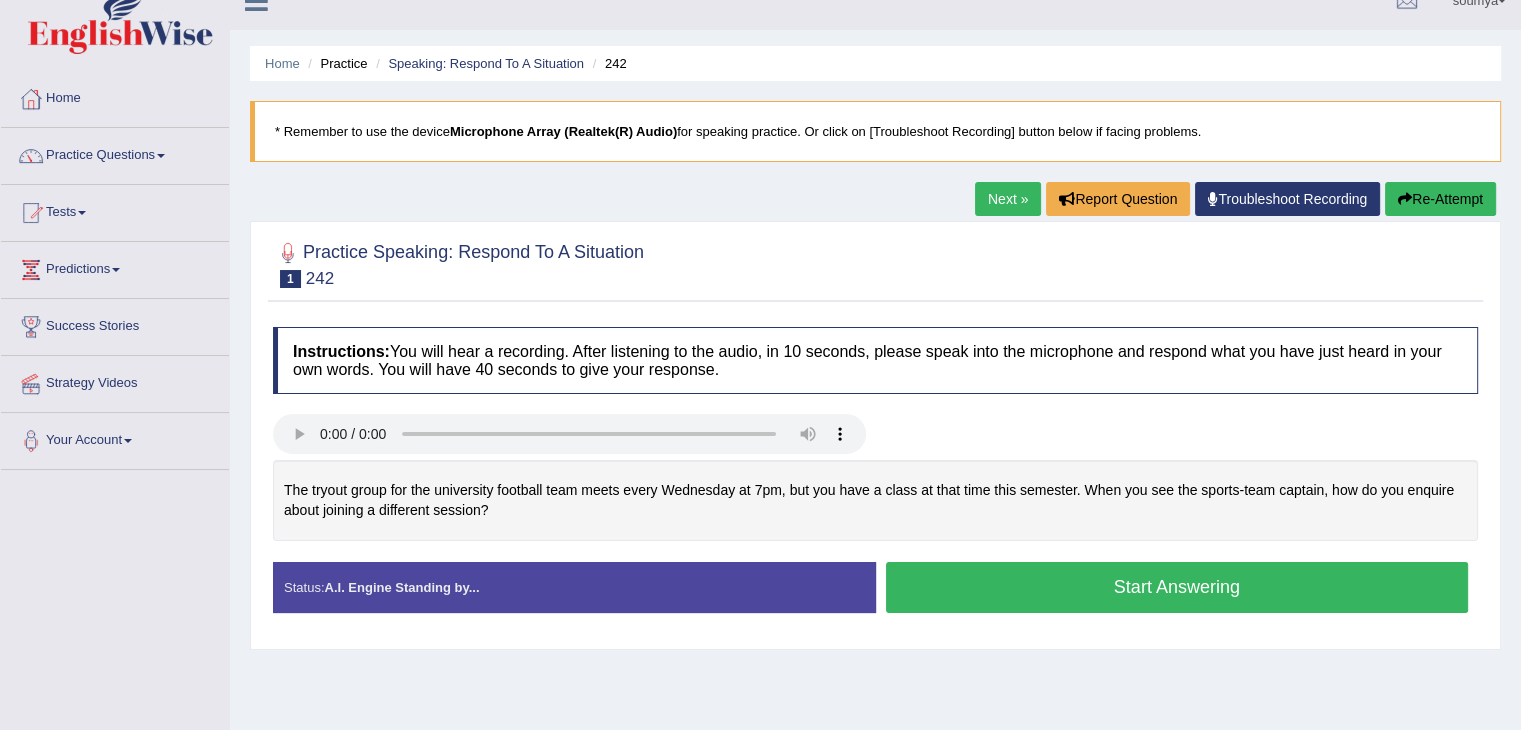 click on "Start Answering" at bounding box center [1177, 587] 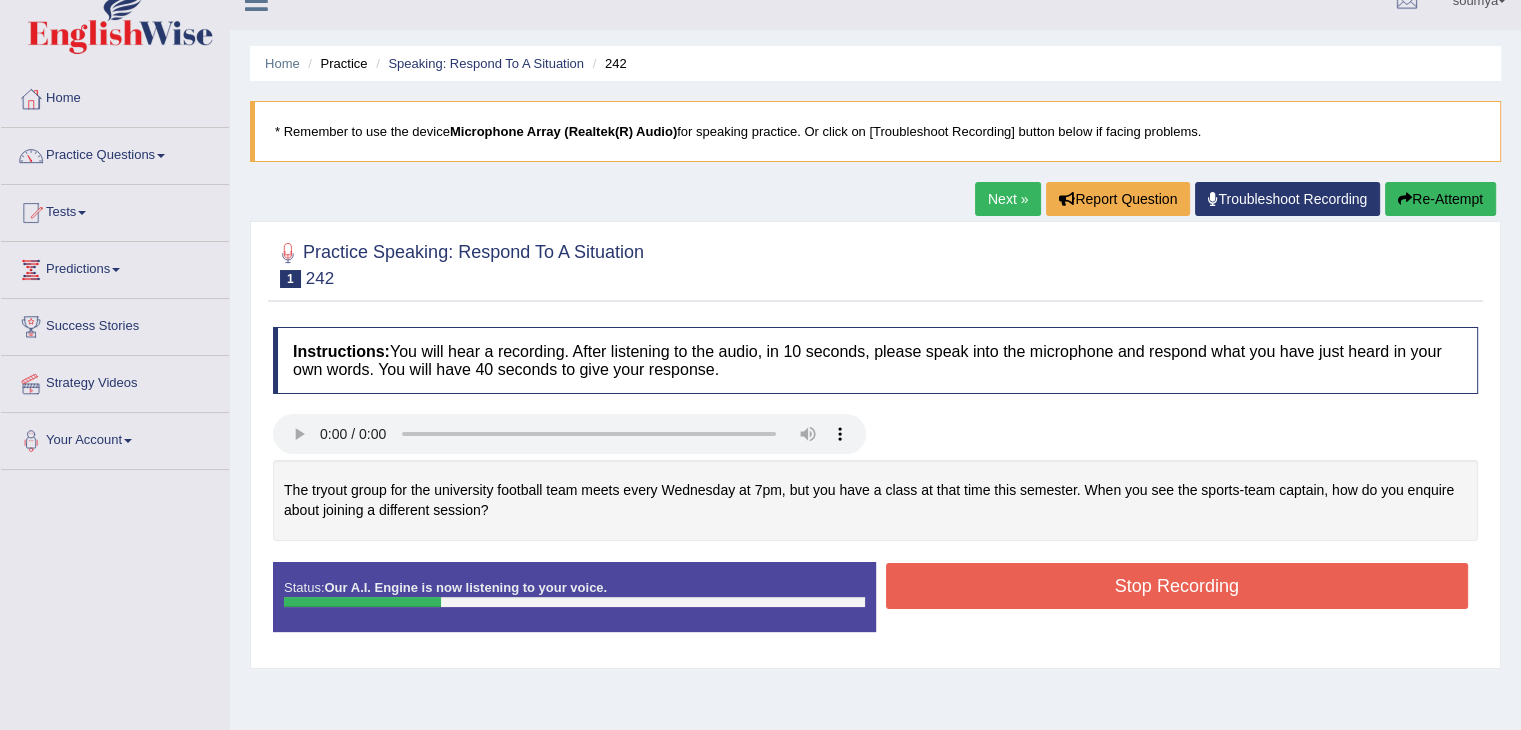 click at bounding box center [1405, 199] 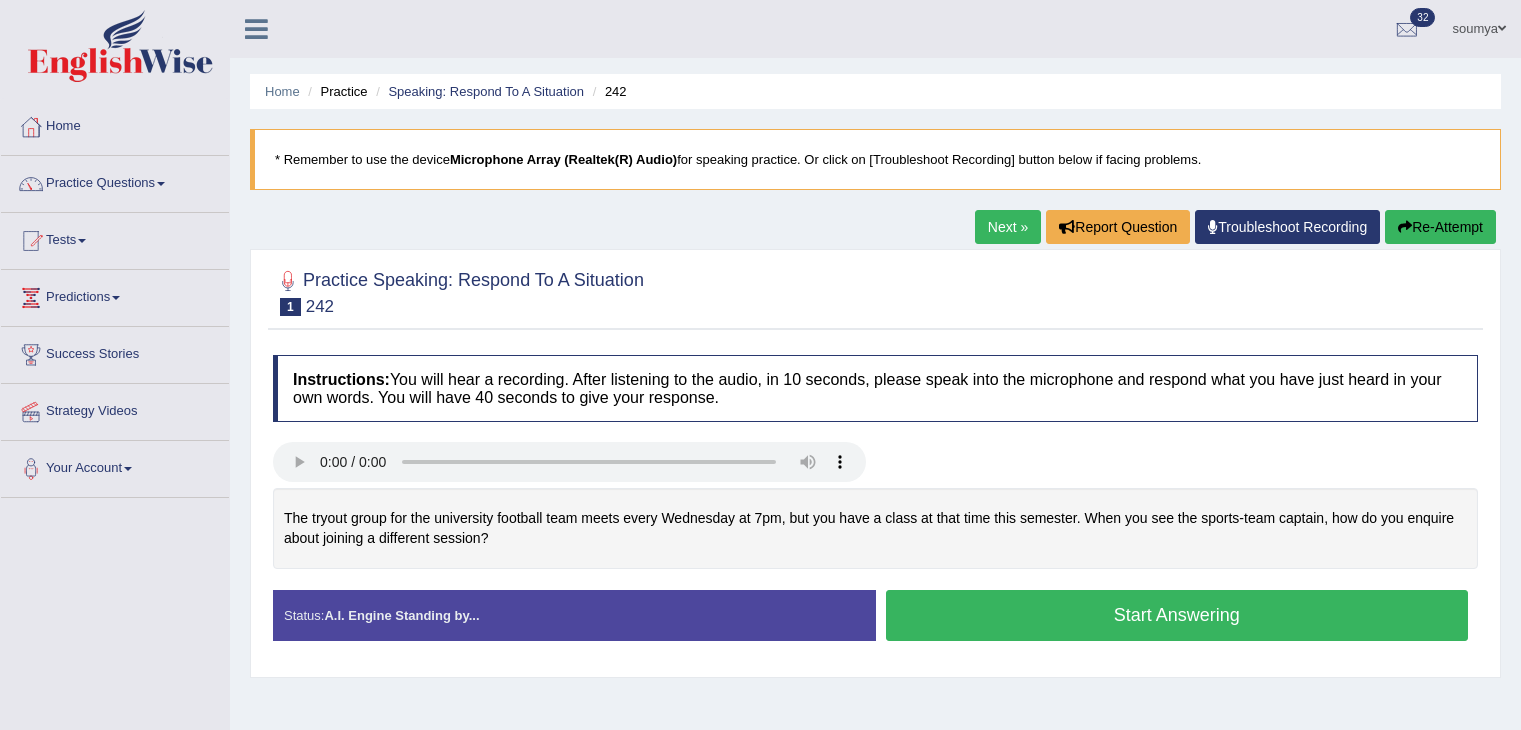 scroll, scrollTop: 28, scrollLeft: 0, axis: vertical 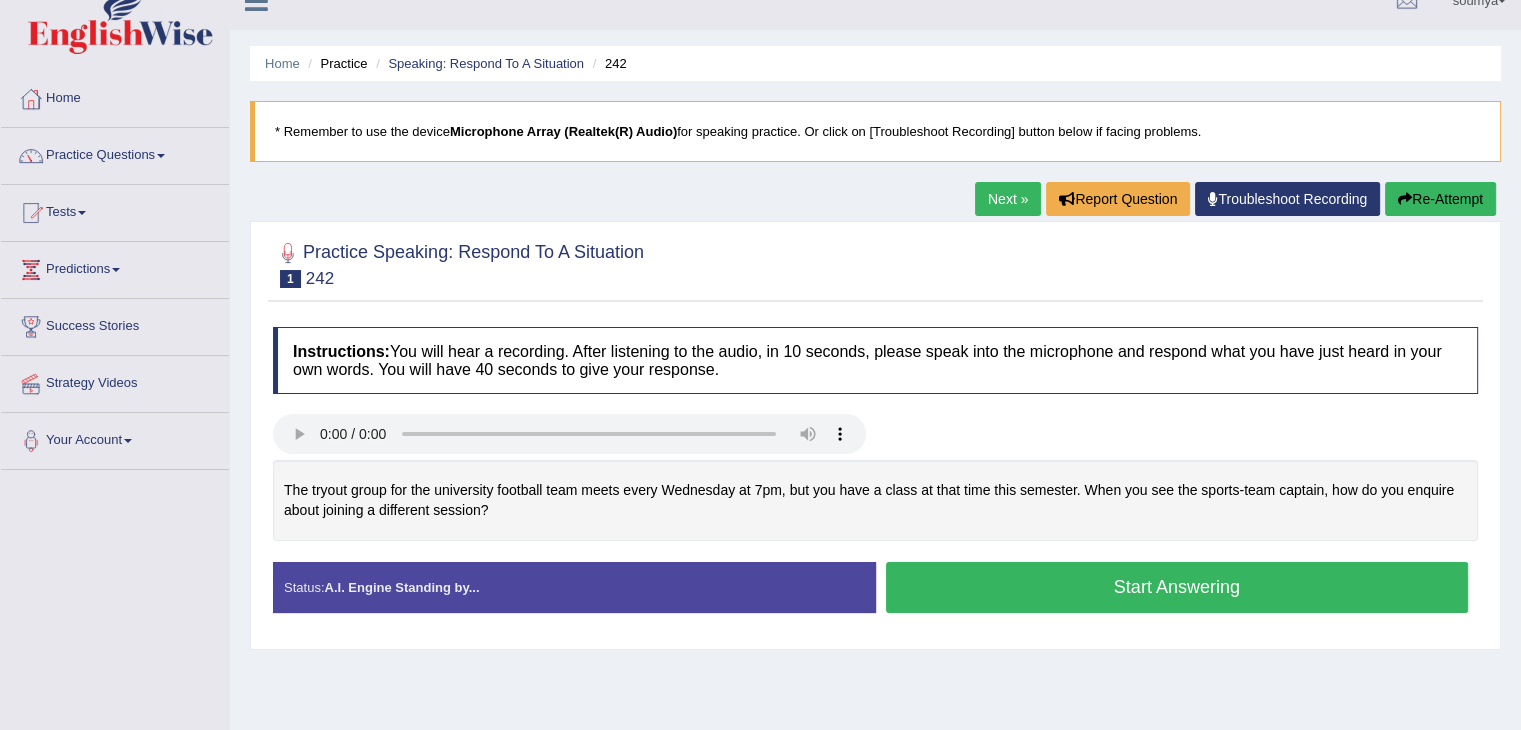 click on "Start Answering" at bounding box center [1177, 587] 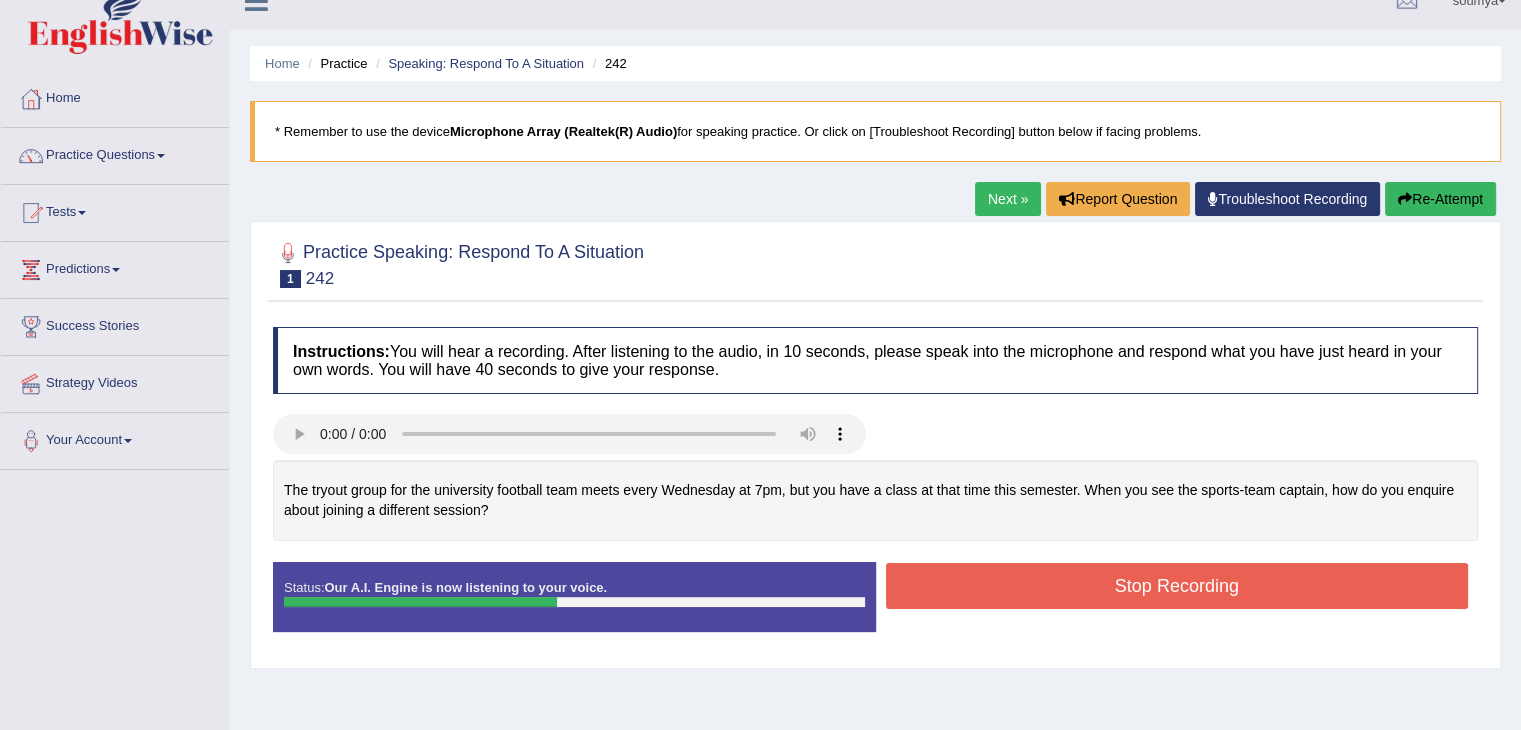 click on "Stop Recording" at bounding box center (1177, 586) 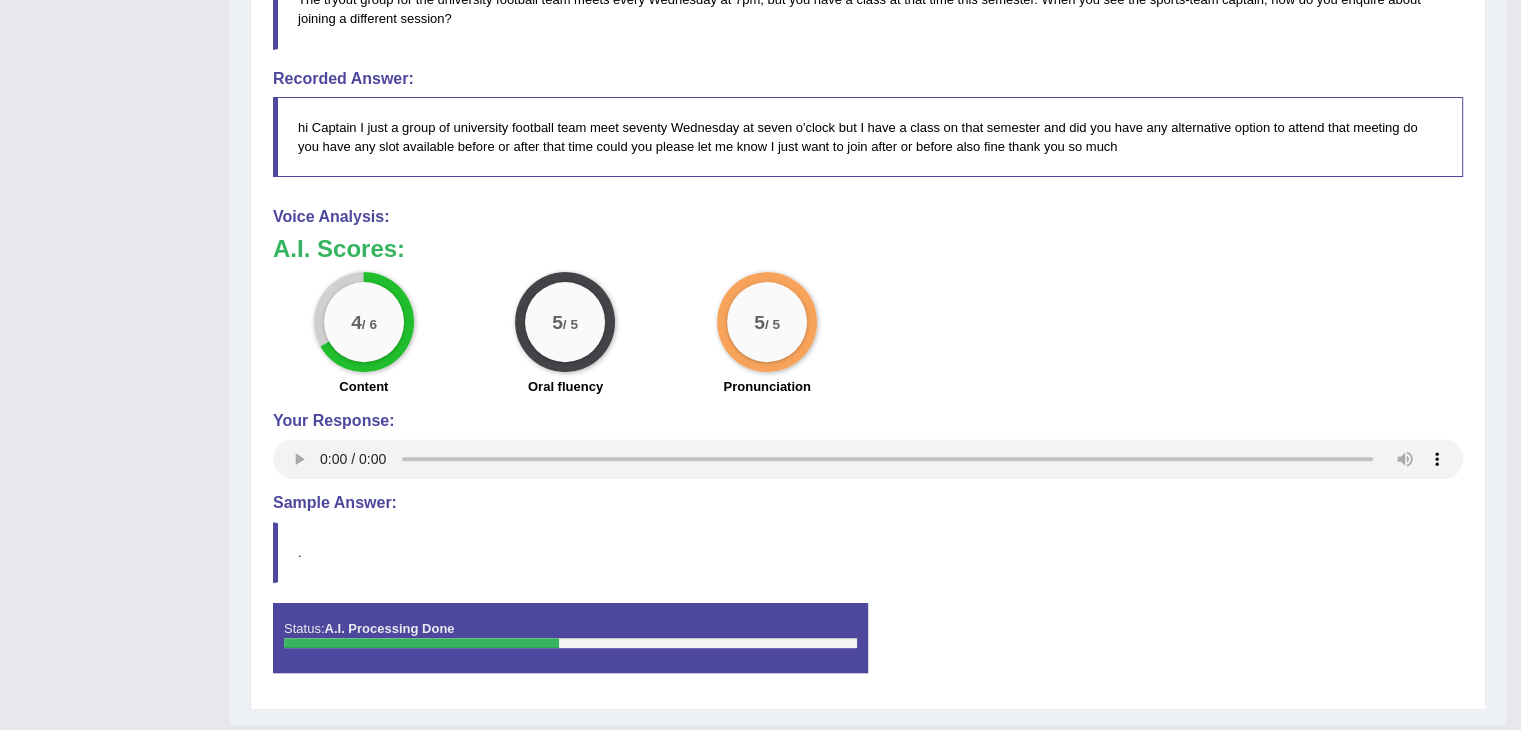 scroll, scrollTop: 0, scrollLeft: 0, axis: both 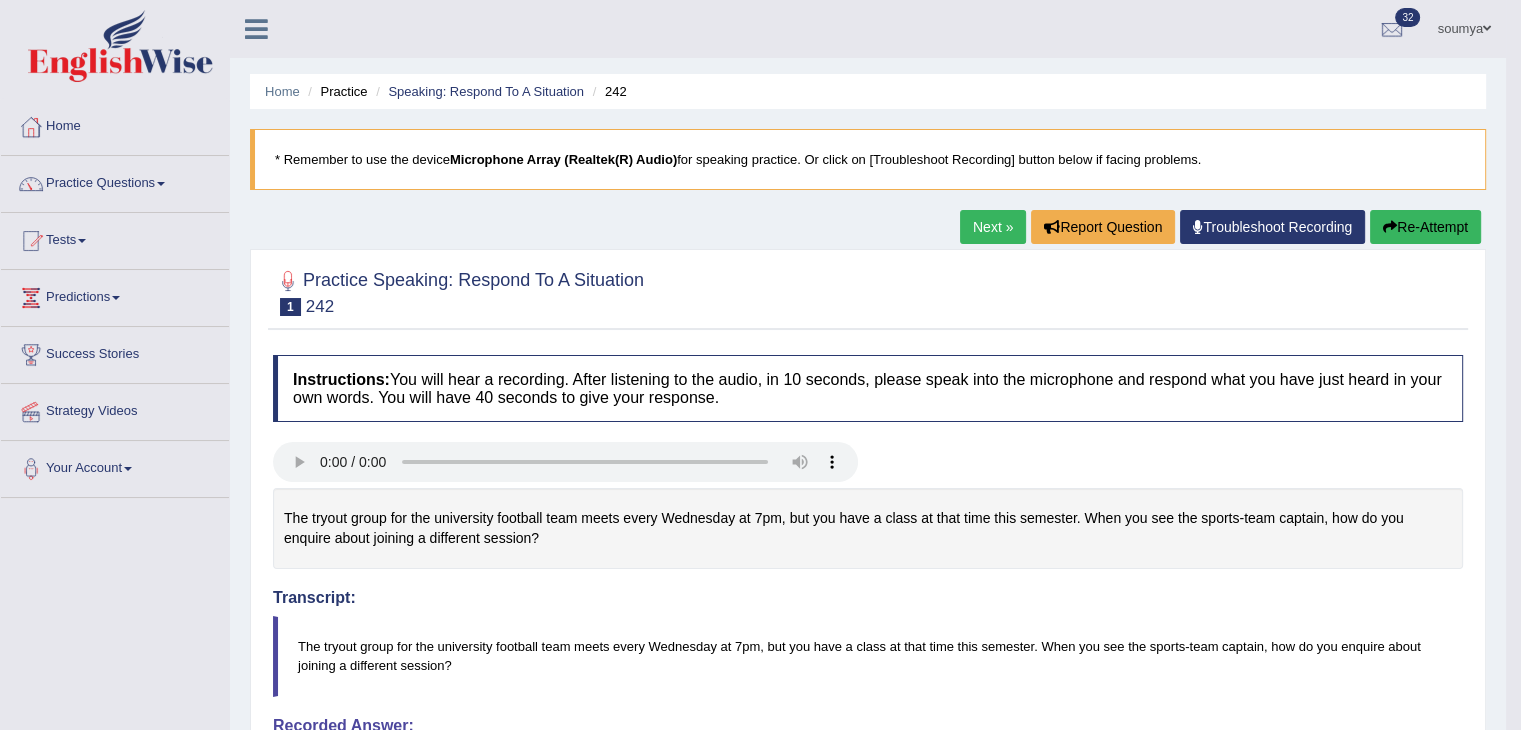 click on "Re-Attempt" at bounding box center [1425, 227] 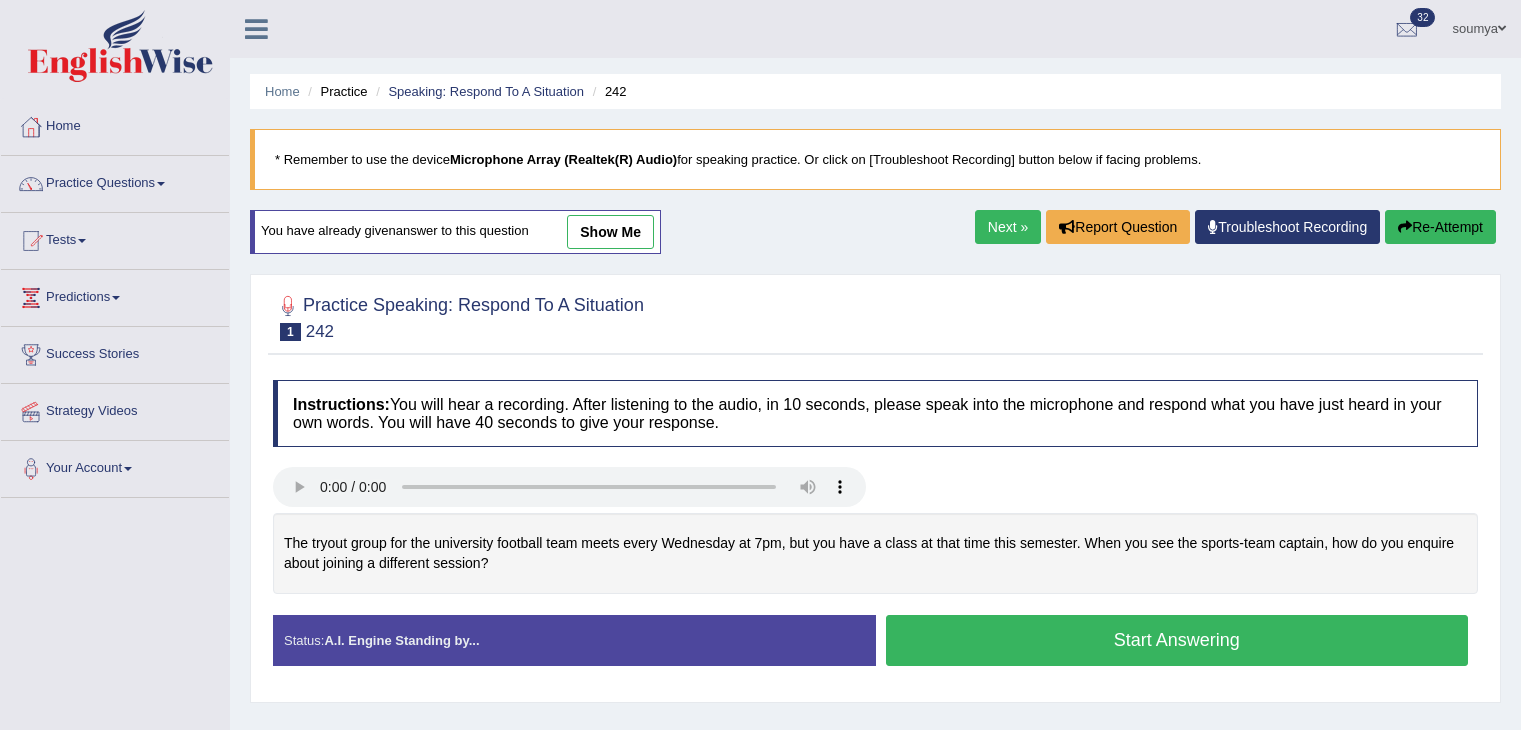 scroll, scrollTop: 320, scrollLeft: 0, axis: vertical 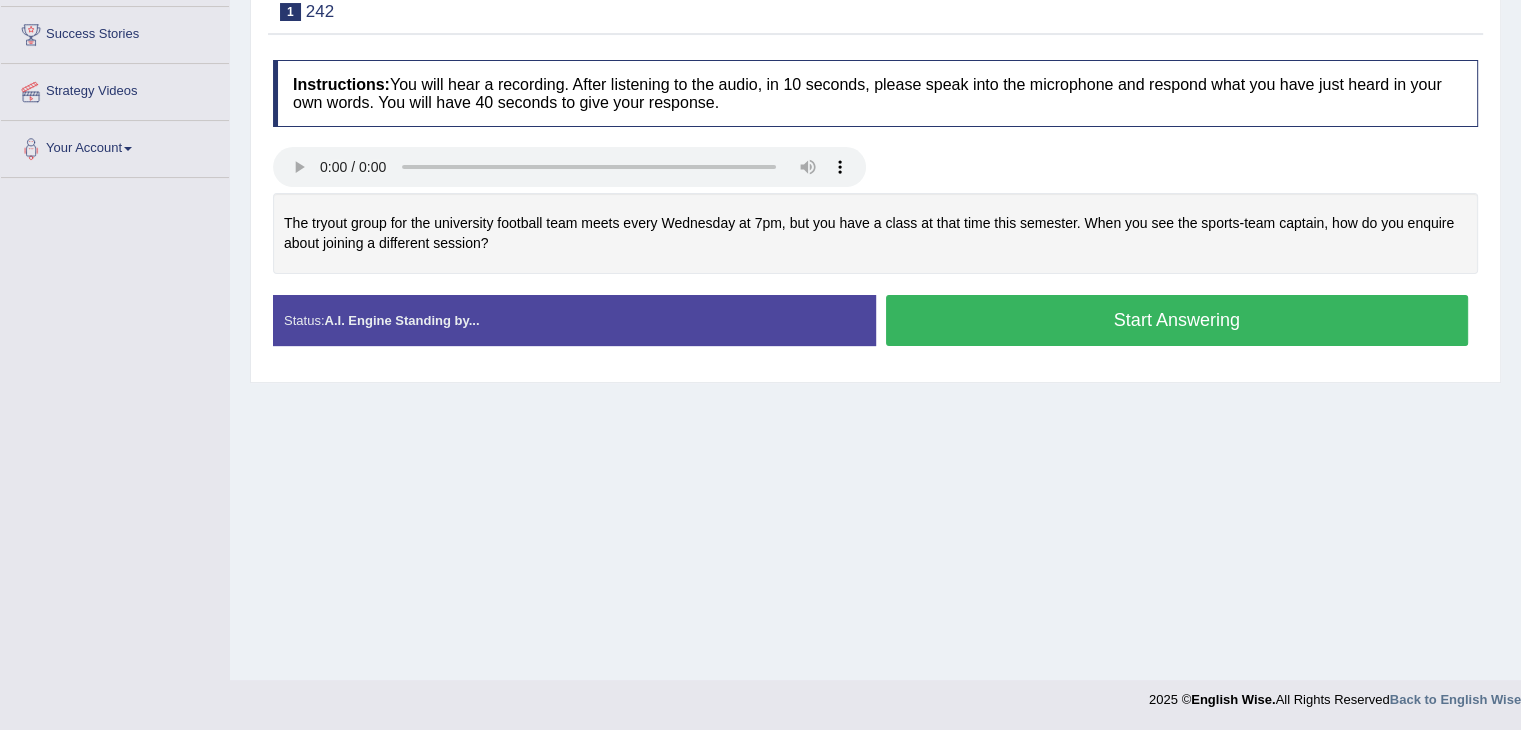 click on "Start Answering" at bounding box center (1177, 320) 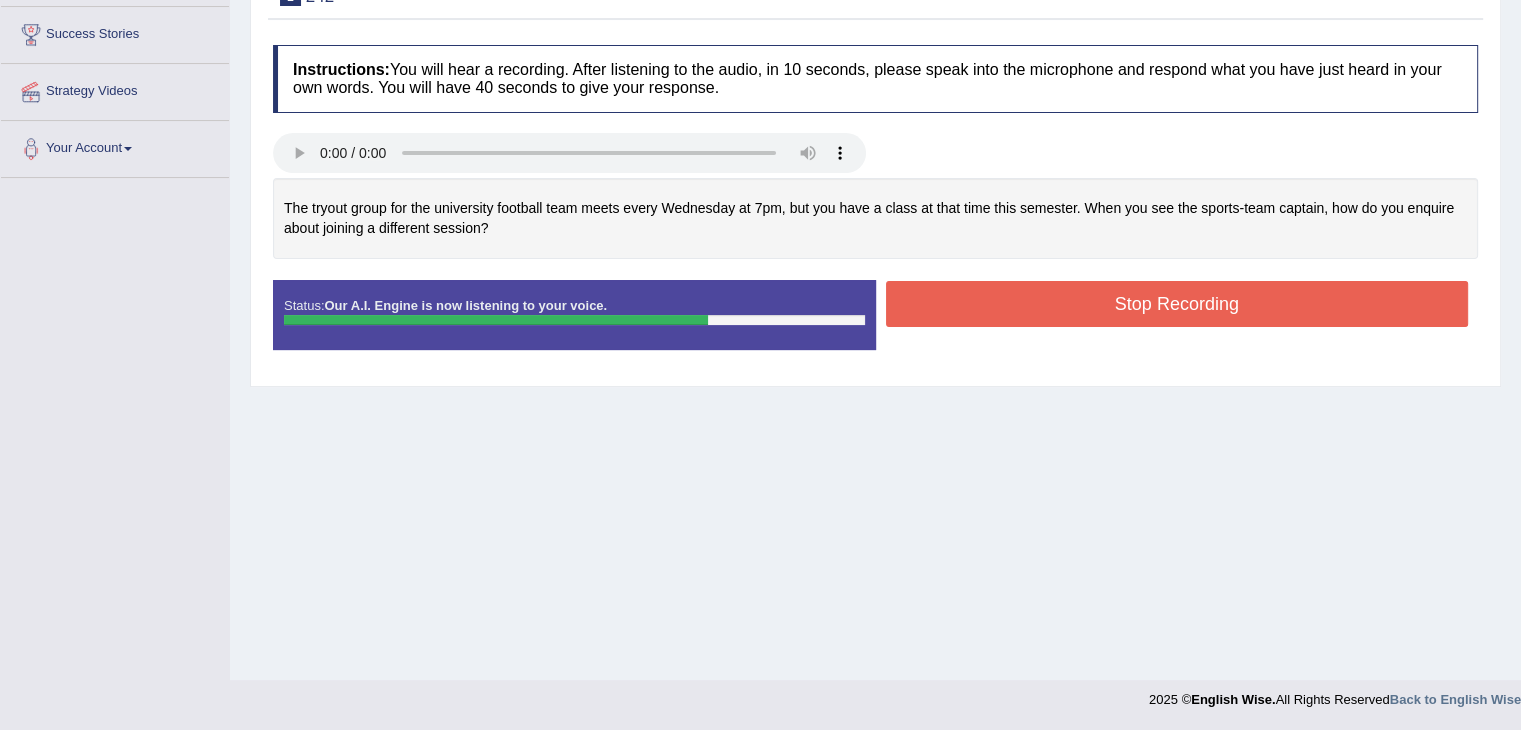 click on "Stop Recording" at bounding box center [1177, 304] 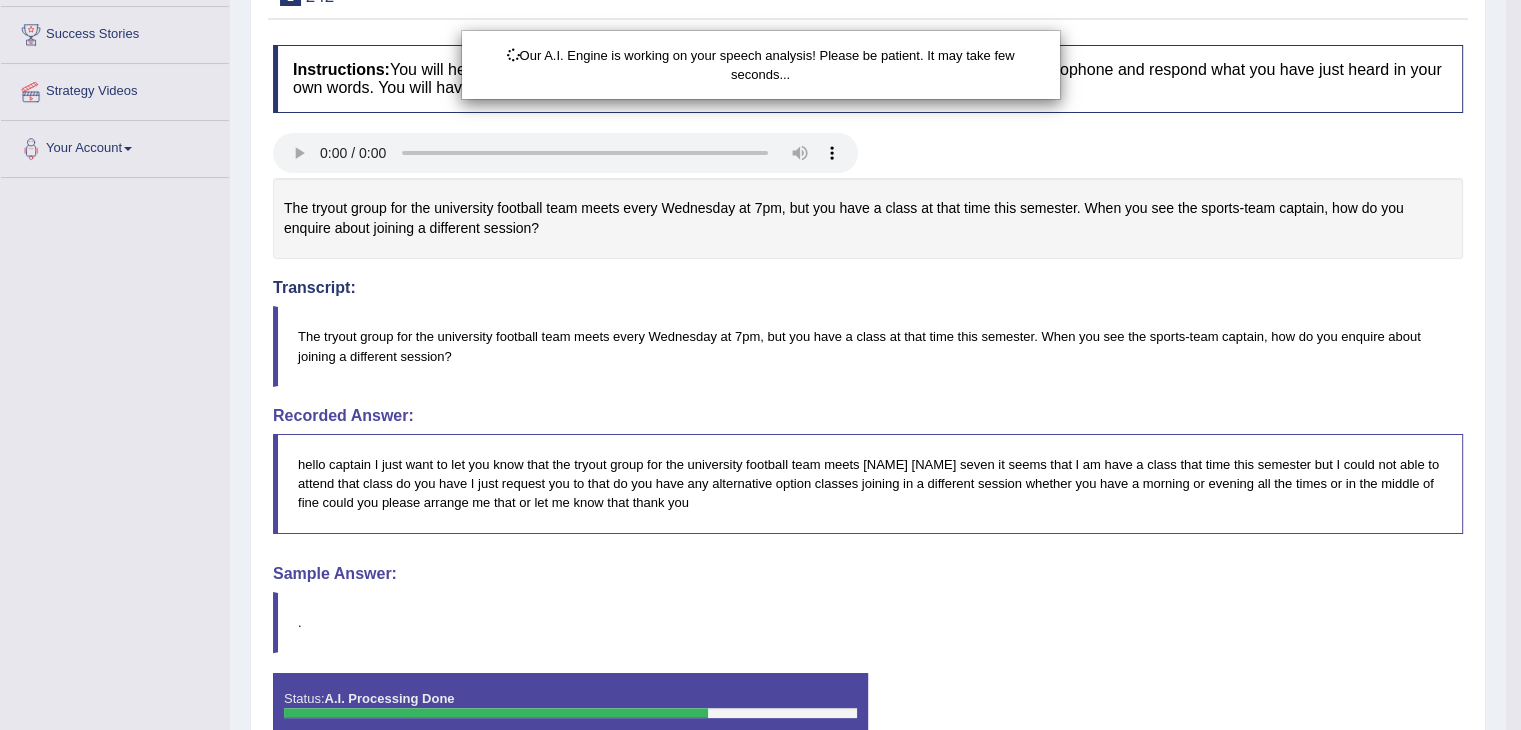 scroll, scrollTop: 432, scrollLeft: 0, axis: vertical 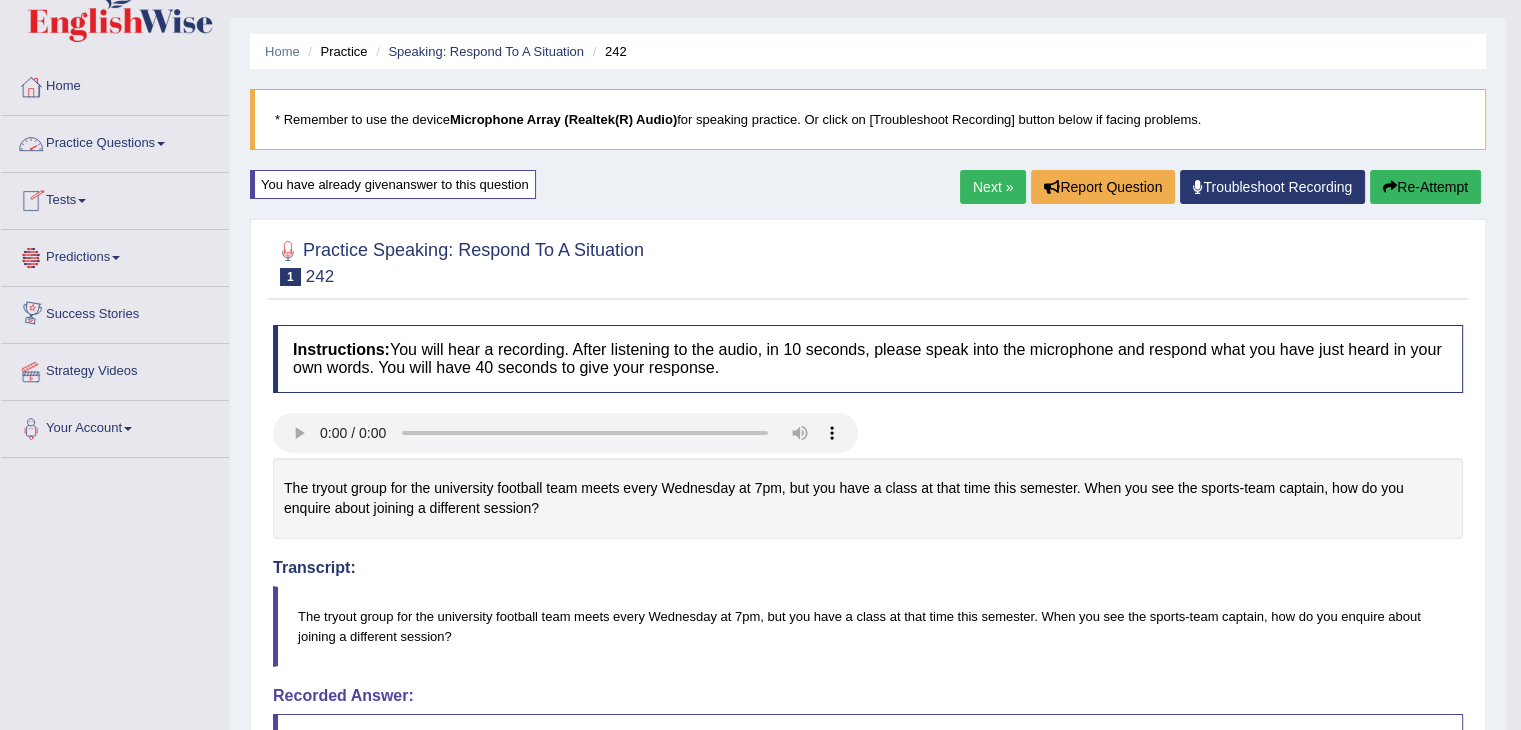 click on "Practice Questions" at bounding box center (115, 141) 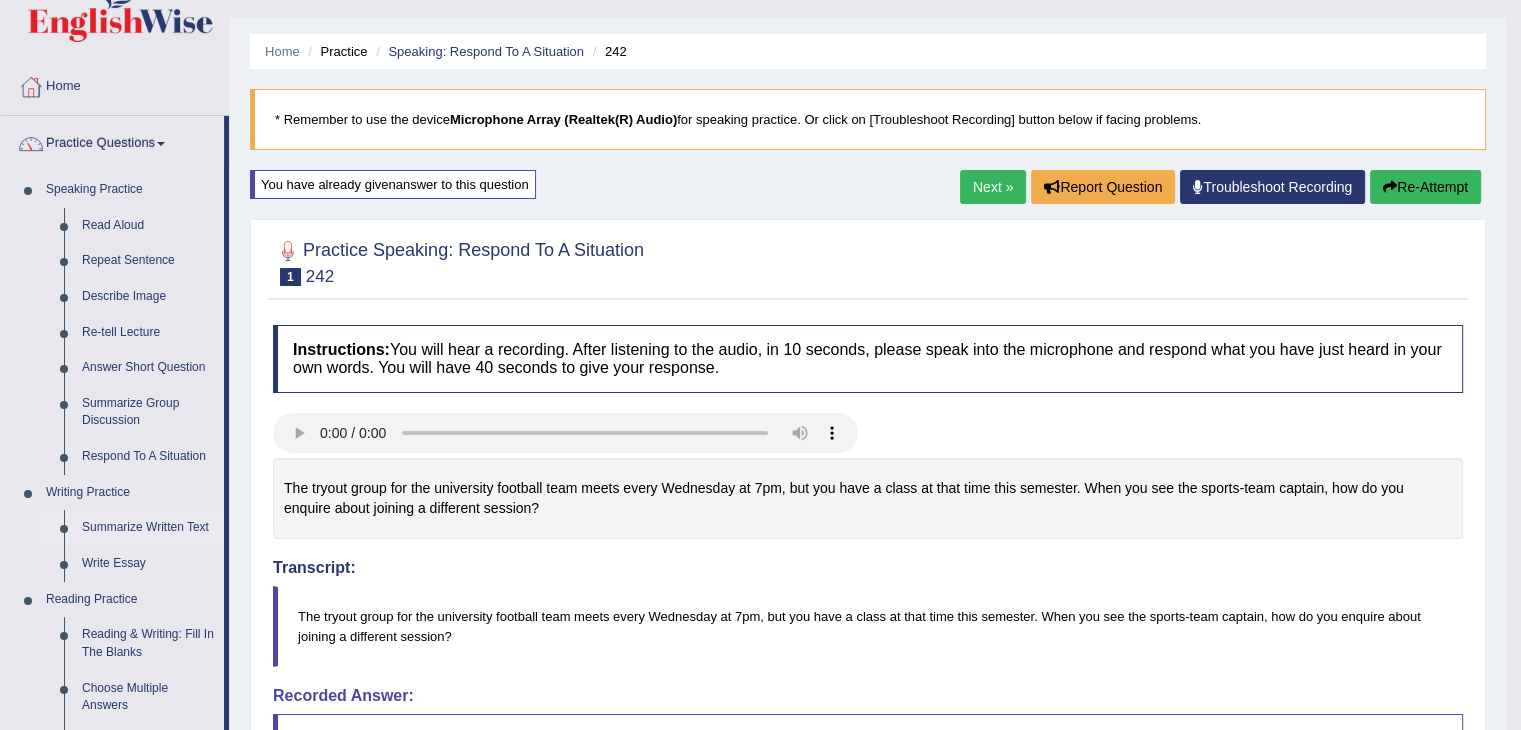 click on "Summarize Written Text" at bounding box center (148, 528) 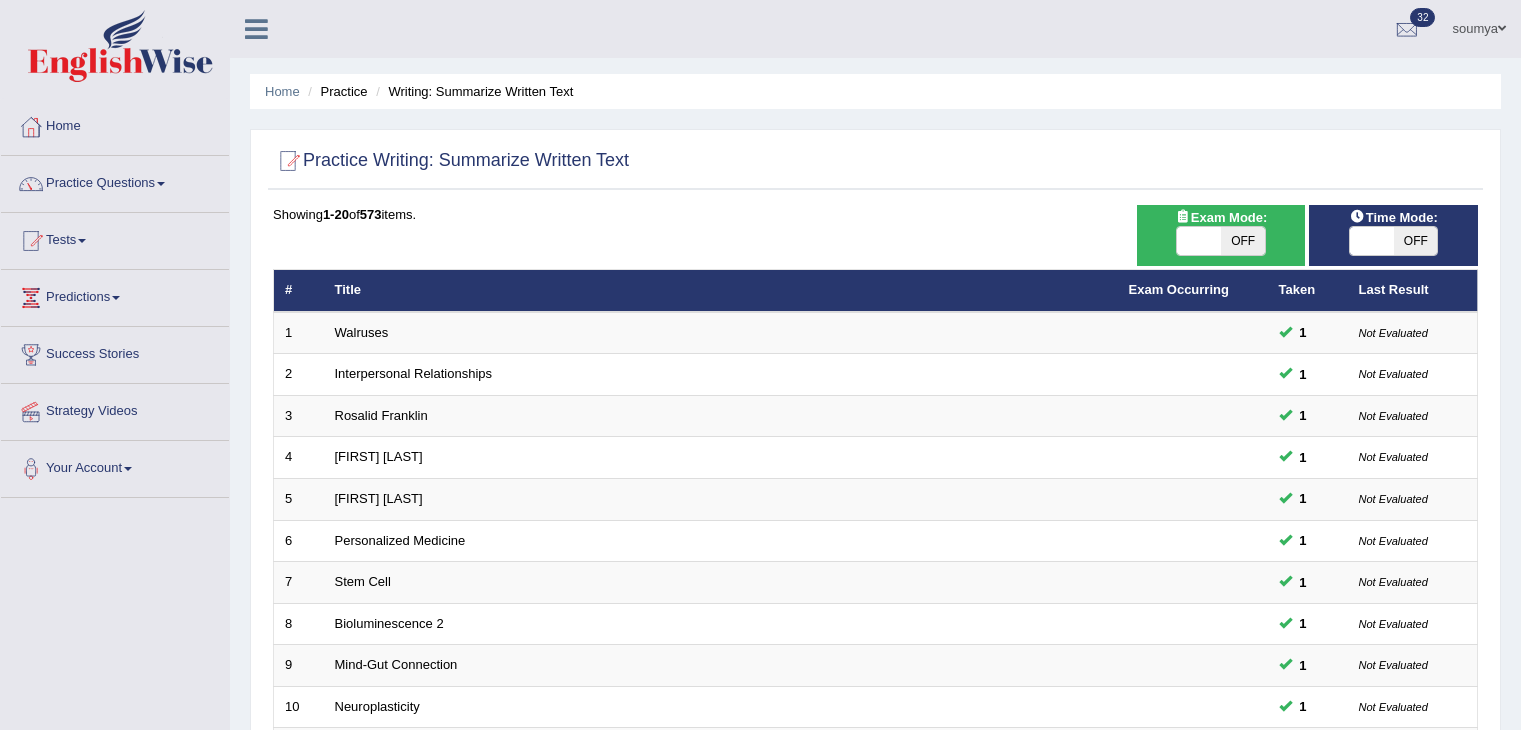 scroll, scrollTop: 0, scrollLeft: 0, axis: both 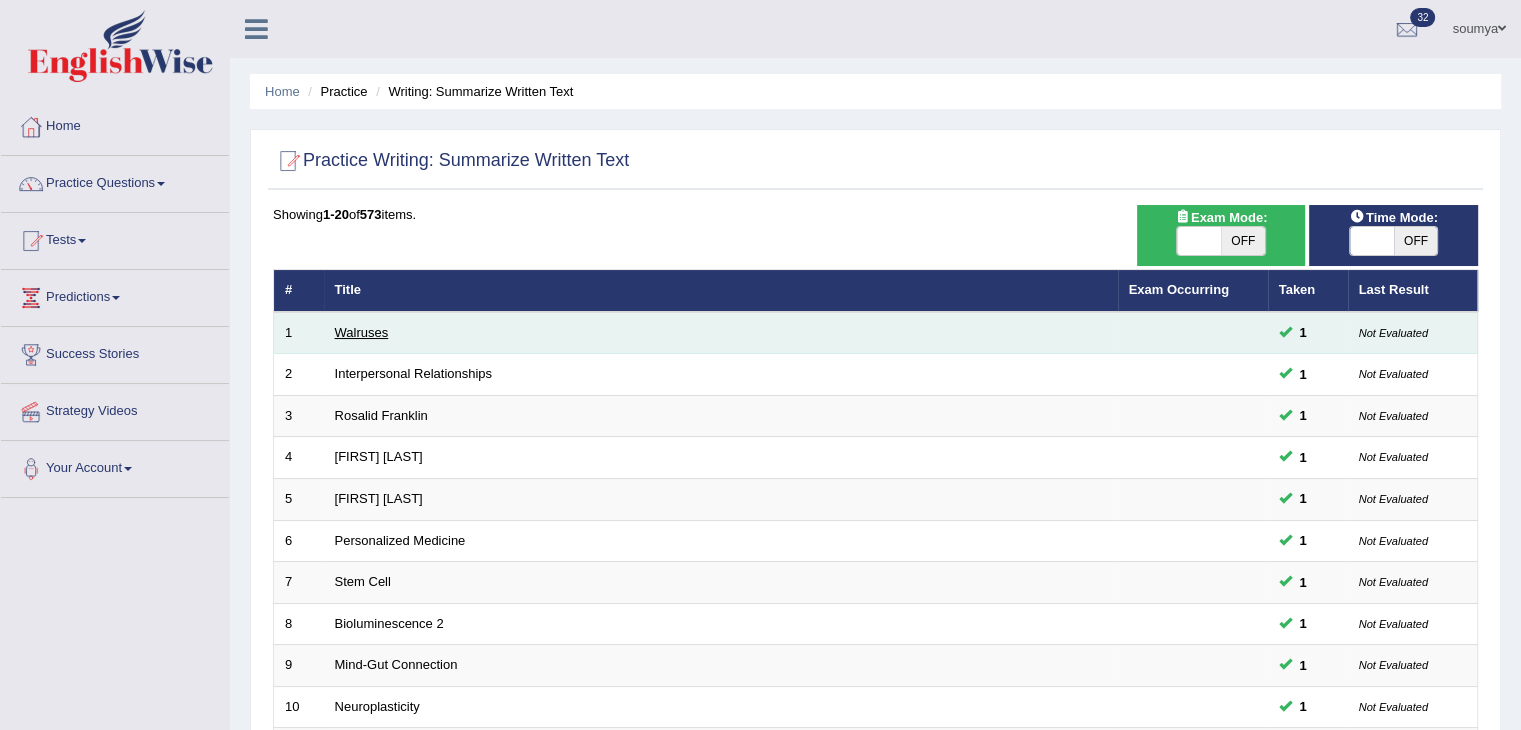 click on "Walruses" at bounding box center (362, 332) 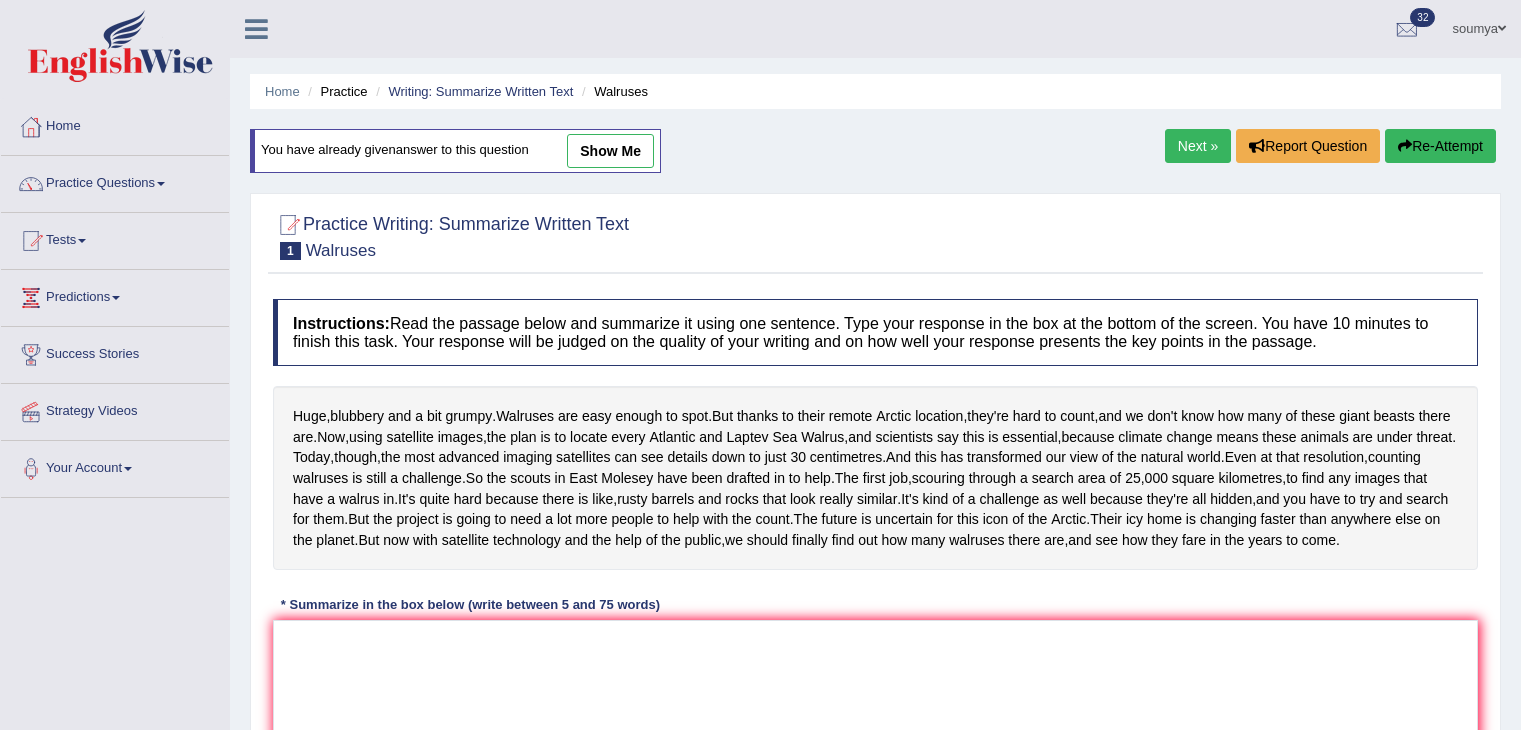 scroll, scrollTop: 299, scrollLeft: 0, axis: vertical 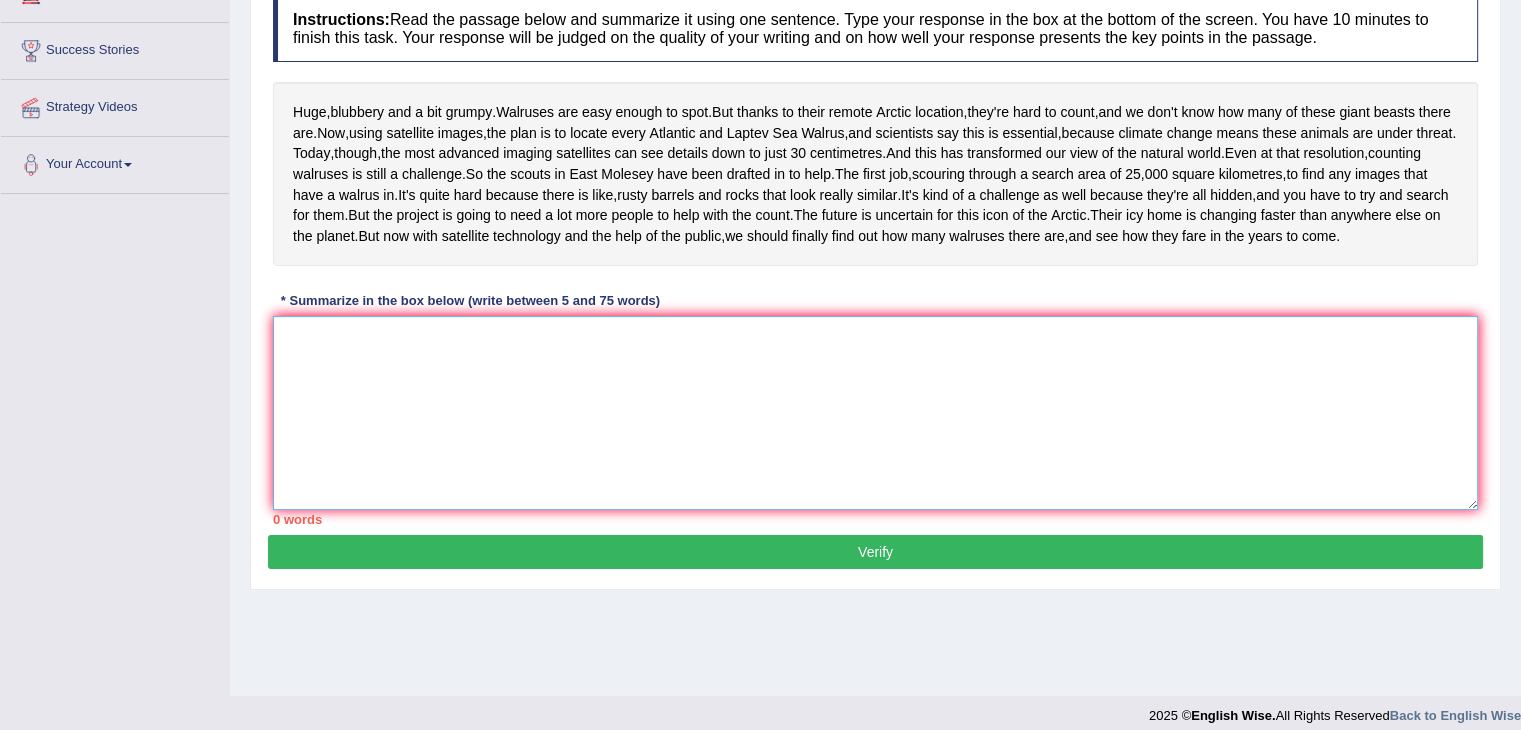 click at bounding box center [875, 413] 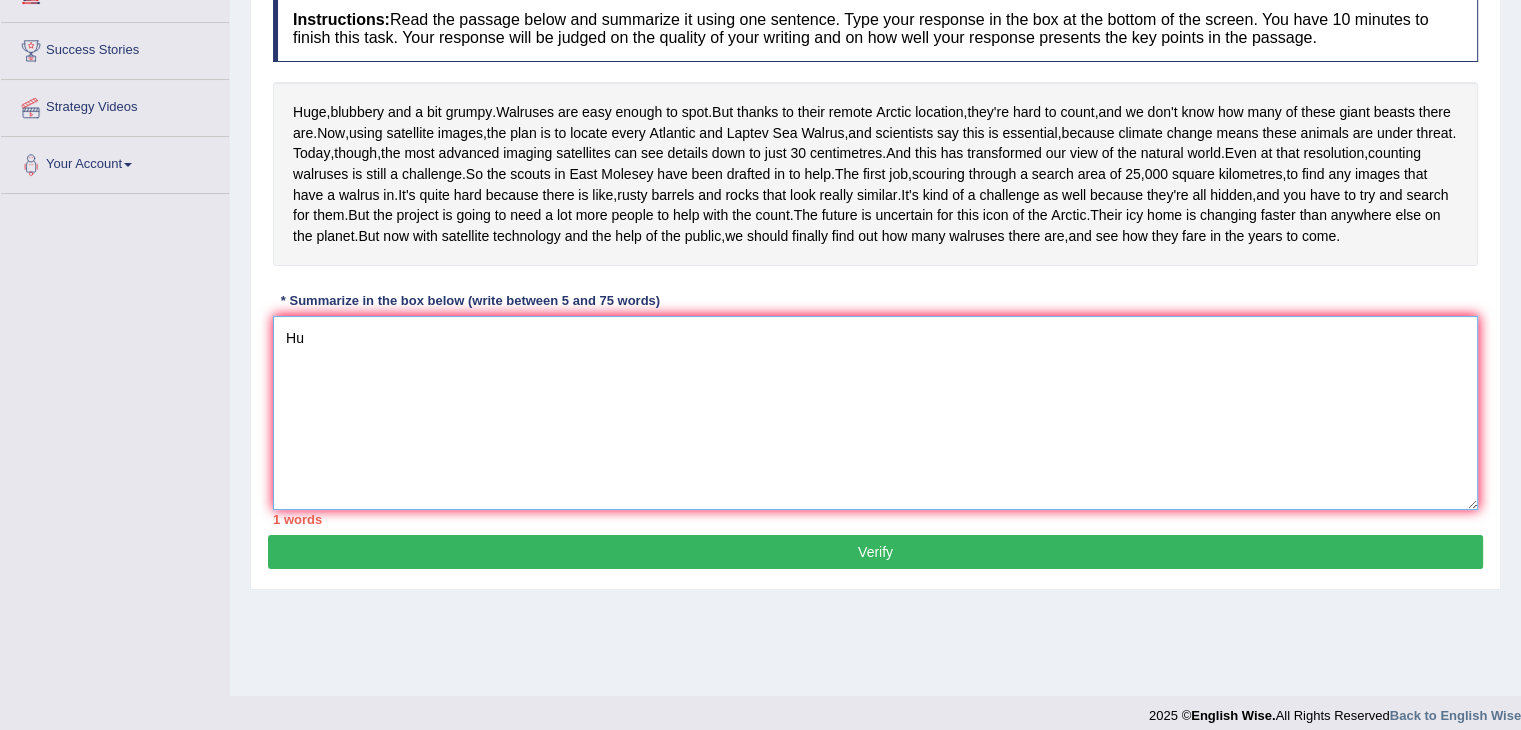 type on "H" 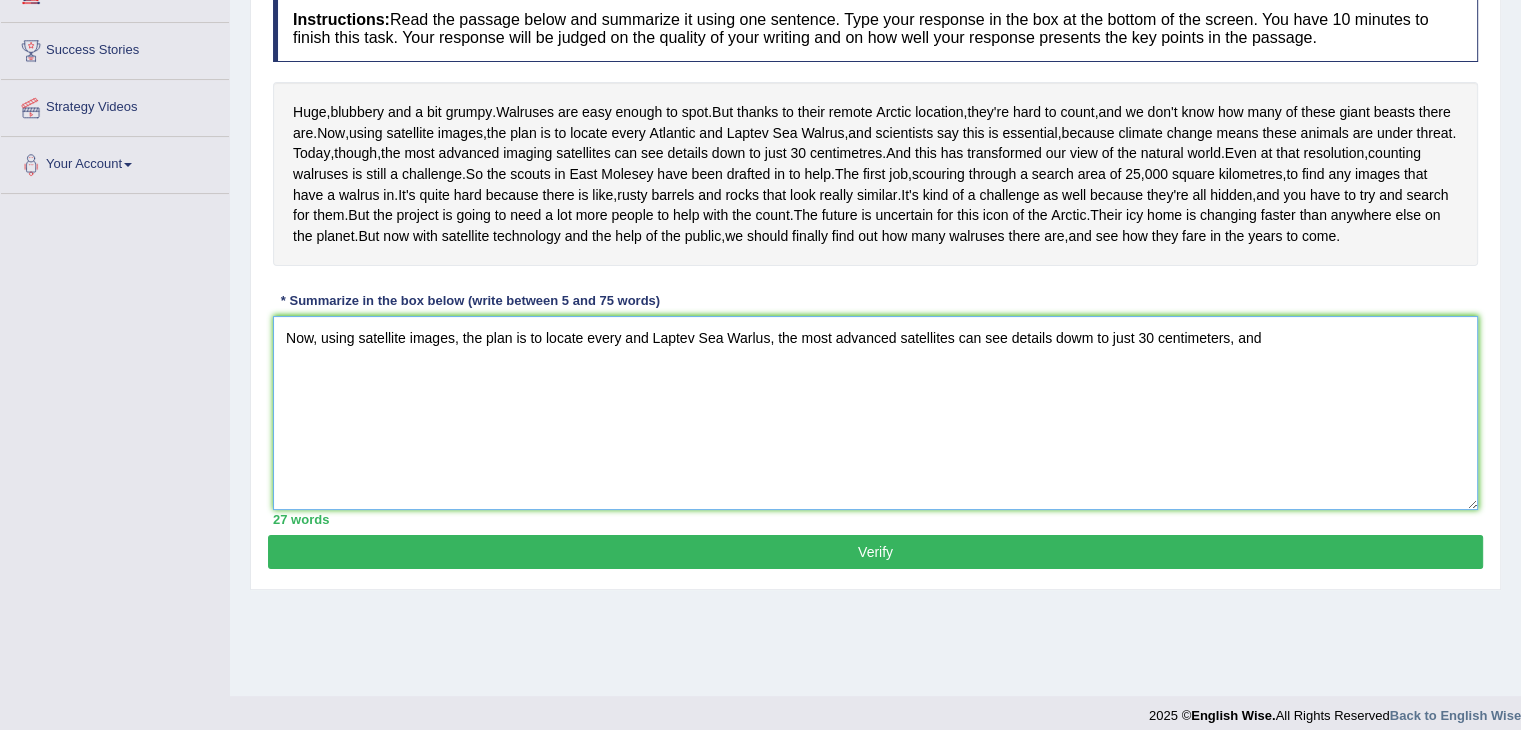 drag, startPoint x: 784, startPoint y: 440, endPoint x: 776, endPoint y: 487, distance: 47.67599 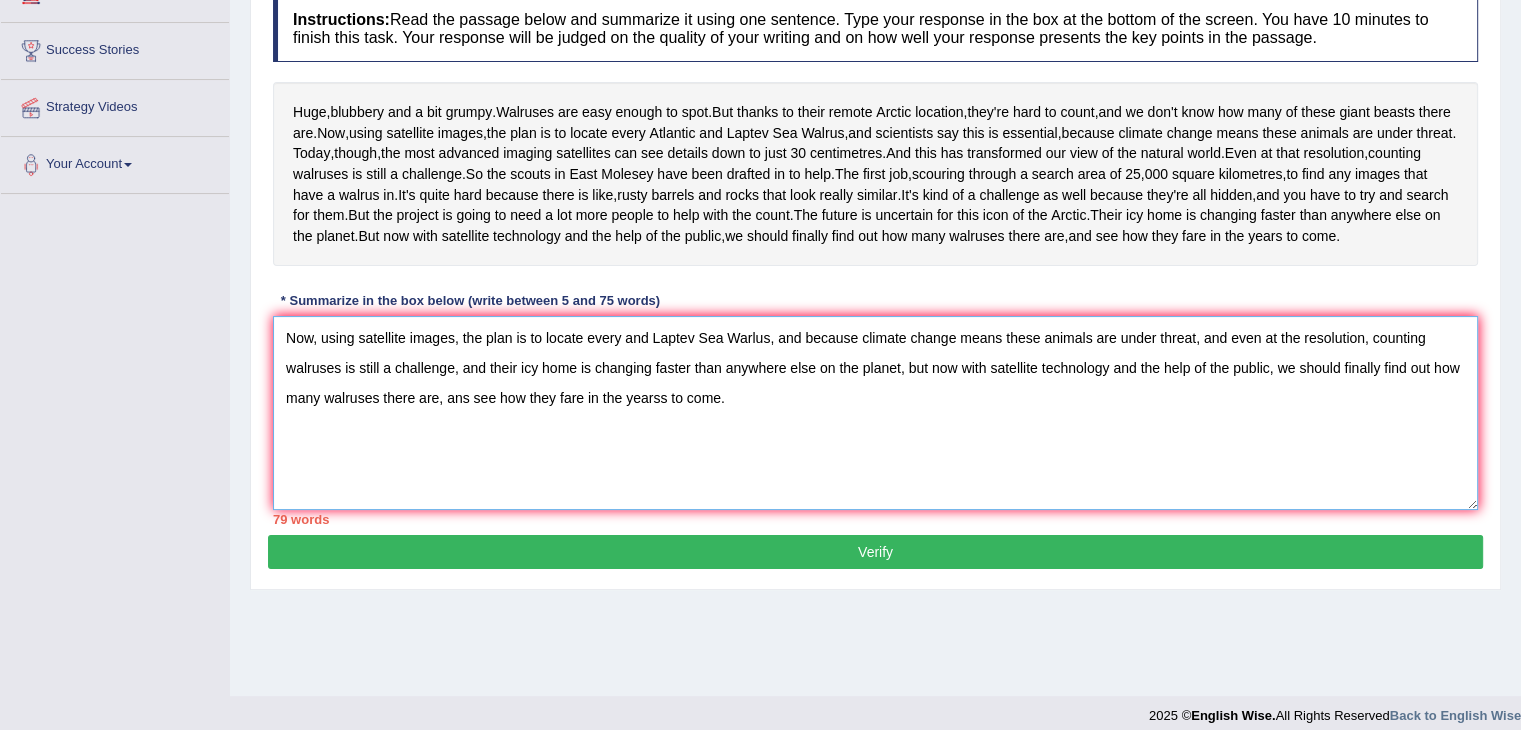 drag, startPoint x: 776, startPoint y: 437, endPoint x: 213, endPoint y: 419, distance: 563.28766 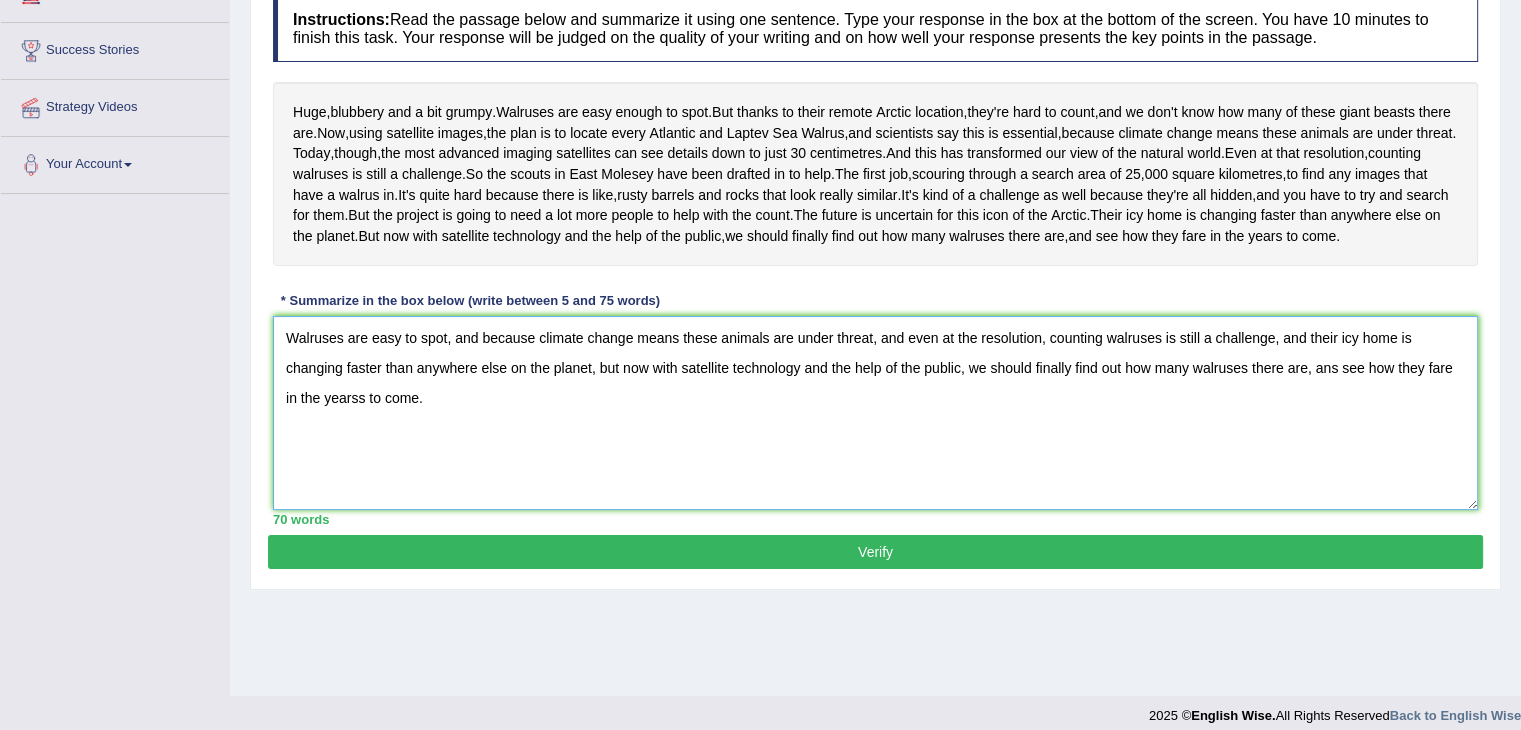 click on "Walruses are easy to spot, and because climate change means these animals are under threat, and even at the resolution, counting walruses is still a challenge, and their icy home is changing faster than anywhere else on the planet, but now with satellite technology and the help of the public, we should finally find out how many walruses there are, ans see how they fare in the yearss to come." at bounding box center [875, 413] 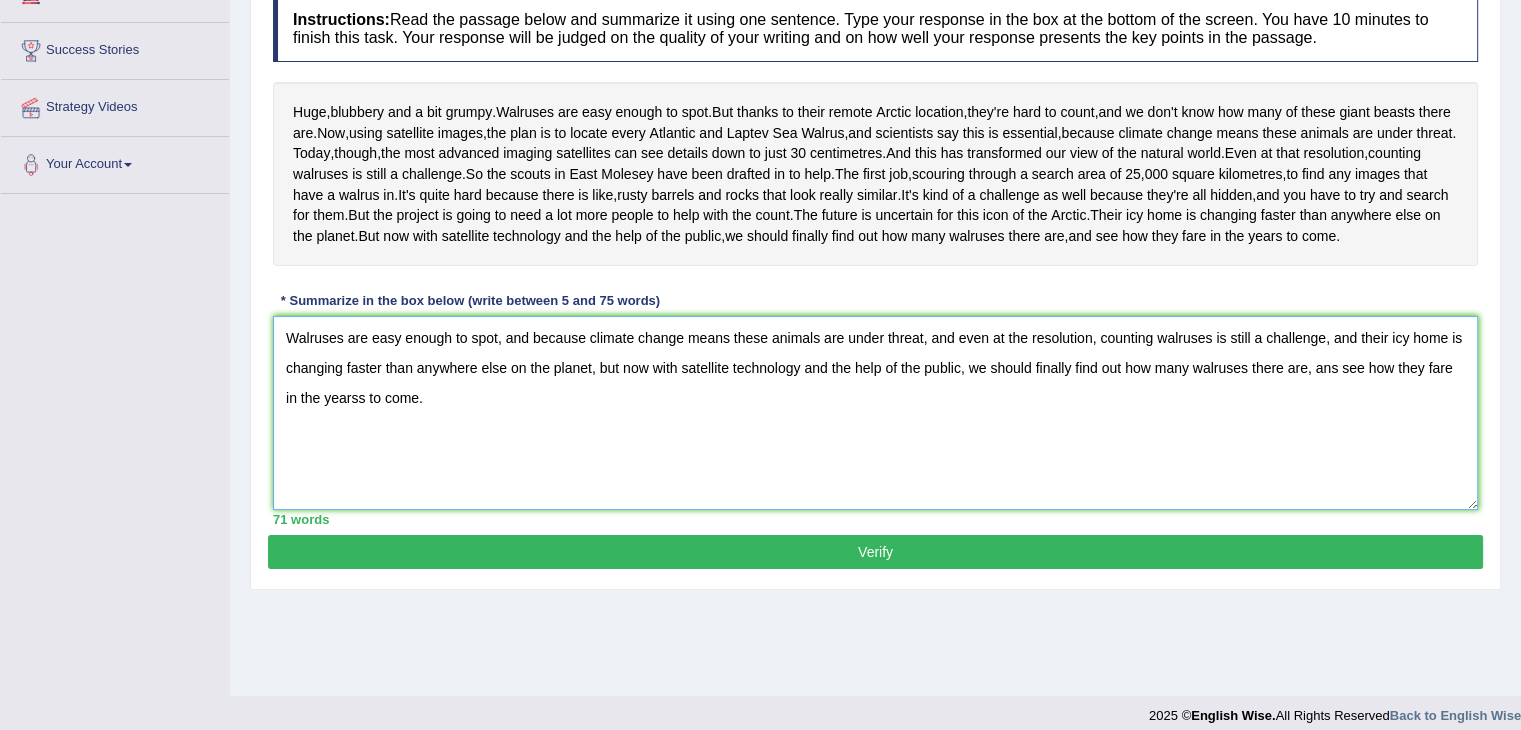 click on "Walruses are easy enough to spot, and because climate change means these animals are under threat, and even at the resolution, counting walruses is still a challenge, and their icy home is changing faster than anywhere else on the planet, but now with satellite technology and the help of the public, we should finally find out how many walruses there are, ans see how they fare in the yearss to come." at bounding box center (875, 413) 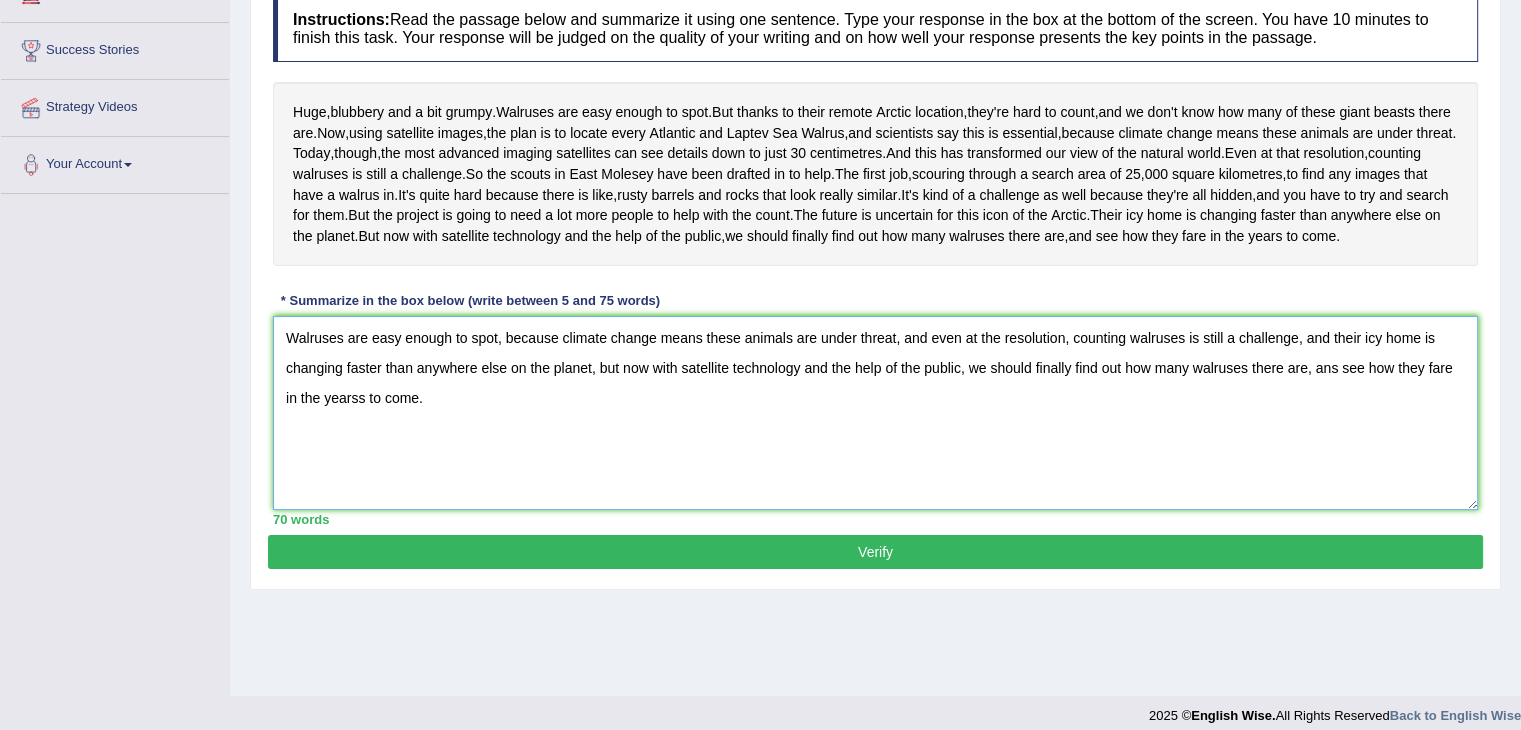 scroll, scrollTop: 329, scrollLeft: 0, axis: vertical 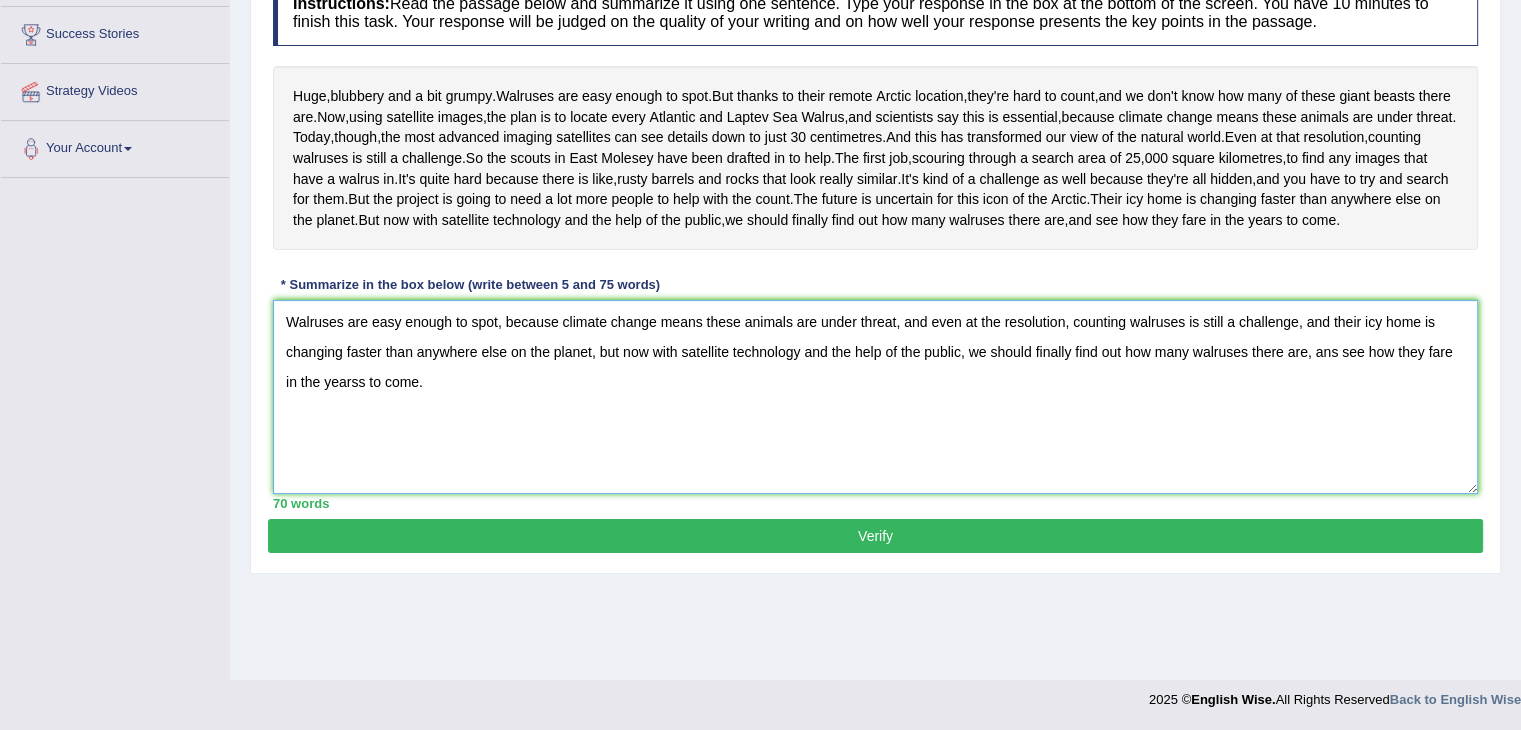 click on "Walruses are easy enough to spot, because climate change means these animals are under threat, and even at the resolution, counting walruses is still a challenge, and their icy home is changing faster than anywhere else on the planet, but now with satellite technology and the help of the public, we should finally find out how many walruses there are, ans see how they fare in the yearss to come." at bounding box center (875, 397) 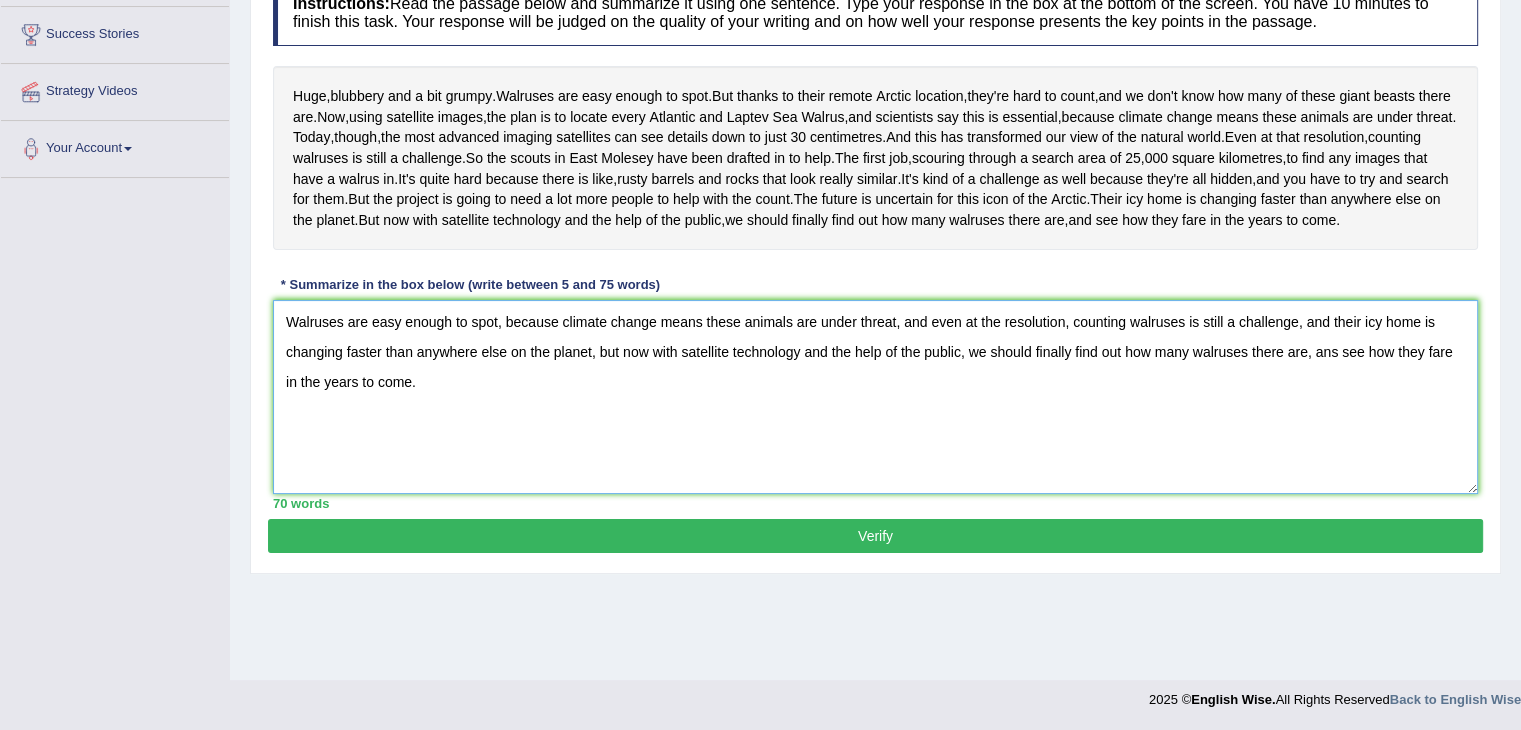type on "Walruses are easy enough to spot, because climate change means these animals are under threat, and even at the resolution, counting walruses is still a challenge, and their icy home is changing faster than anywhere else on the planet, but now with satellite technology and the help of the public, we should finally find out how many walruses there are, ans see how they fare in the years to come." 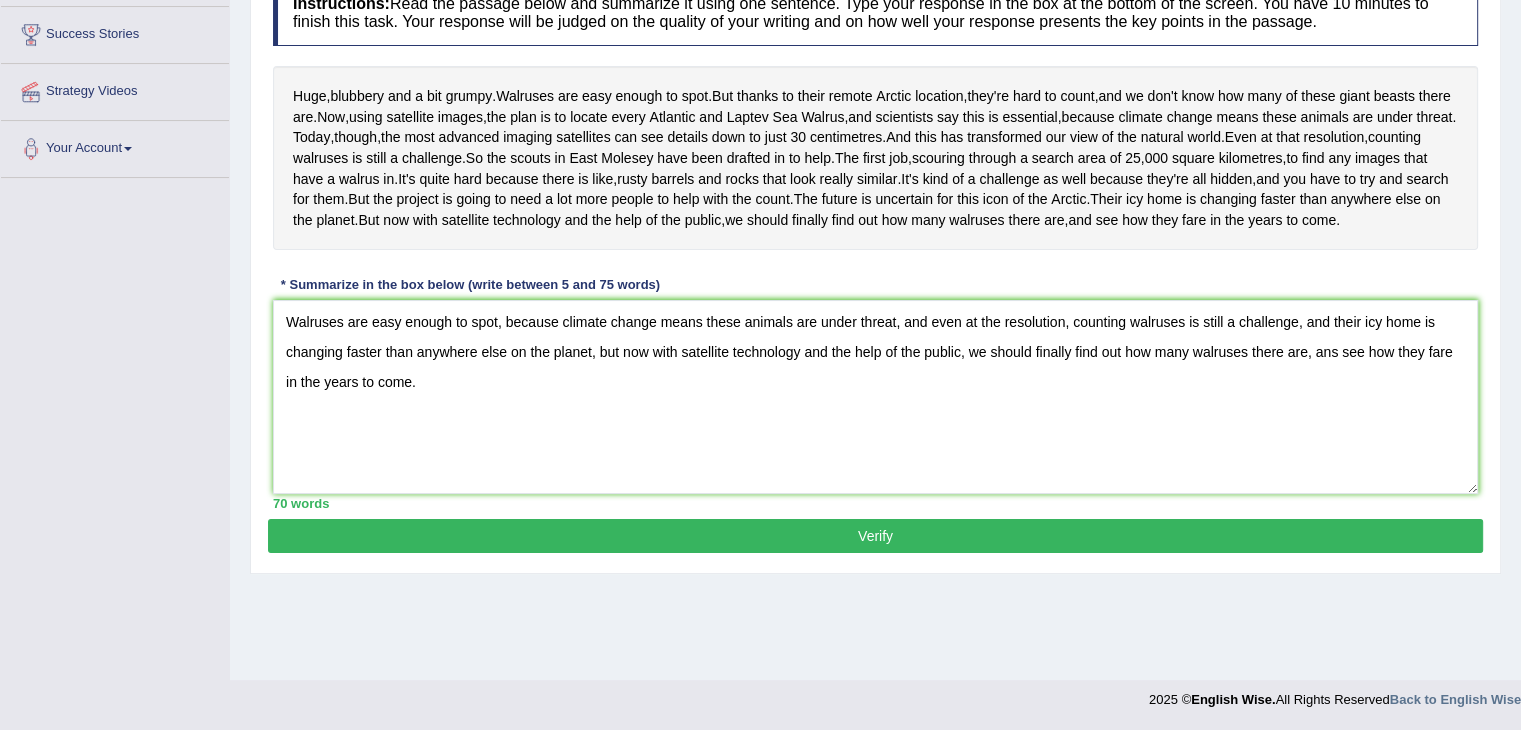 click on "Verify" at bounding box center [875, 536] 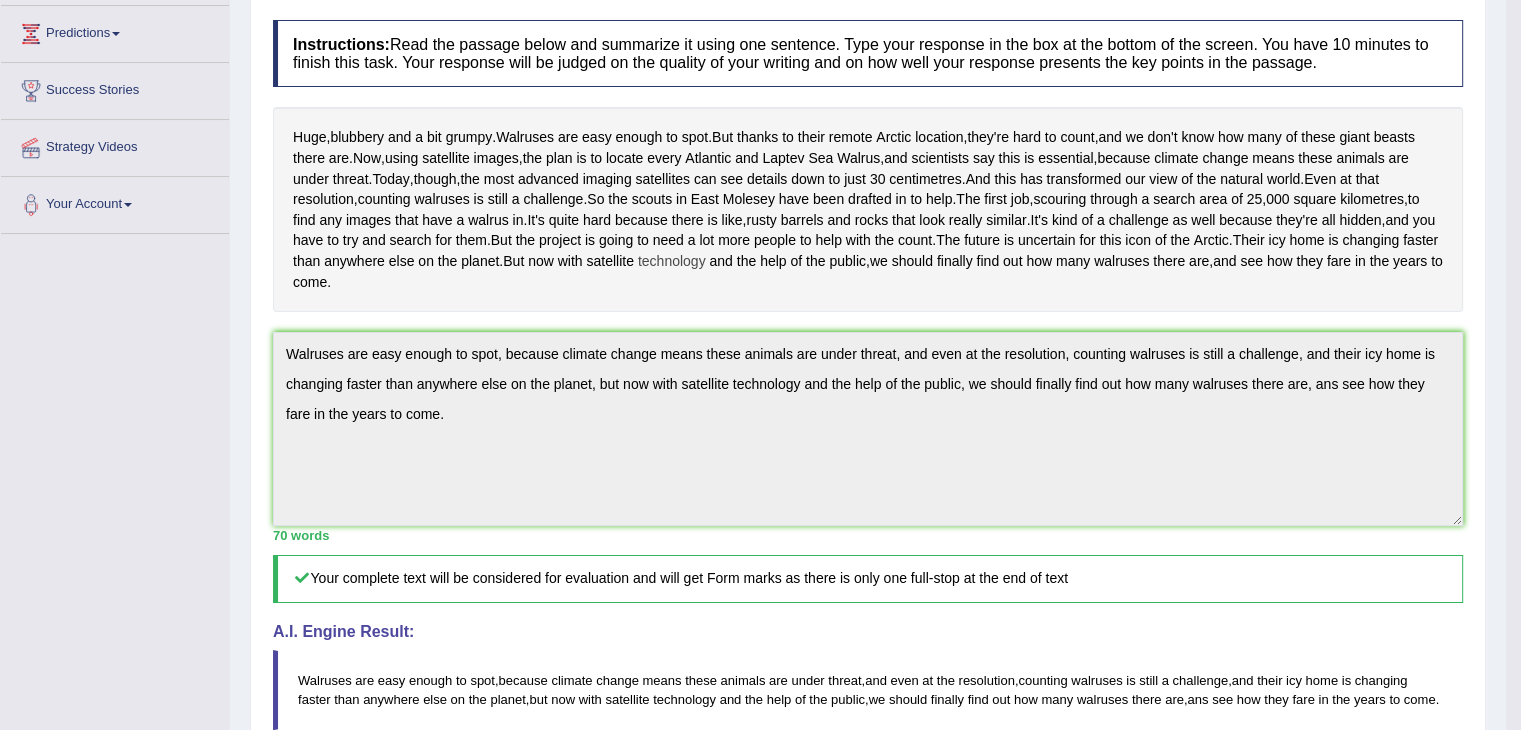scroll, scrollTop: 0, scrollLeft: 0, axis: both 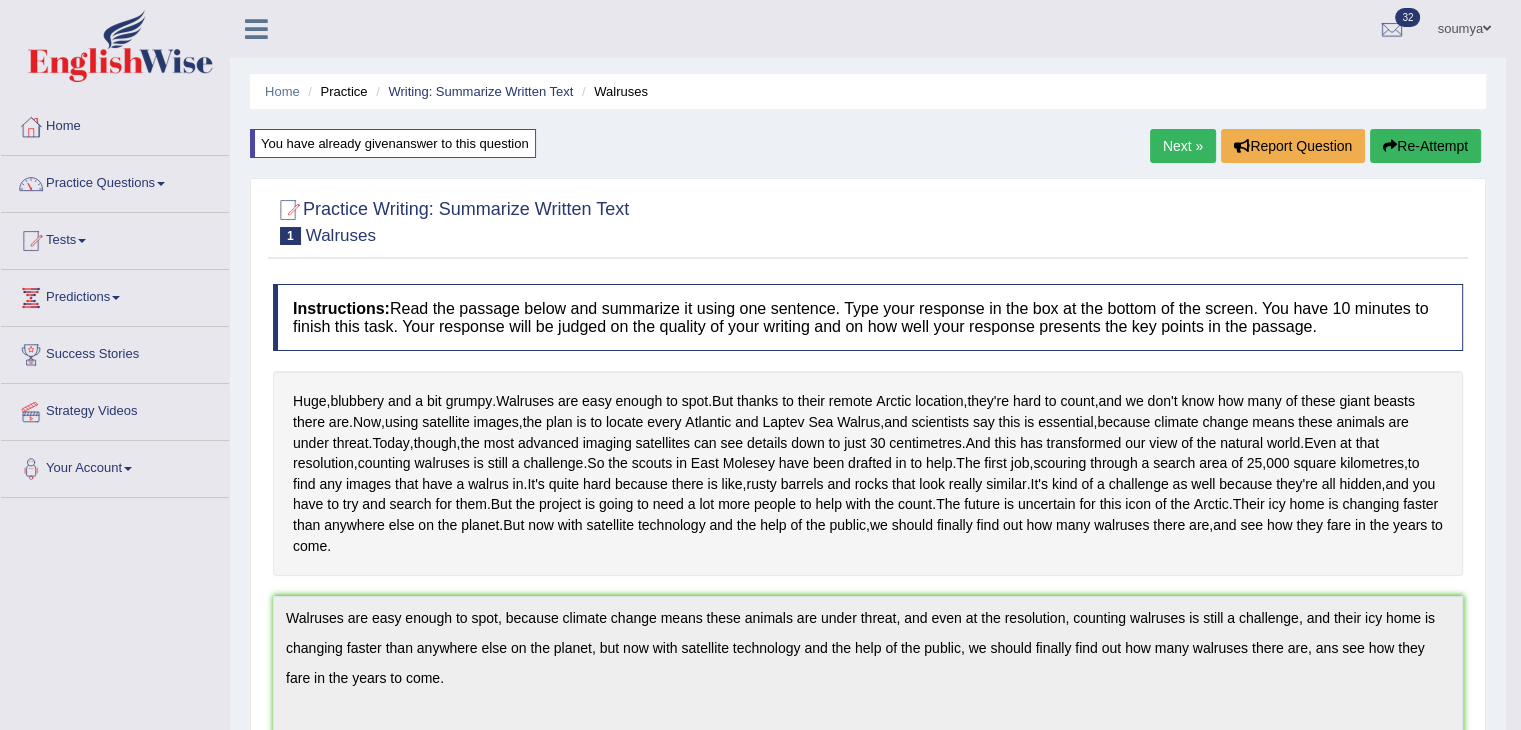 click on "Practice Questions" at bounding box center [115, 181] 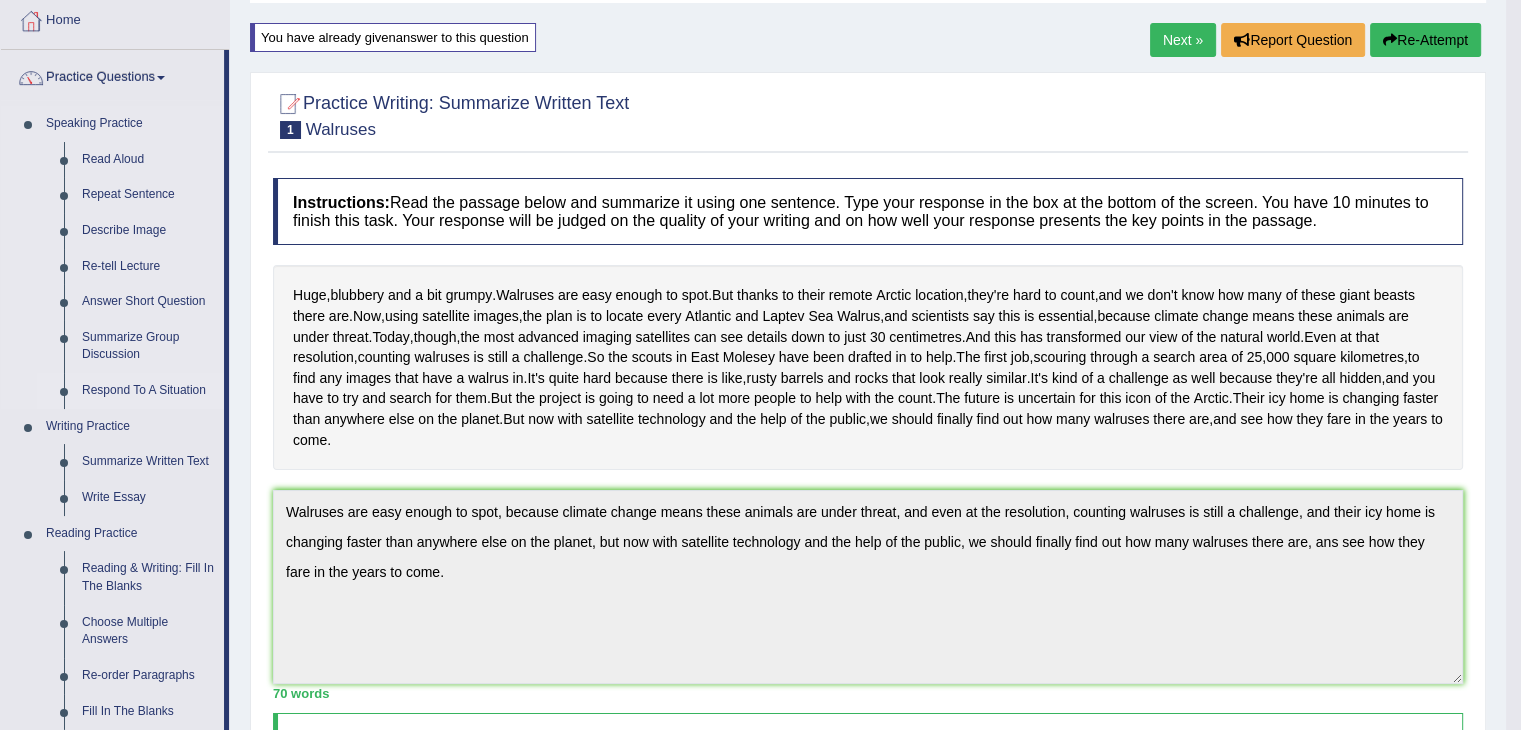 scroll, scrollTop: 108, scrollLeft: 0, axis: vertical 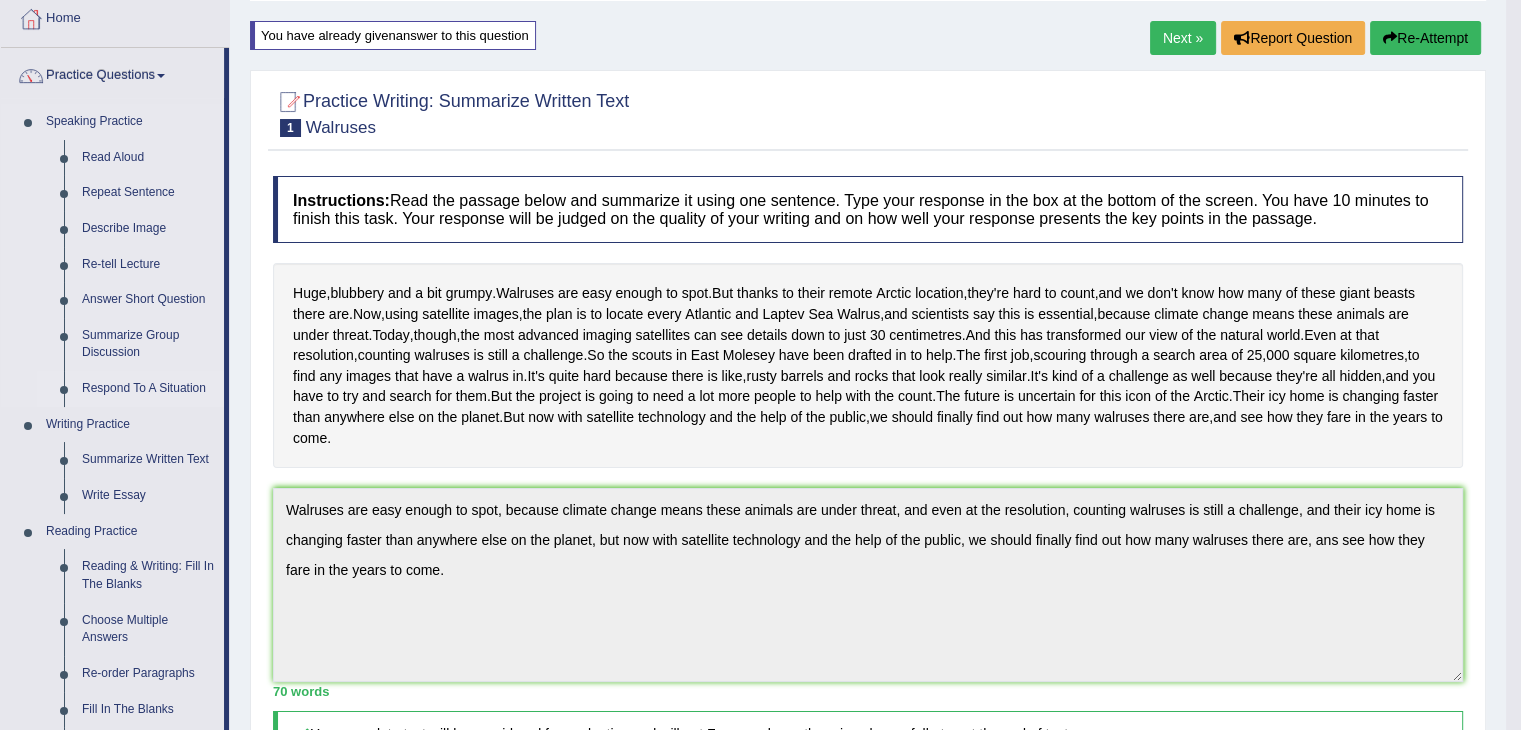 click on "Write Essay" at bounding box center (148, 496) 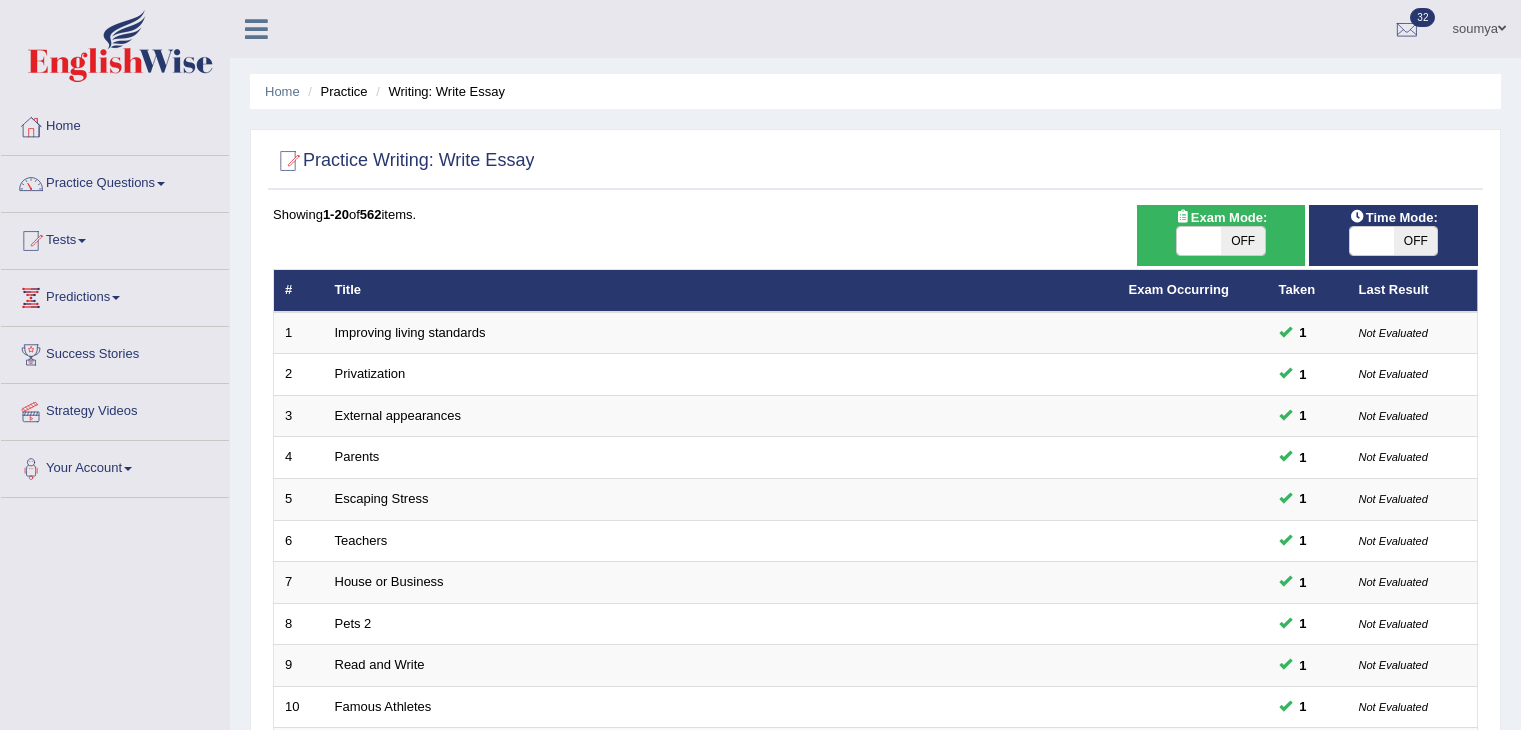 scroll, scrollTop: 0, scrollLeft: 0, axis: both 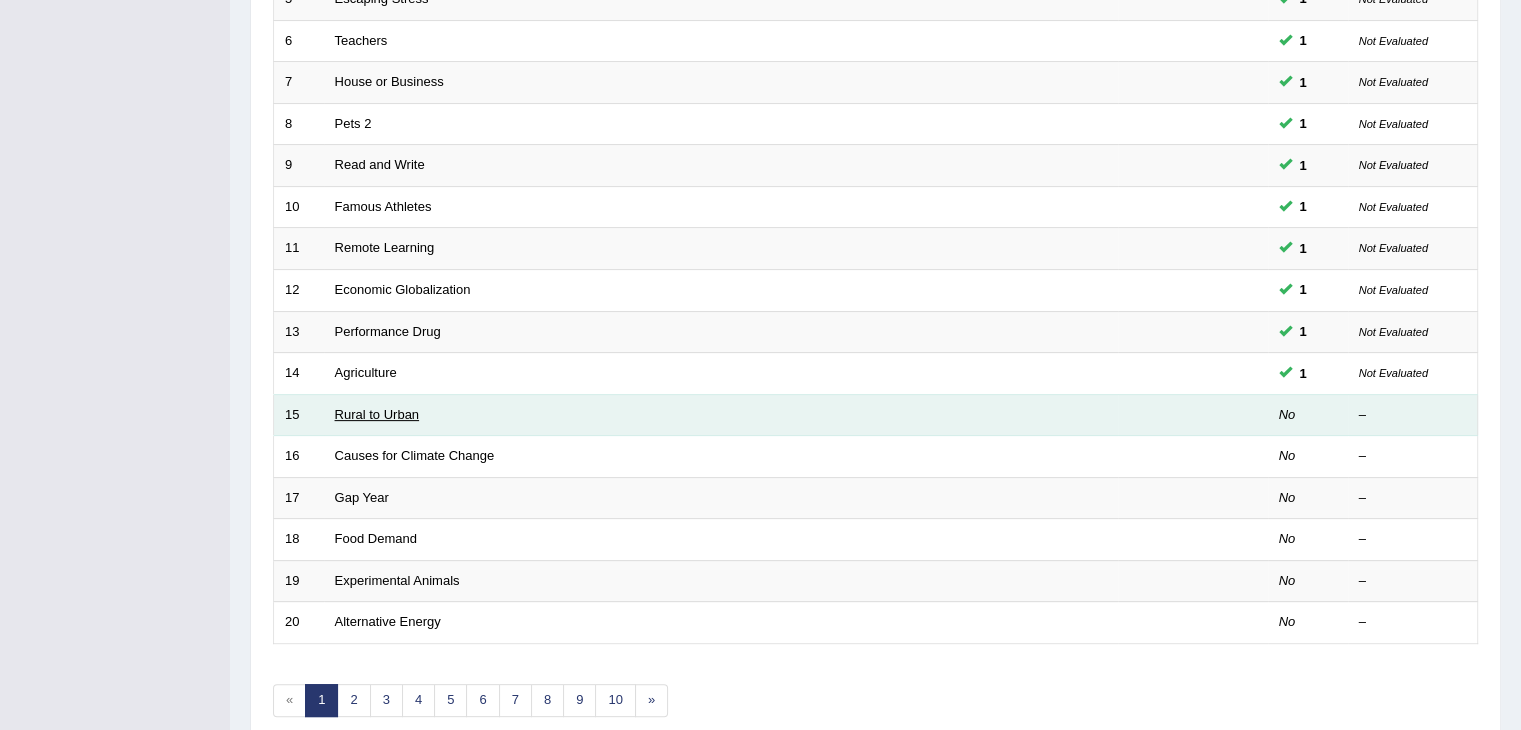 click on "Rural to Urban" at bounding box center [377, 414] 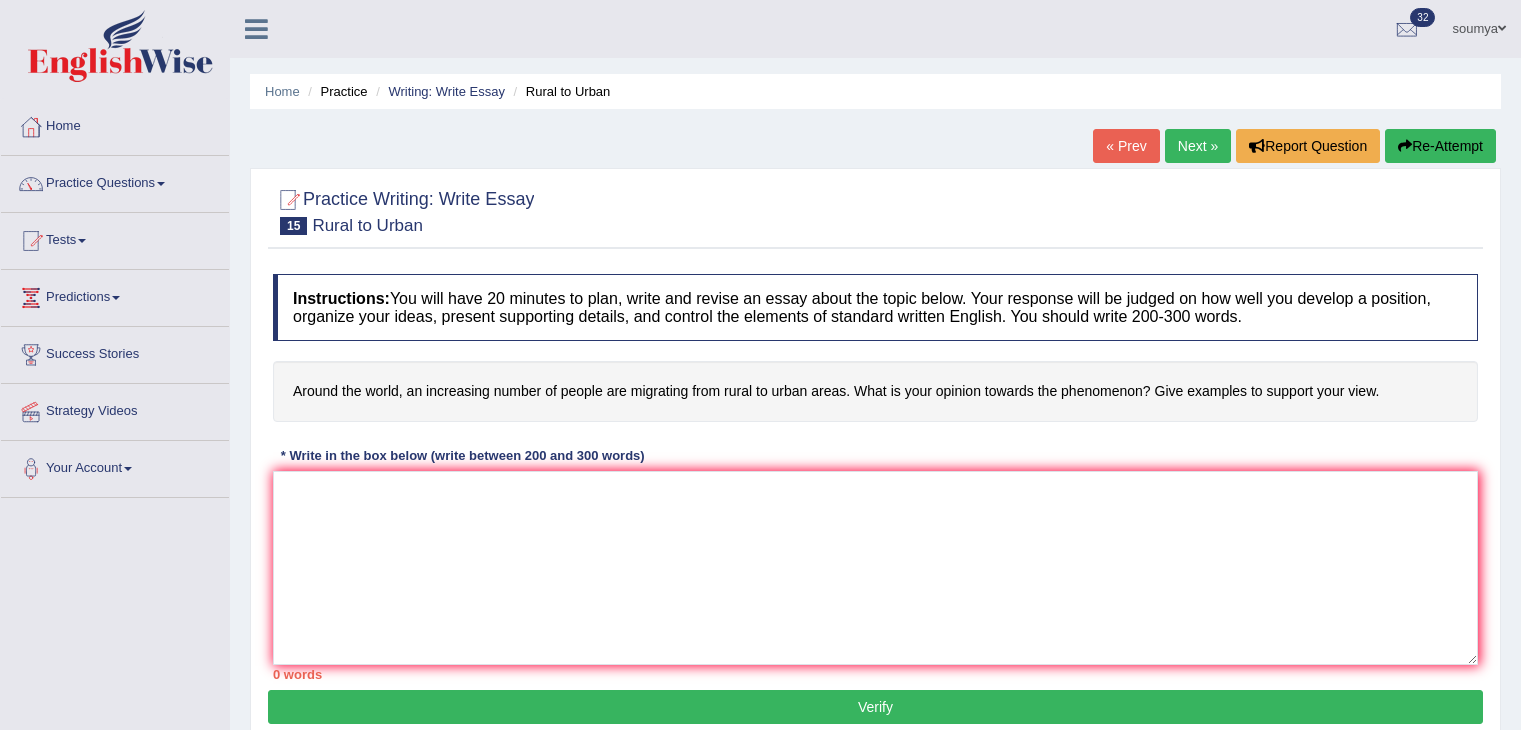 scroll, scrollTop: 0, scrollLeft: 0, axis: both 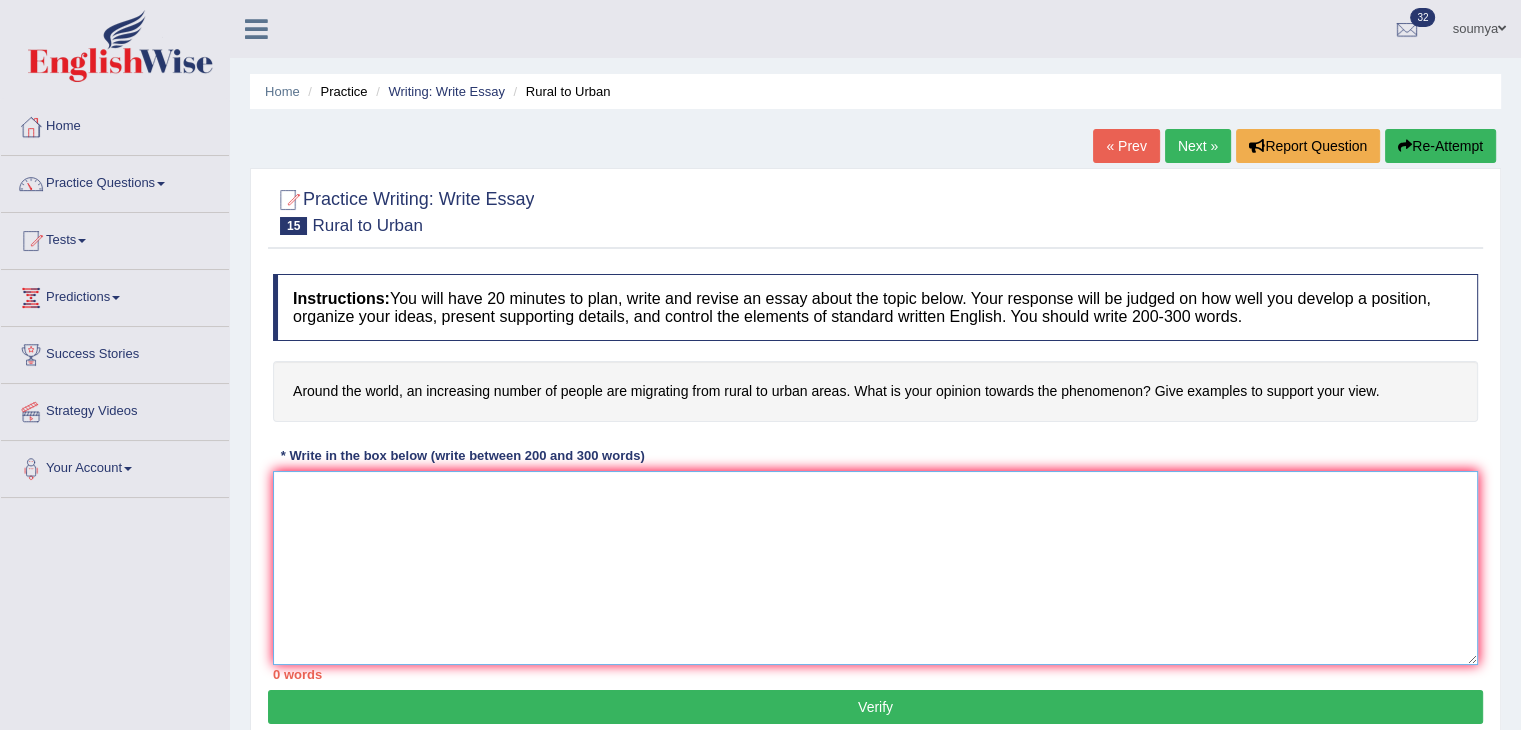 click at bounding box center (875, 568) 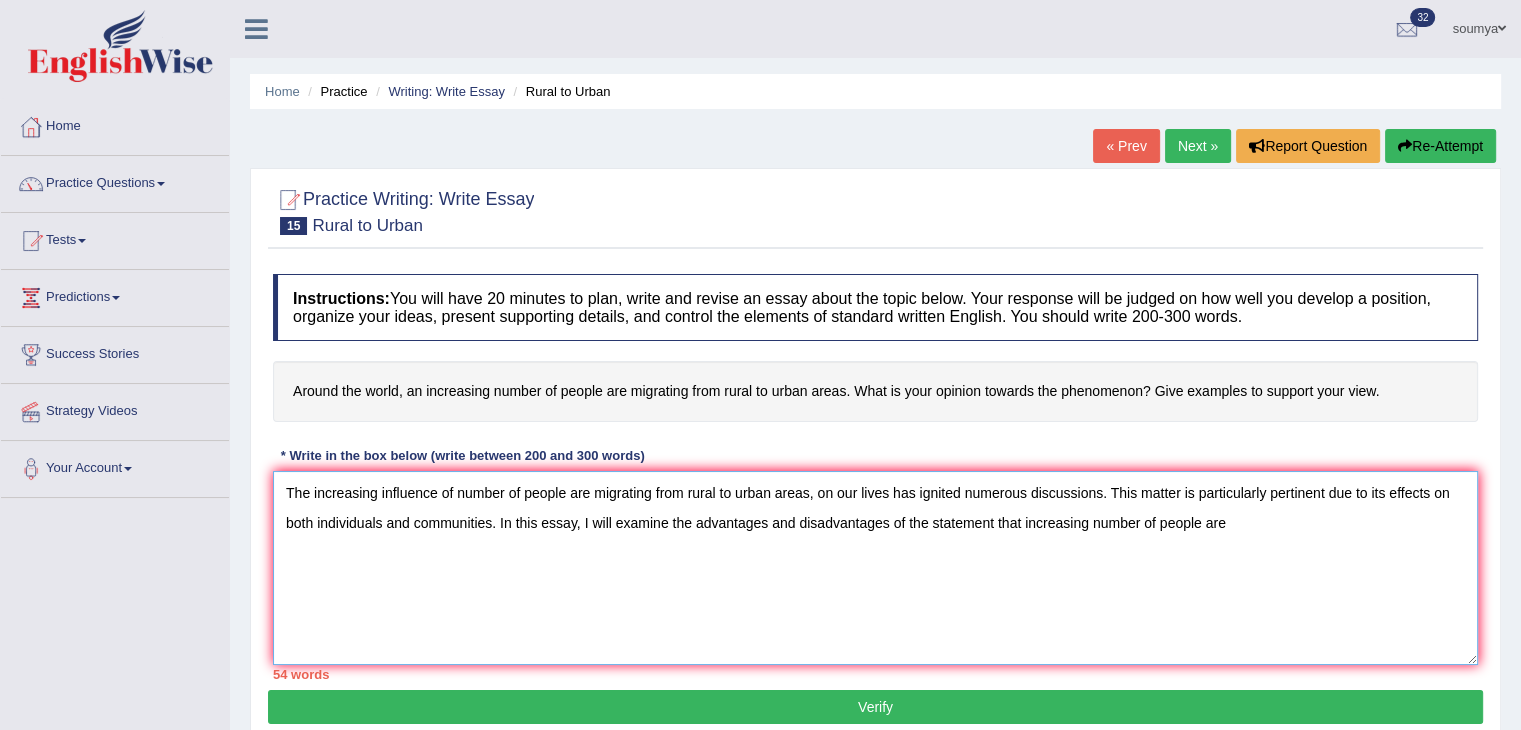 click on "The increasing influence of number of people are migrating from rural to urban areas, on our lives has ignited numerous discussions. This matter is particularly pertinent due to its effects on both individuals and communities. In this essay, I will examine the advantages and disadvantages of the statement that increasing number of people are" at bounding box center [875, 568] 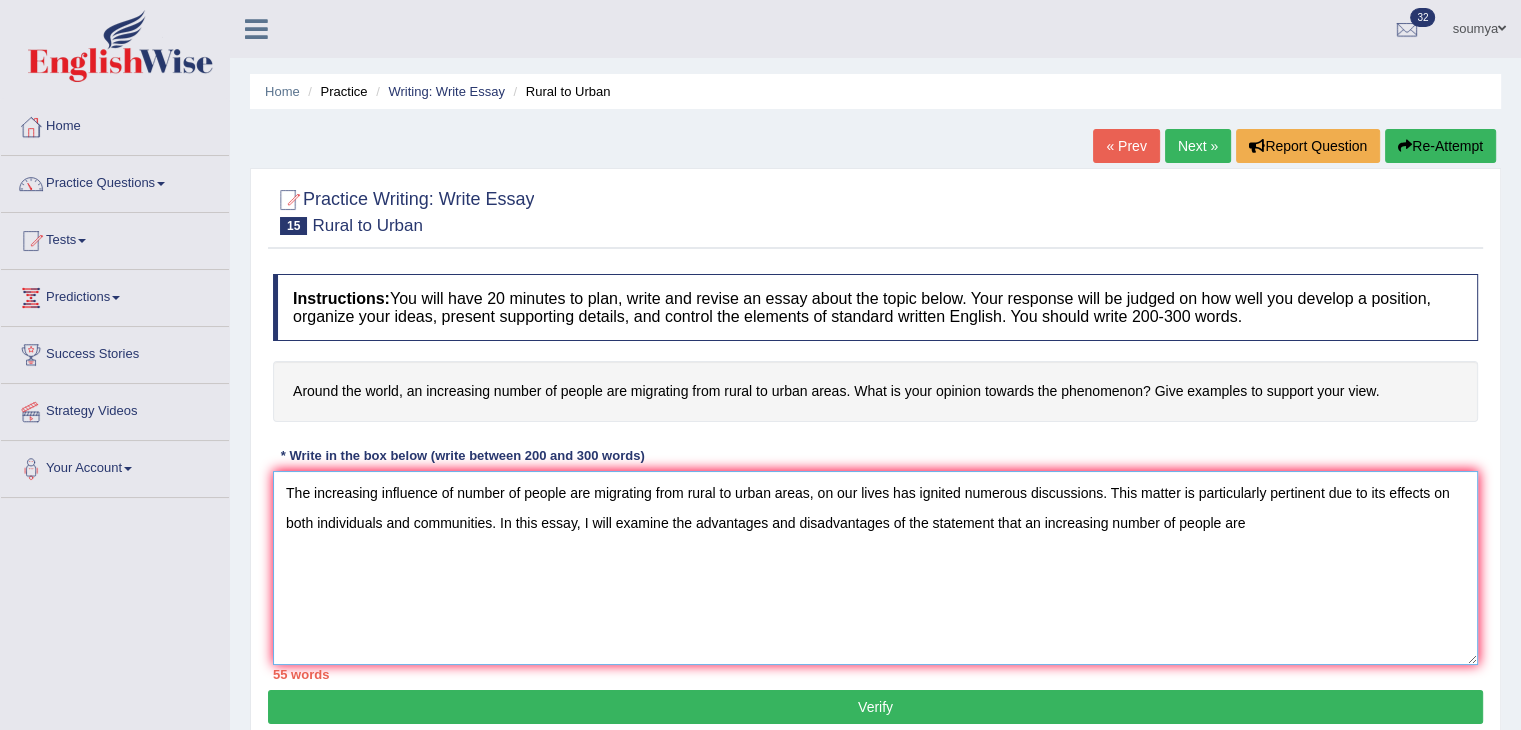 click on "The increasing influence of number of people are migrating from rural to urban areas, on our lives has ignited numerous discussions. This matter is particularly pertinent due to its effects on both individuals and communities. In this essay, I will examine the advantages and disadvantages of the statement that an increasing number of people are" at bounding box center [875, 568] 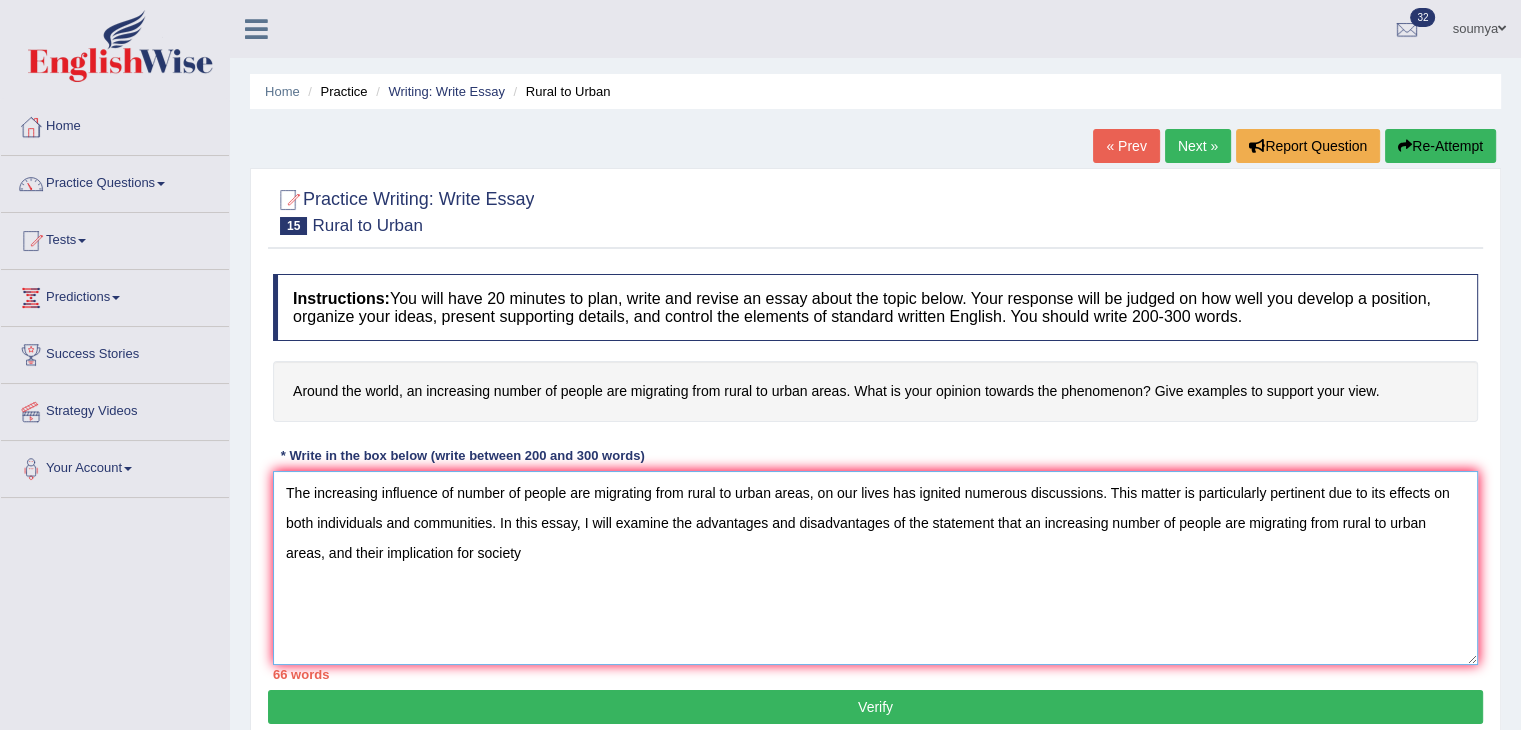 click on "The increasing influence of number of people are migrating from rural to urban areas, on our lives has ignited numerous discussions. This matter is particularly pertinent due to its effects on both individuals and communities. In this essay, I will examine the advantages and disadvantages of the statement that an increasing number of people are migrating from rural to urban areas, and their implication for society" at bounding box center [875, 568] 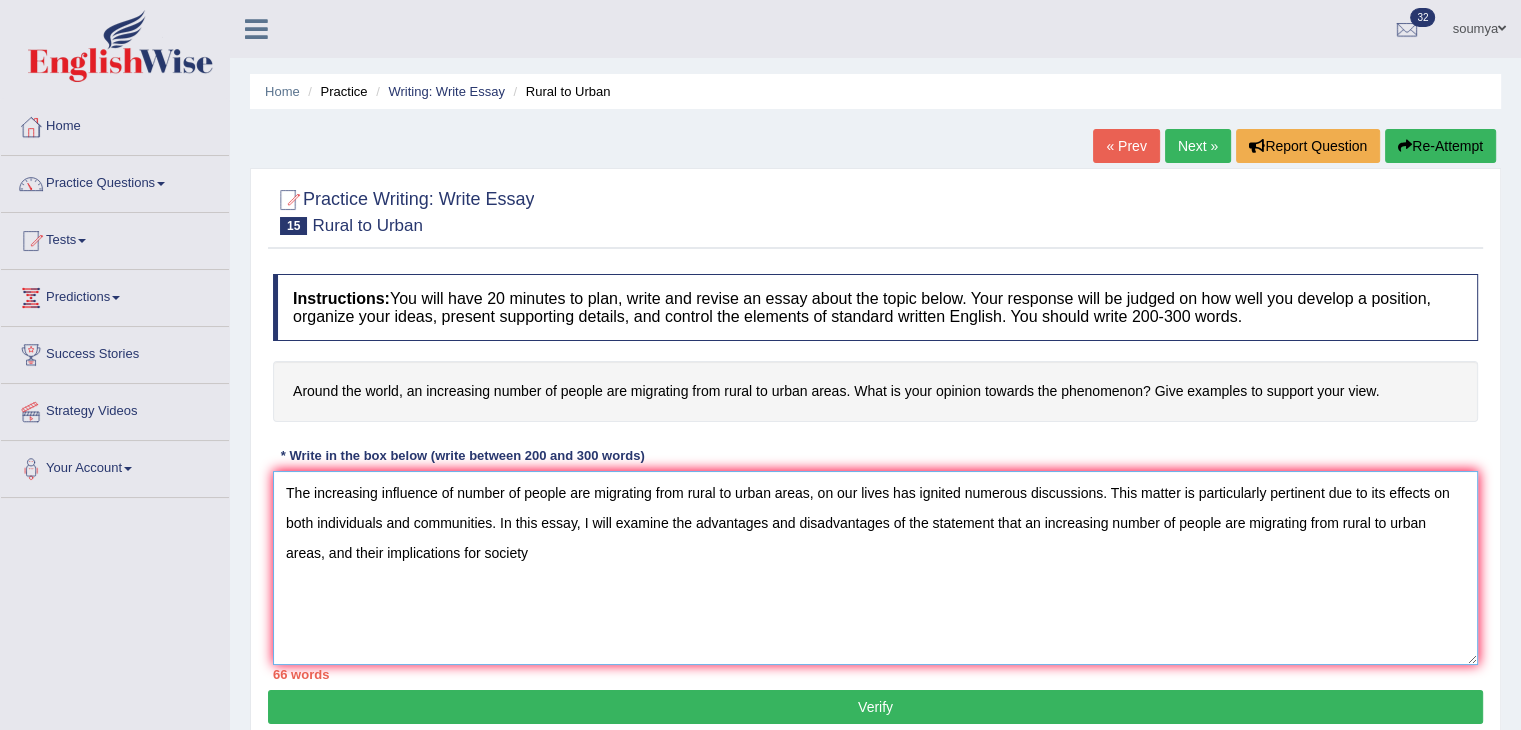 click on "The increasing influence of number of people are migrating from rural to urban areas, on our lives has ignited numerous discussions. This matter is particularly pertinent due to its effects on both individuals and communities. In this essay, I will examine the advantages and disadvantages of the statement that an increasing number of people are migrating from rural to urban areas, and their implications for society" at bounding box center (875, 568) 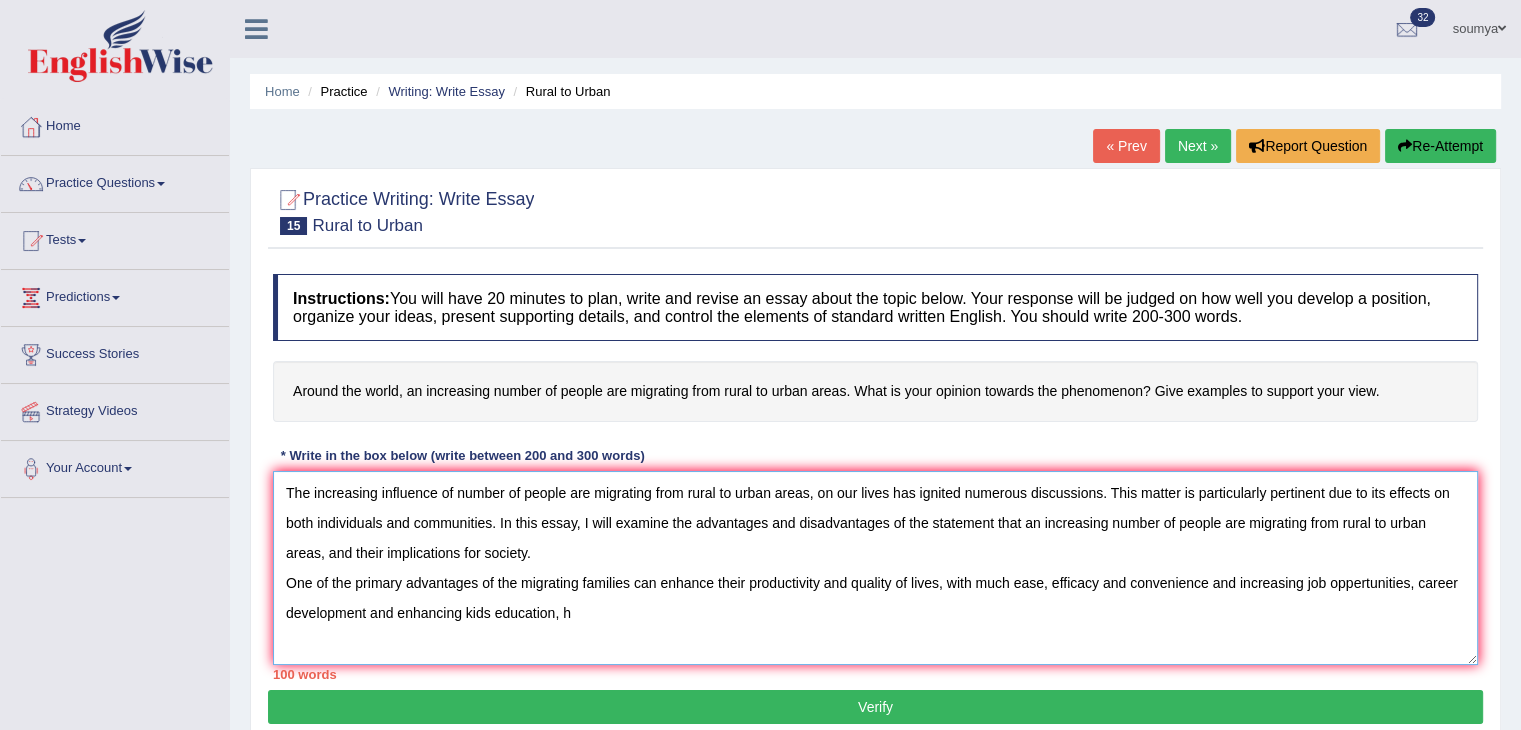 click on "The increasing influence of number of people are migrating from rural to urban areas, on our lives has ignited numerous discussions. This matter is particularly pertinent due to its effects on both individuals and communities. In this essay, I will examine the advantages and disadvantages of the statement that an increasing number of people are migrating from rural to urban areas, and their implications for society.
One of the primary advantages of the migrating families can enhance their productivity and quality of lives, with much ease, efficacy and convenience and increasing job oppertunities, career development and enhancing kids education, h" at bounding box center [875, 568] 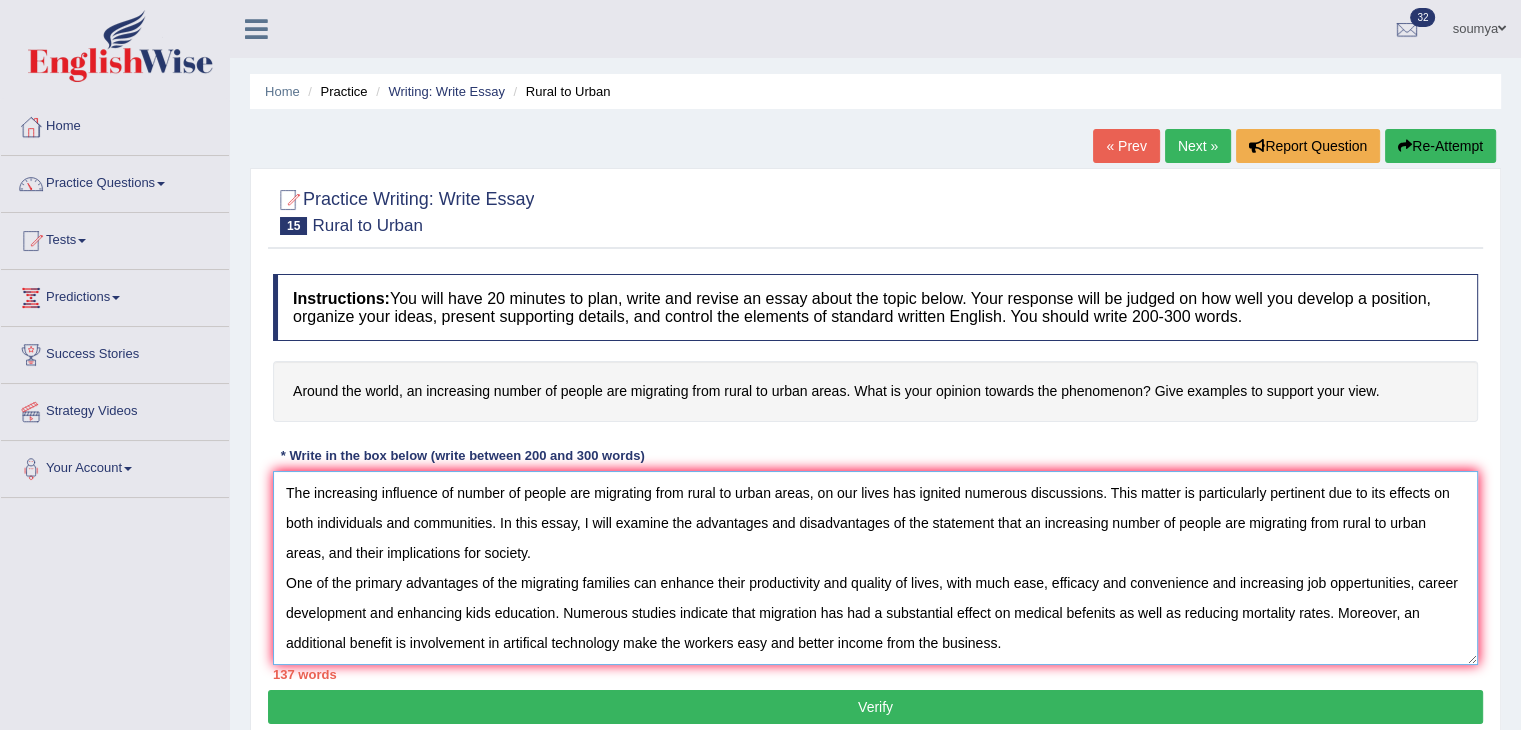 scroll, scrollTop: 16, scrollLeft: 0, axis: vertical 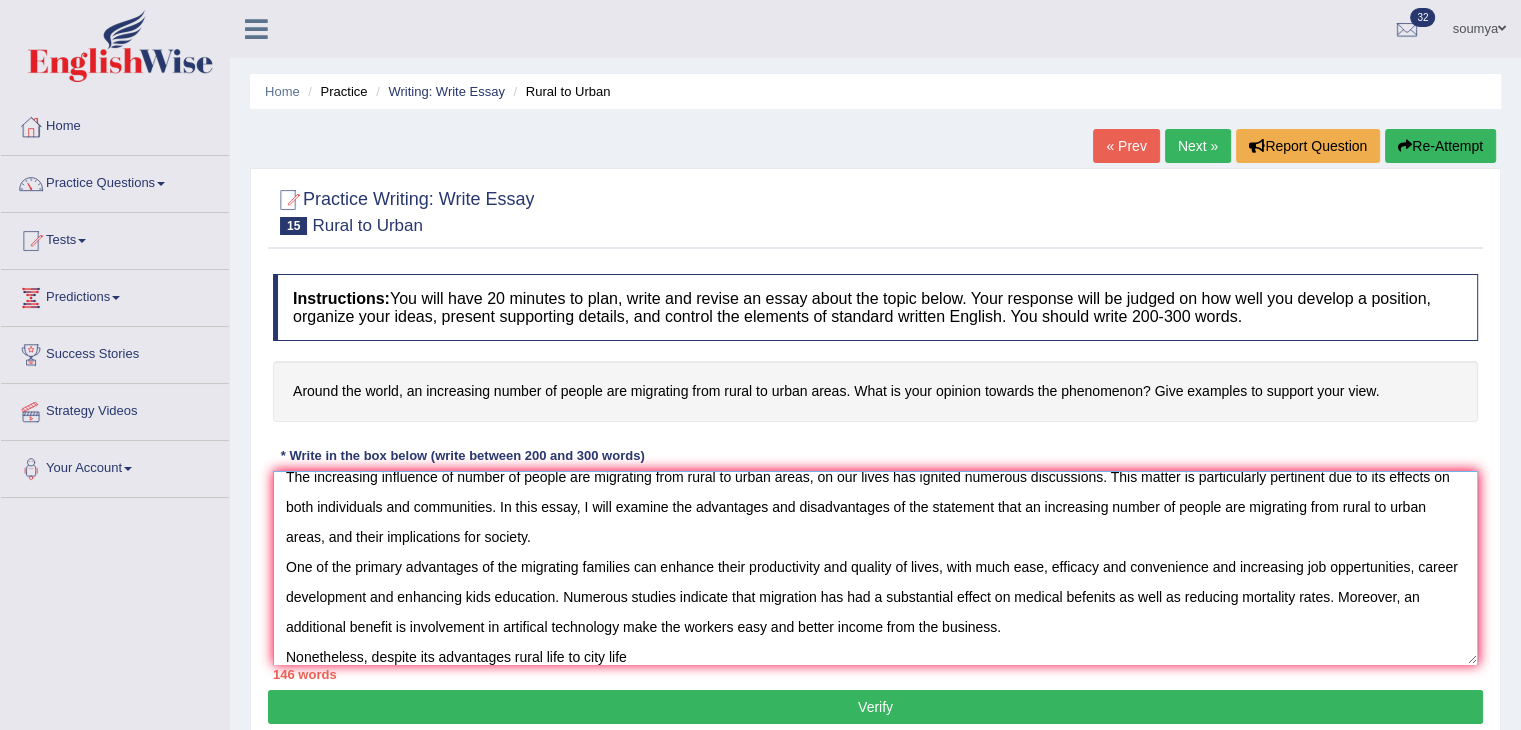 click on "The increasing influence of number of people are migrating from rural to urban areas, on our lives has ignited numerous discussions. This matter is particularly pertinent due to its effects on both individuals and communities. In this essay, I will examine the advantages and disadvantages of the statement that an increasing number of people are migrating from rural to urban areas, and their implications for society.
One of the primary advantages of the migrating families can enhance their productivity and quality of lives, with much ease, efficacy and convenience and increasing job oppertunities, career development and enhancing kids education. Numerous studies indicate that migration has had a substantial effect on medical befenits as well as reducing mortality rates. Moreover, an additional benefit is involvement in artifical technology make the workers easy and better income from the business.
Nonetheless, despite its advantages rural life to city life" at bounding box center (875, 568) 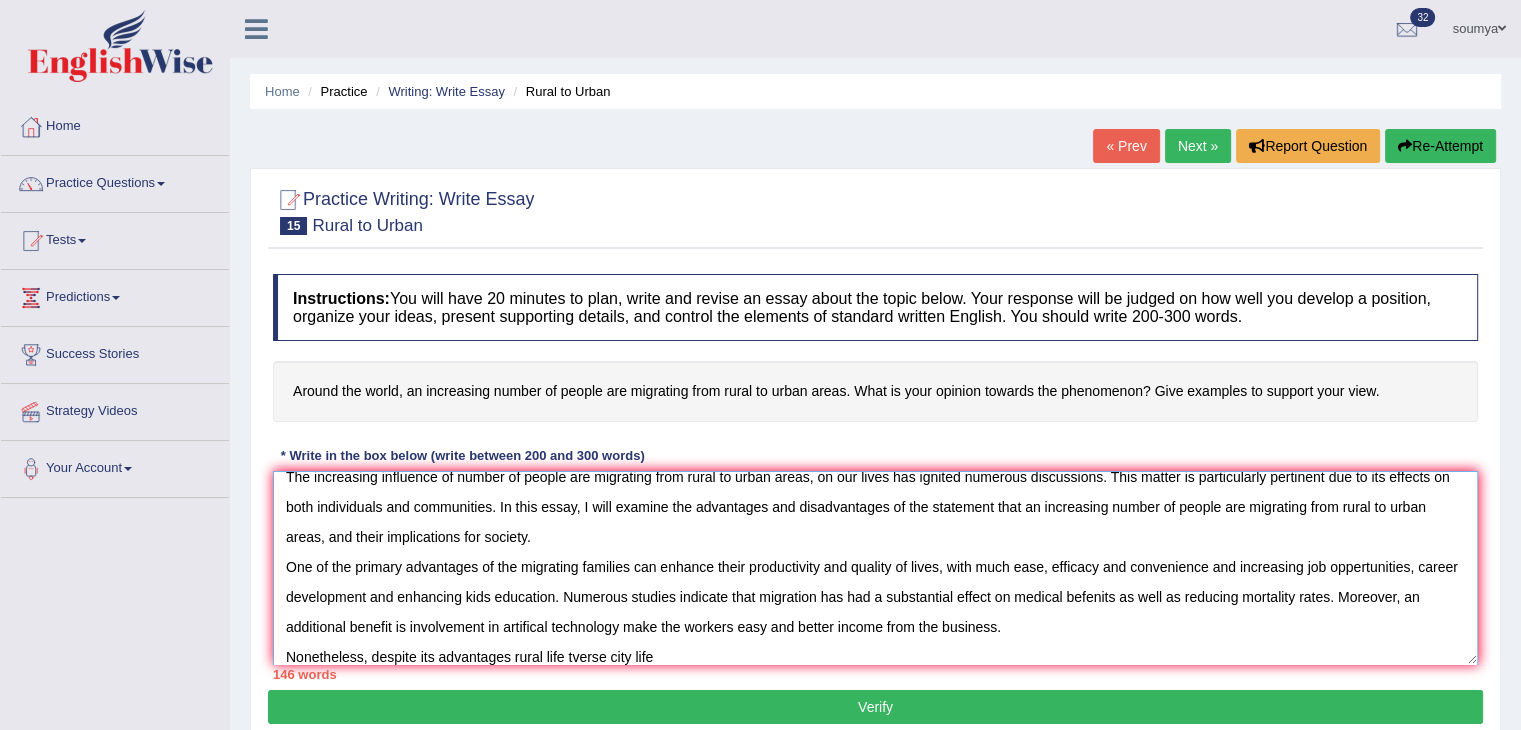 click on "The increasing influence of number of people are migrating from rural to urban areas, on our lives has ignited numerous discussions. This matter is particularly pertinent due to its effects on both individuals and communities. In this essay, I will examine the advantages and disadvantages of the statement that an increasing number of people are migrating from rural to urban areas, and their implications for society.
One of the primary advantages of the migrating families can enhance their productivity and quality of lives, with much ease, efficacy and convenience and increasing job oppertunities, career development and enhancing kids education. Numerous studies indicate that migration has had a substantial effect on medical befenits as well as reducing mortality rates. Moreover, an additional benefit is involvement in artifical technology make the workers easy and better income from the business.
Nonetheless, despite its advantages rural life tverse city life" at bounding box center [875, 568] 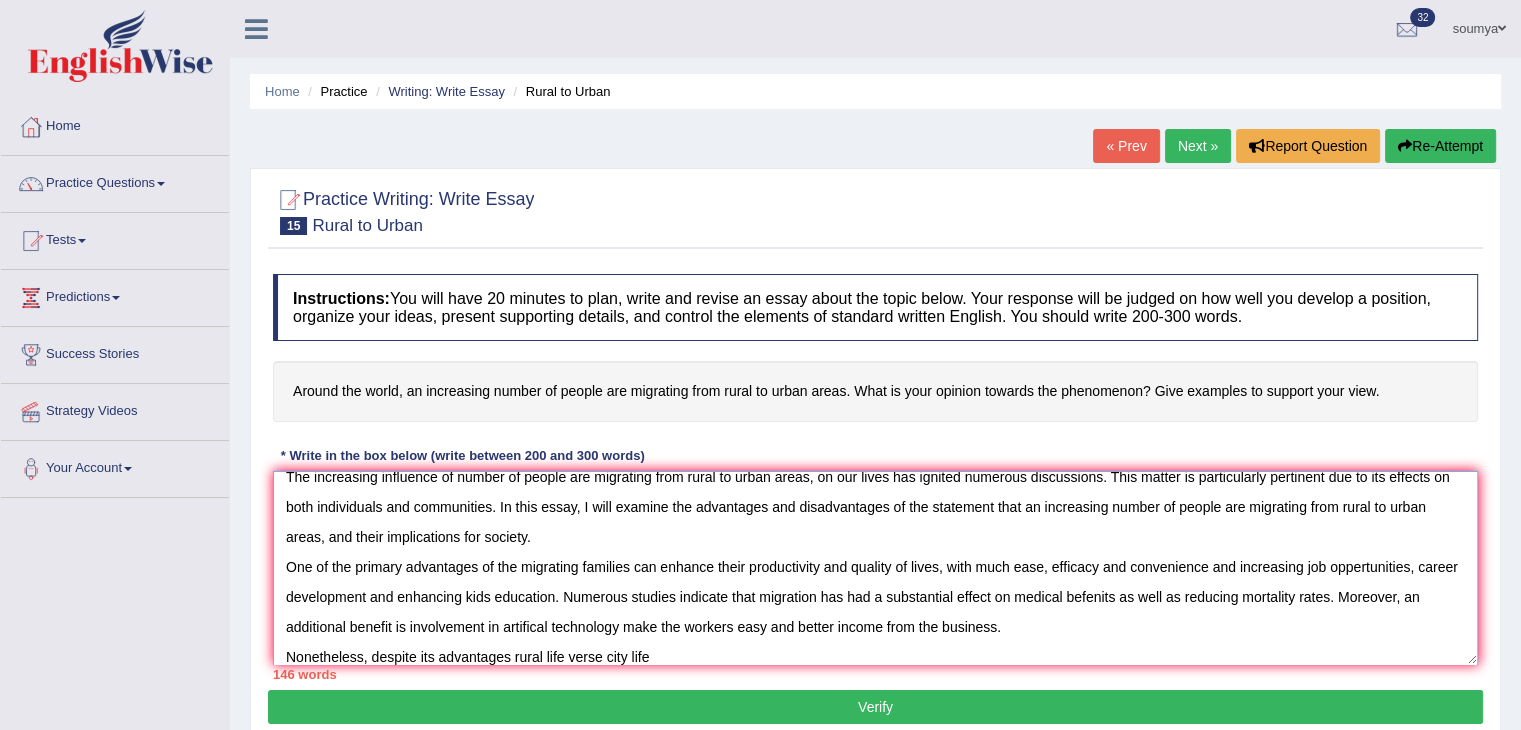click on "The increasing influence of number of people are migrating from rural to urban areas, on our lives has ignited numerous discussions. This matter is particularly pertinent due to its effects on both individuals and communities. In this essay, I will examine the advantages and disadvantages of the statement that an increasing number of people are migrating from rural to urban areas, and their implications for society.
One of the primary advantages of the migrating families can enhance their productivity and quality of lives, with much ease, efficacy and convenience and increasing job oppertunities, career development and enhancing kids education. Numerous studies indicate that migration has had a substantial effect on medical befenits as well as reducing mortality rates. Moreover, an additional benefit is involvement in artifical technology make the workers easy and better income from the business.
Nonetheless, despite its advantages rural life verse city life" at bounding box center (875, 568) 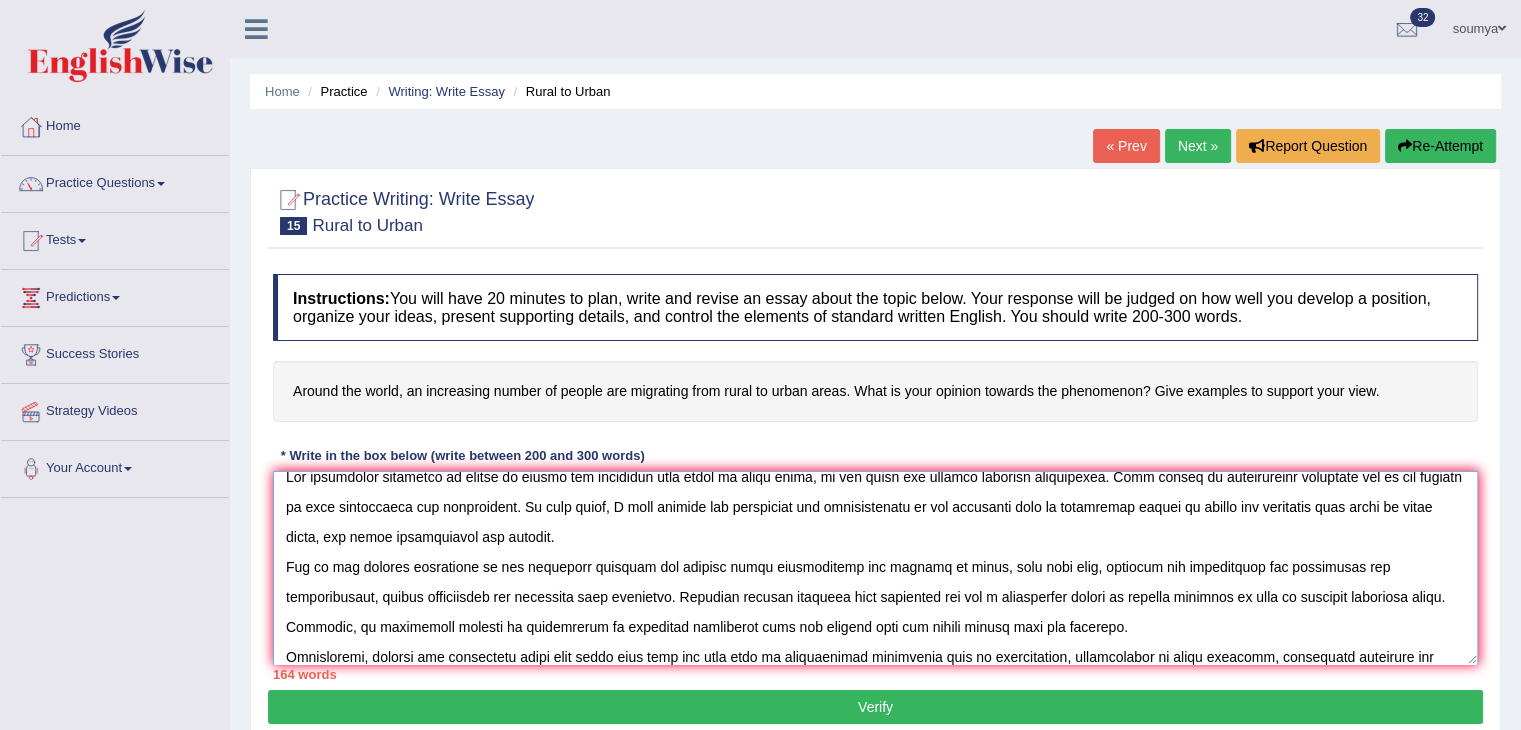 scroll, scrollTop: 46, scrollLeft: 0, axis: vertical 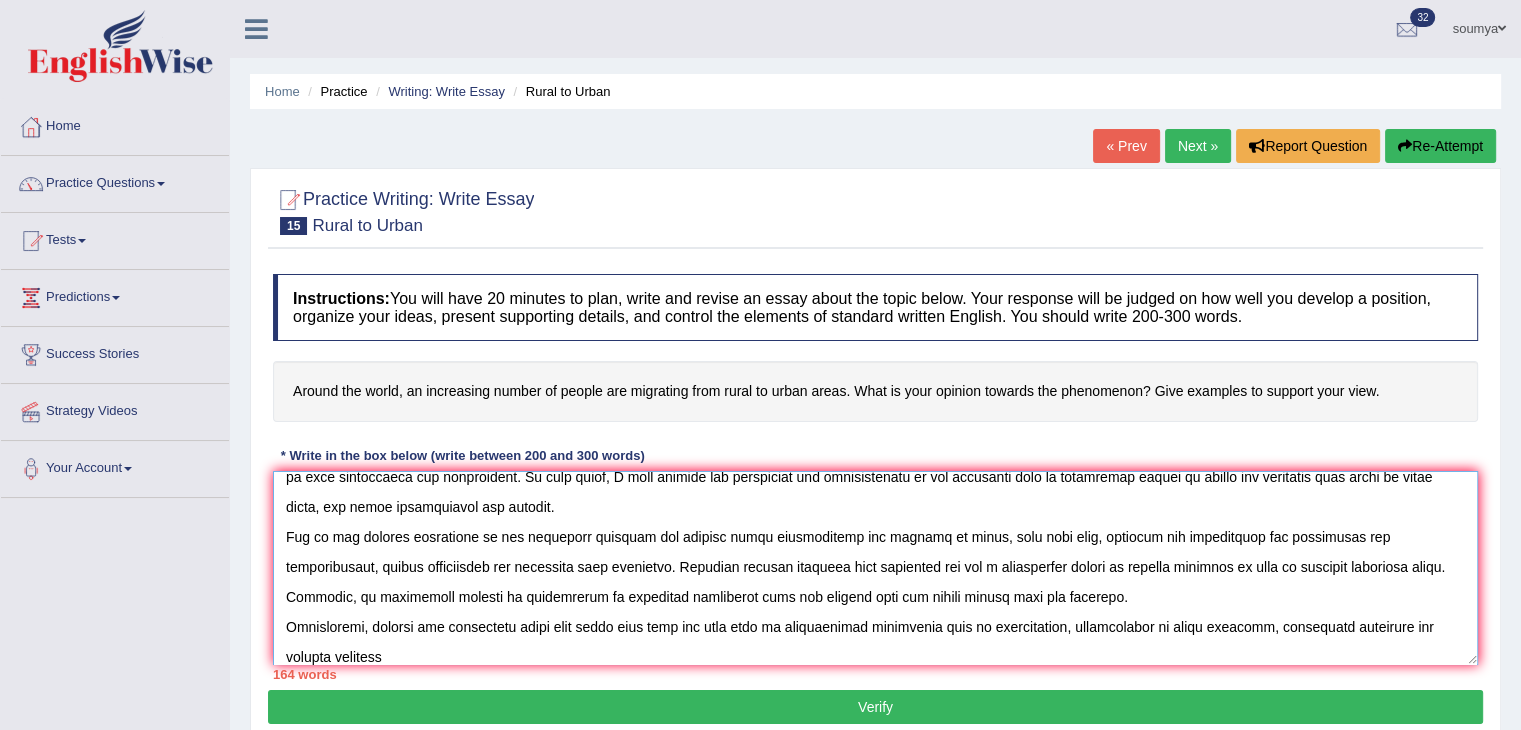 click at bounding box center (875, 568) 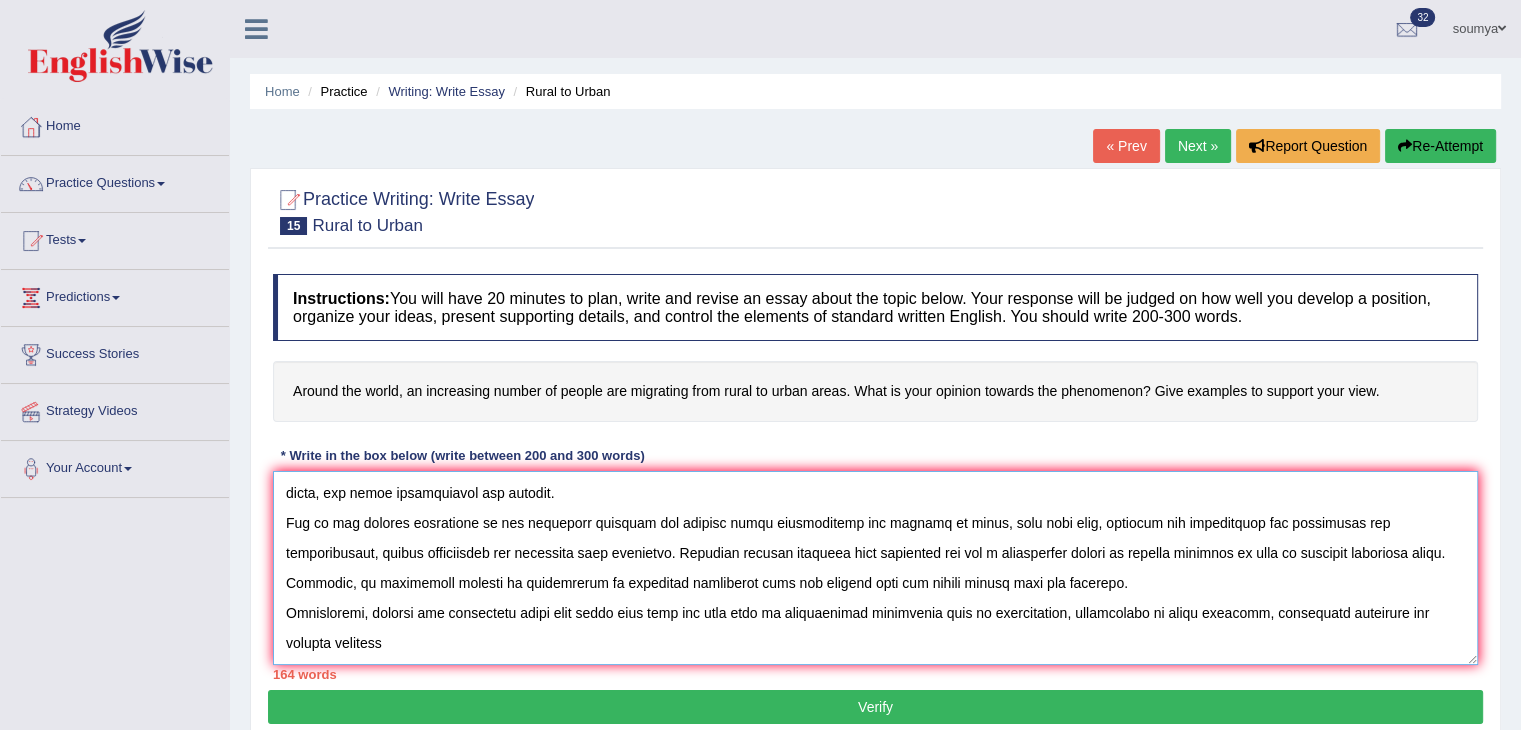 scroll, scrollTop: 59, scrollLeft: 0, axis: vertical 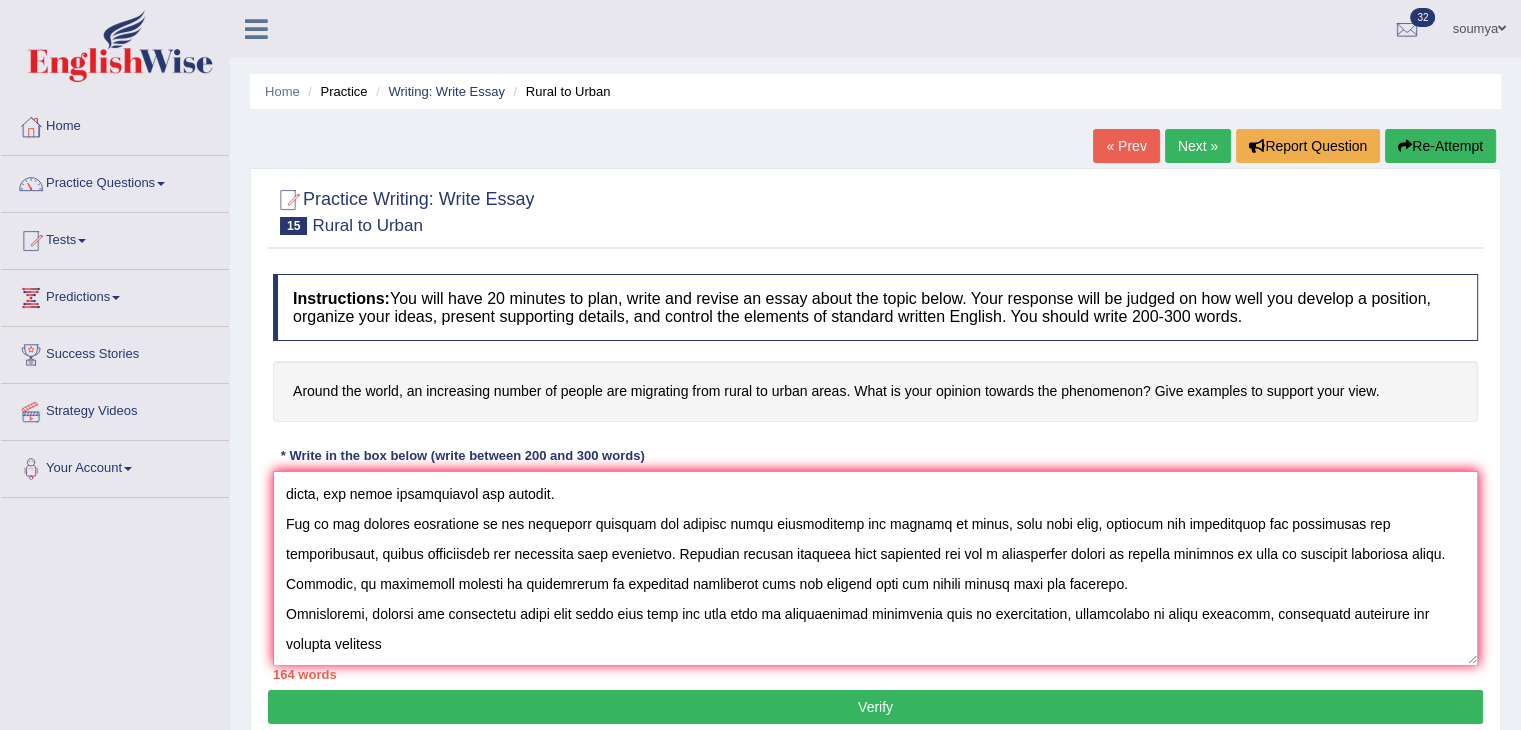 click at bounding box center (875, 568) 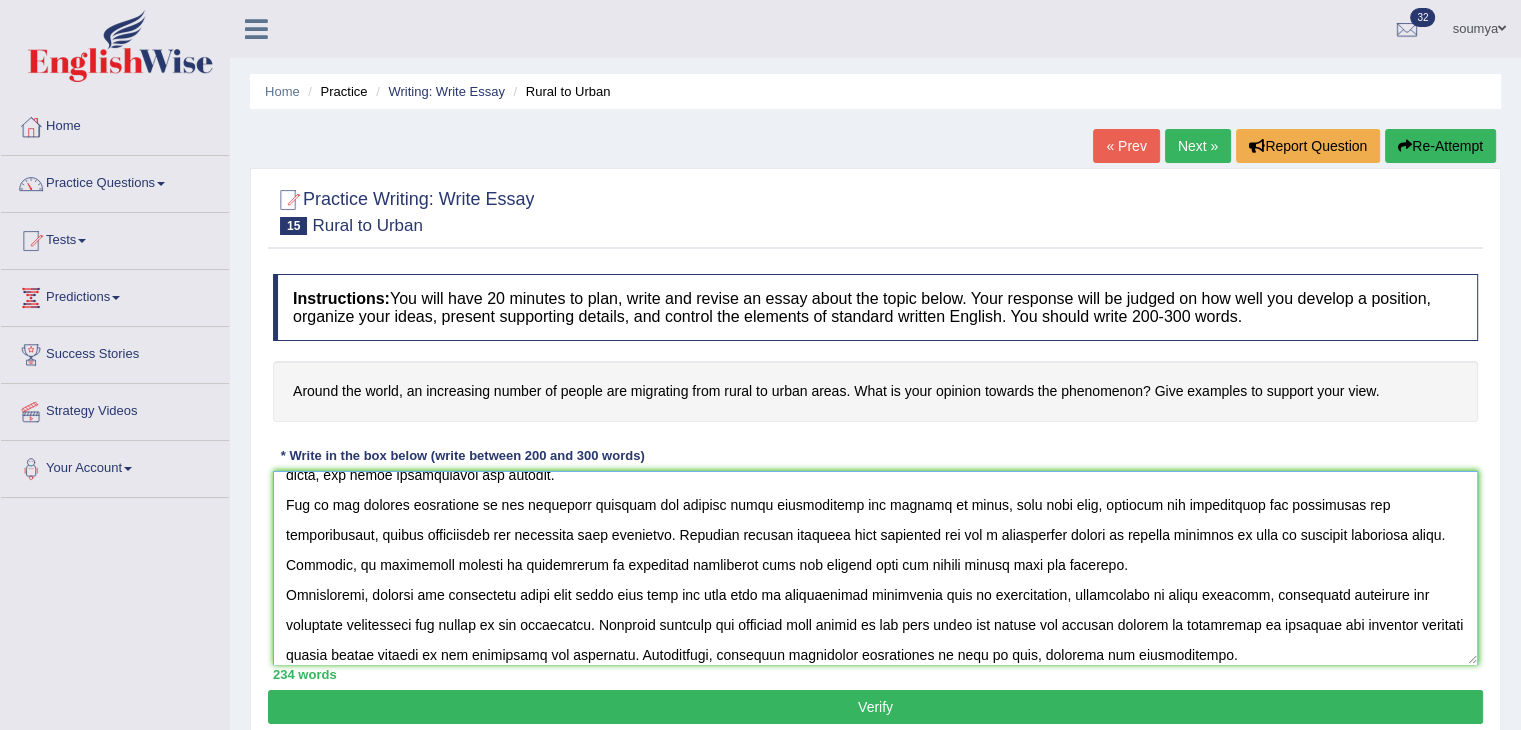 scroll, scrollTop: 79, scrollLeft: 0, axis: vertical 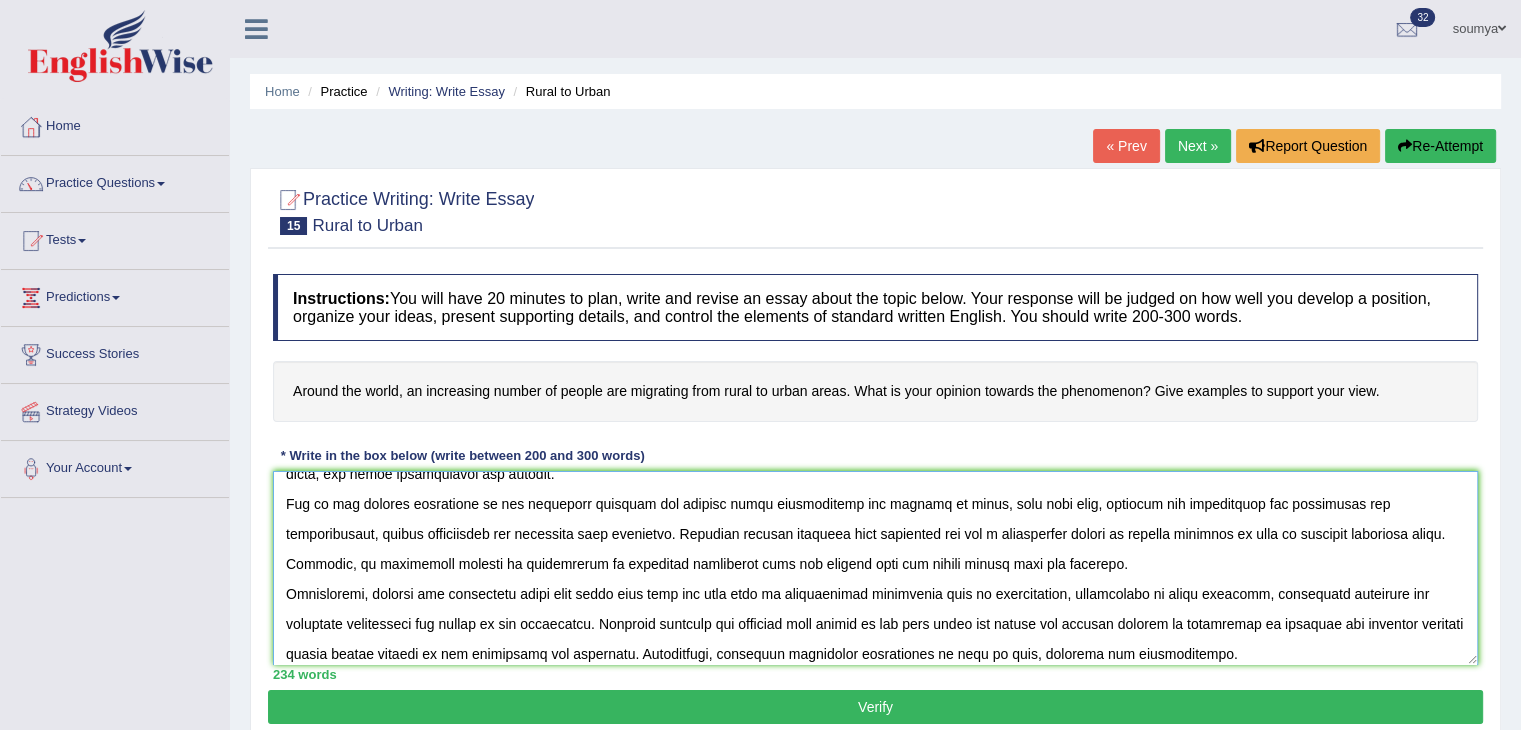 click at bounding box center [875, 568] 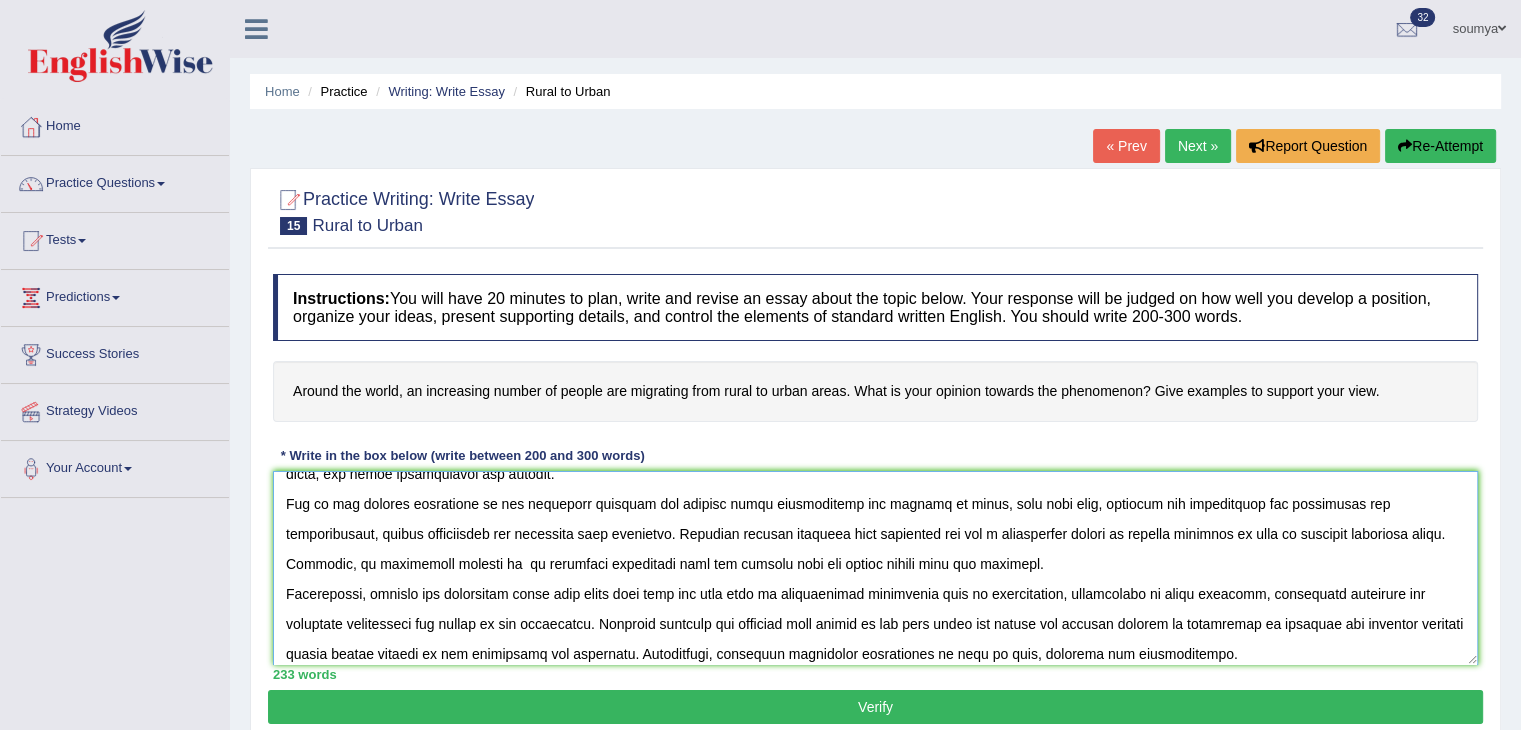 click at bounding box center [875, 568] 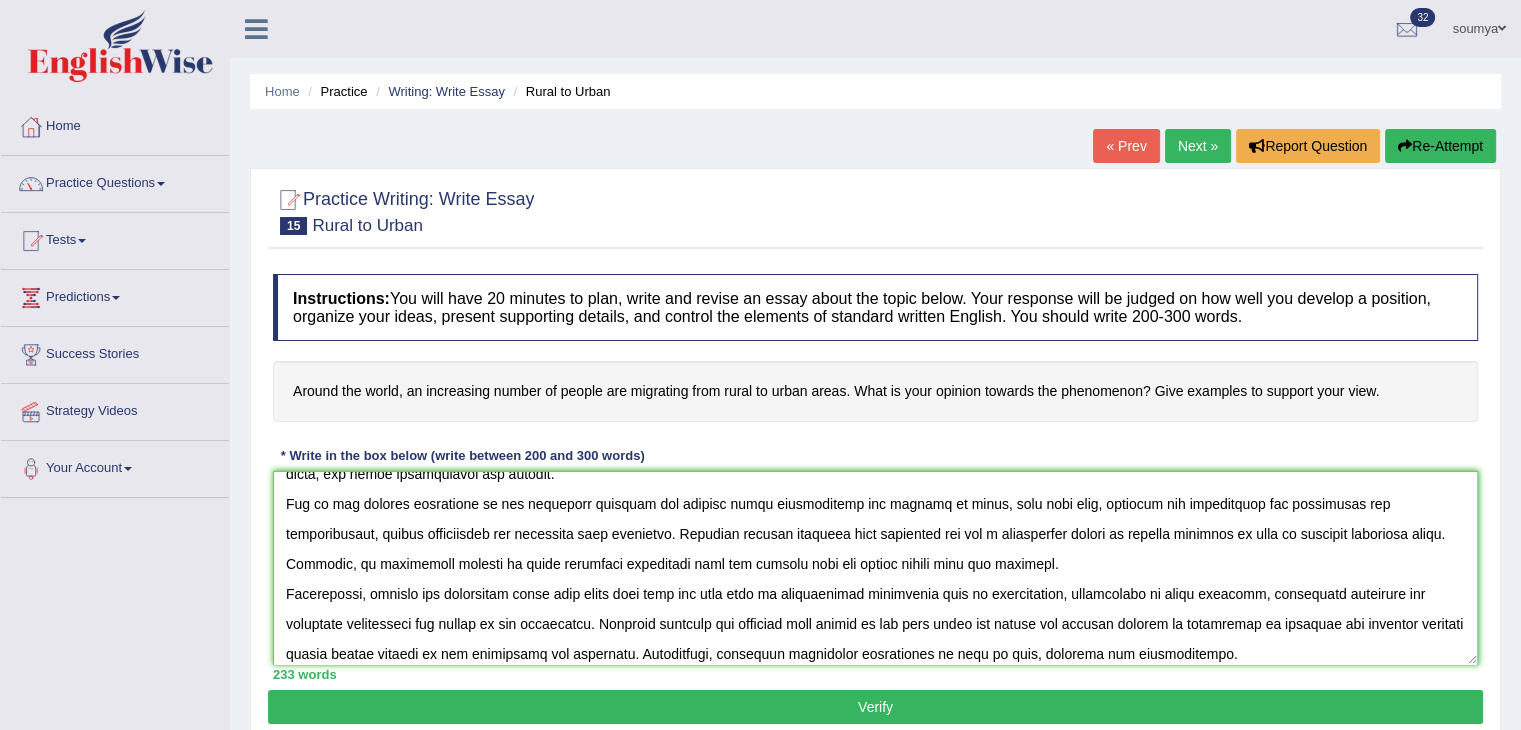 scroll, scrollTop: 120, scrollLeft: 0, axis: vertical 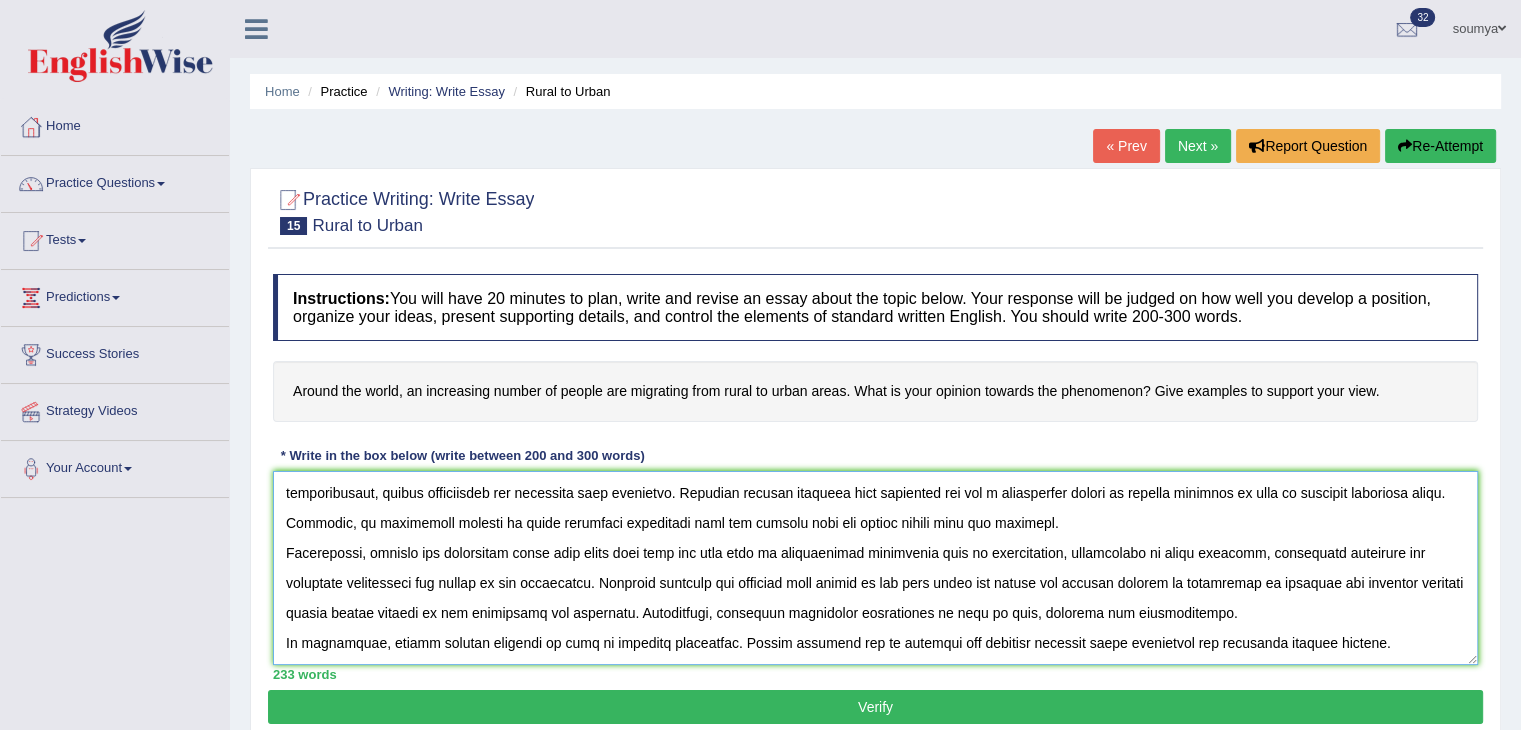 click at bounding box center (875, 568) 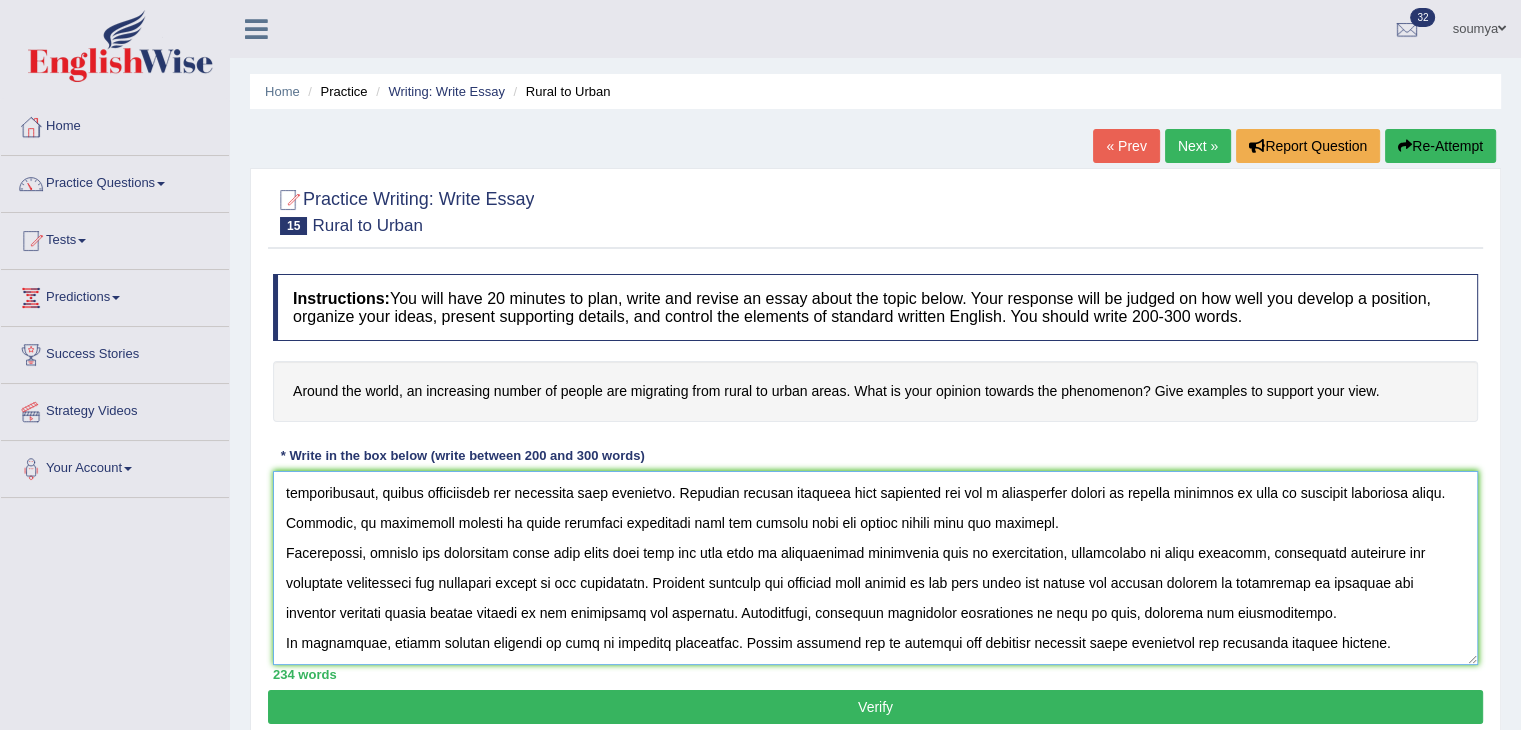 click at bounding box center [875, 568] 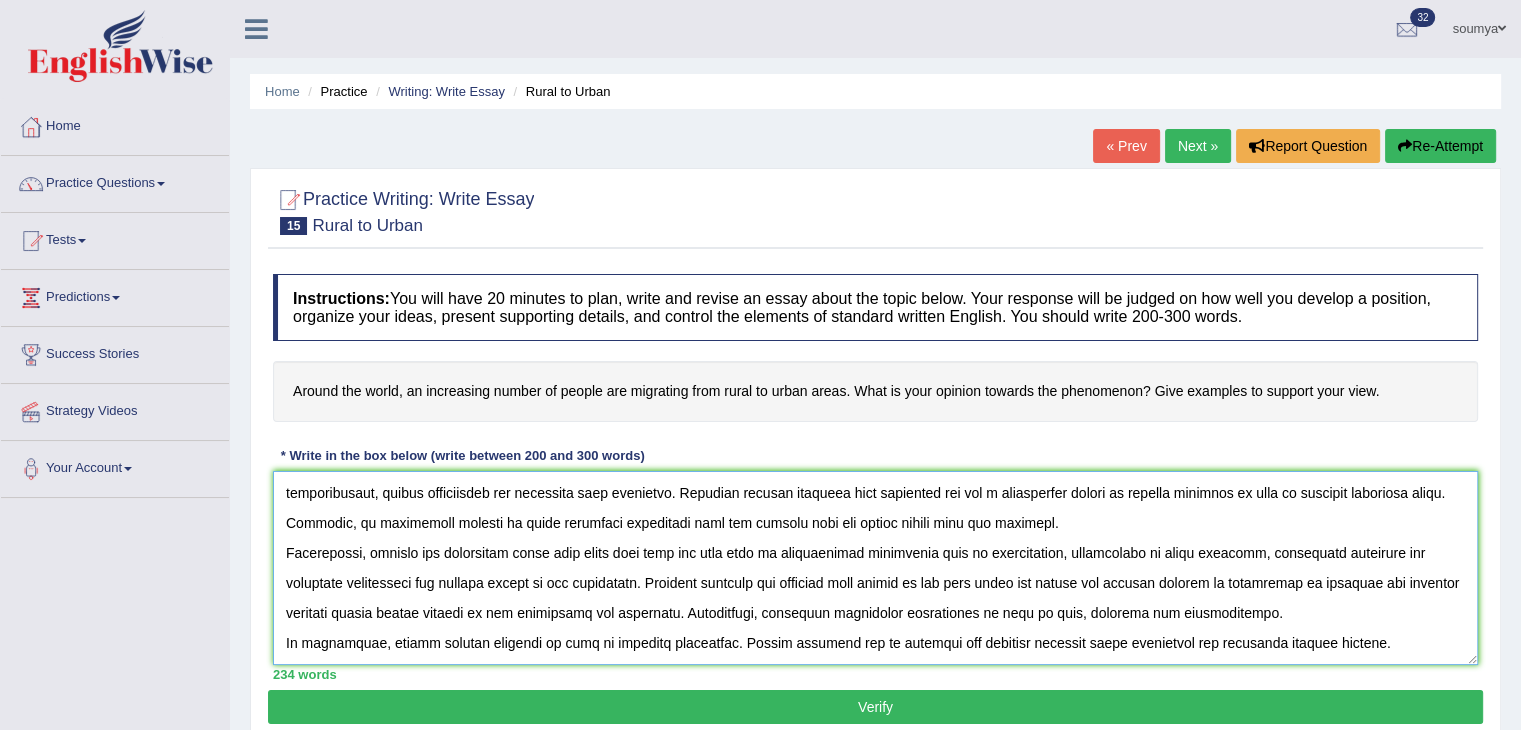 click at bounding box center (875, 568) 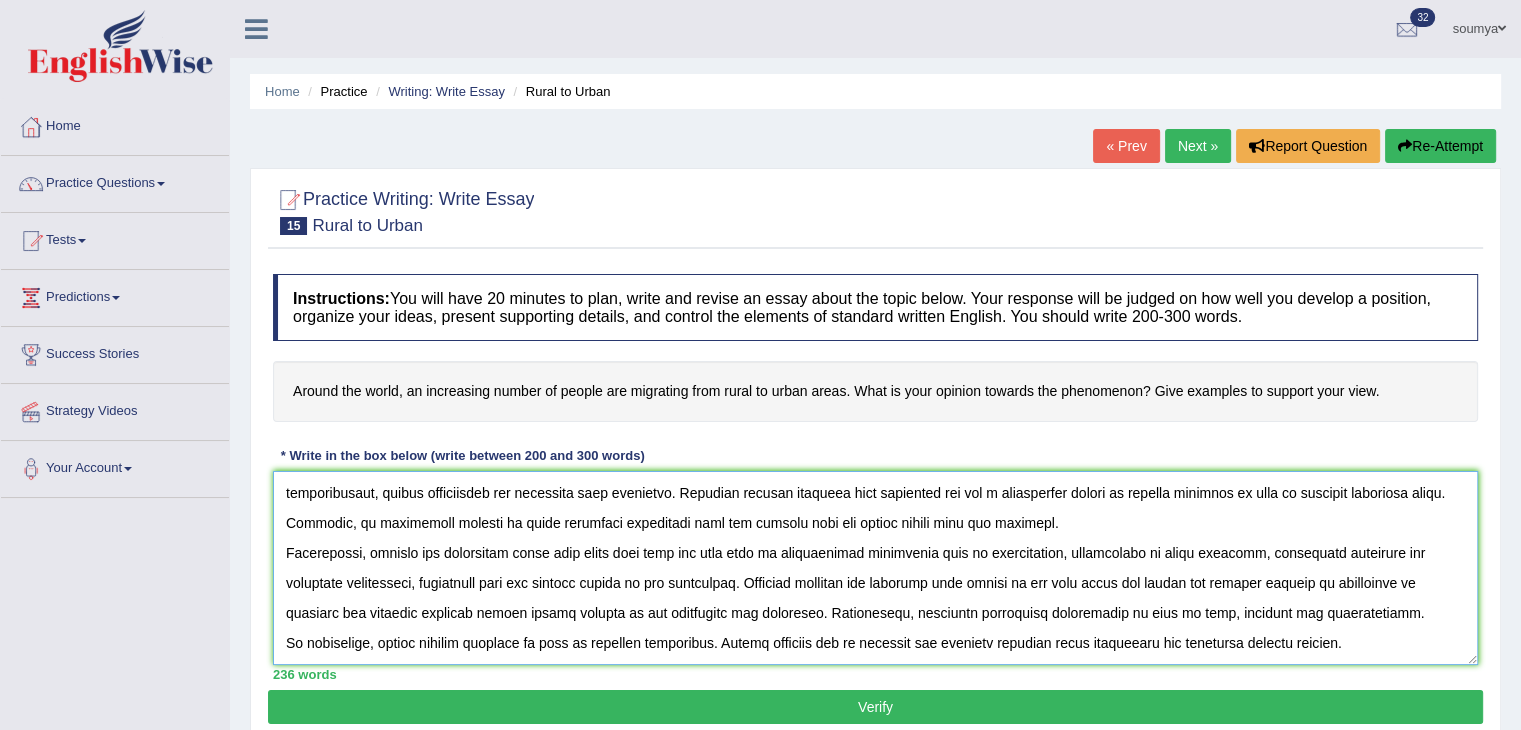 click at bounding box center [875, 568] 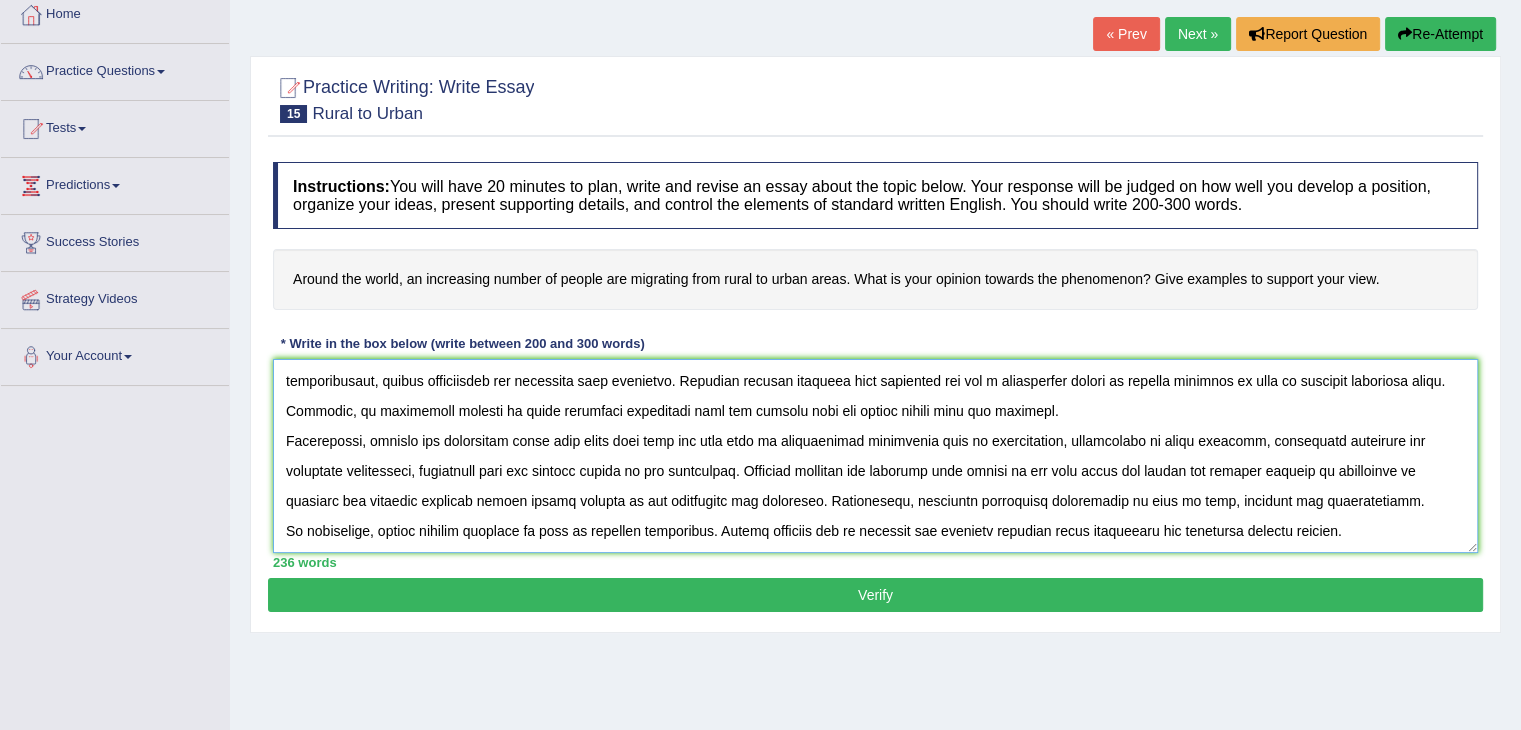 scroll, scrollTop: 116, scrollLeft: 0, axis: vertical 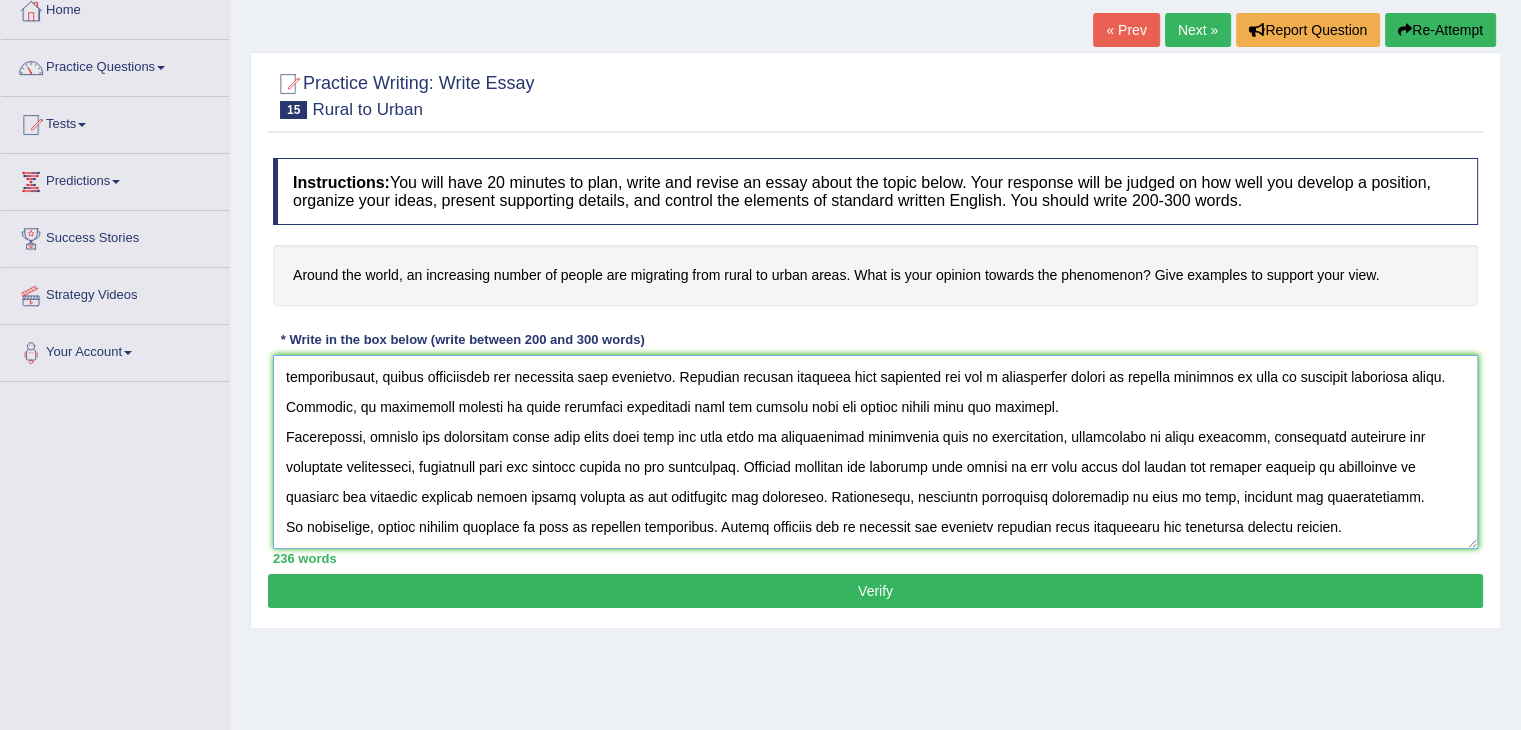click at bounding box center (875, 452) 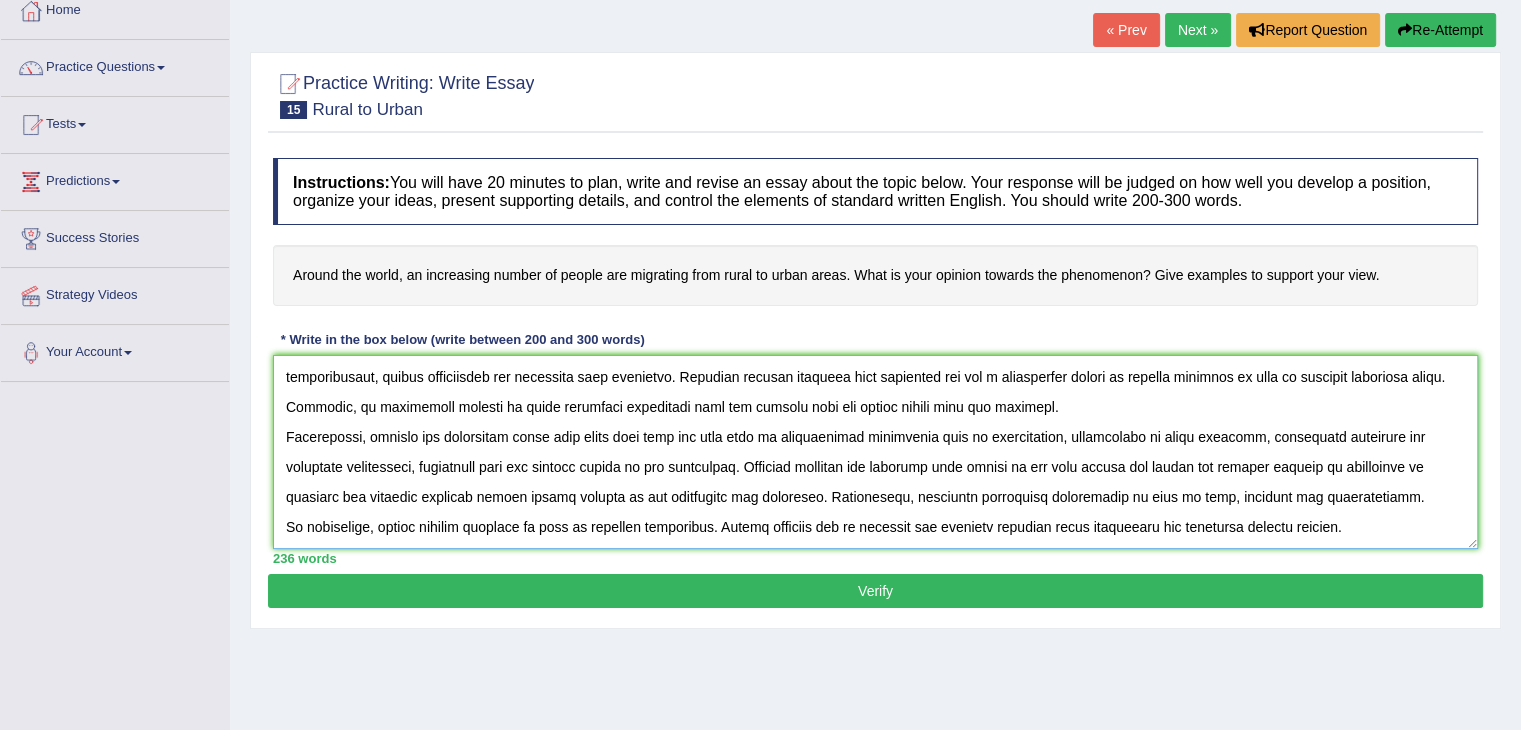 click at bounding box center (875, 452) 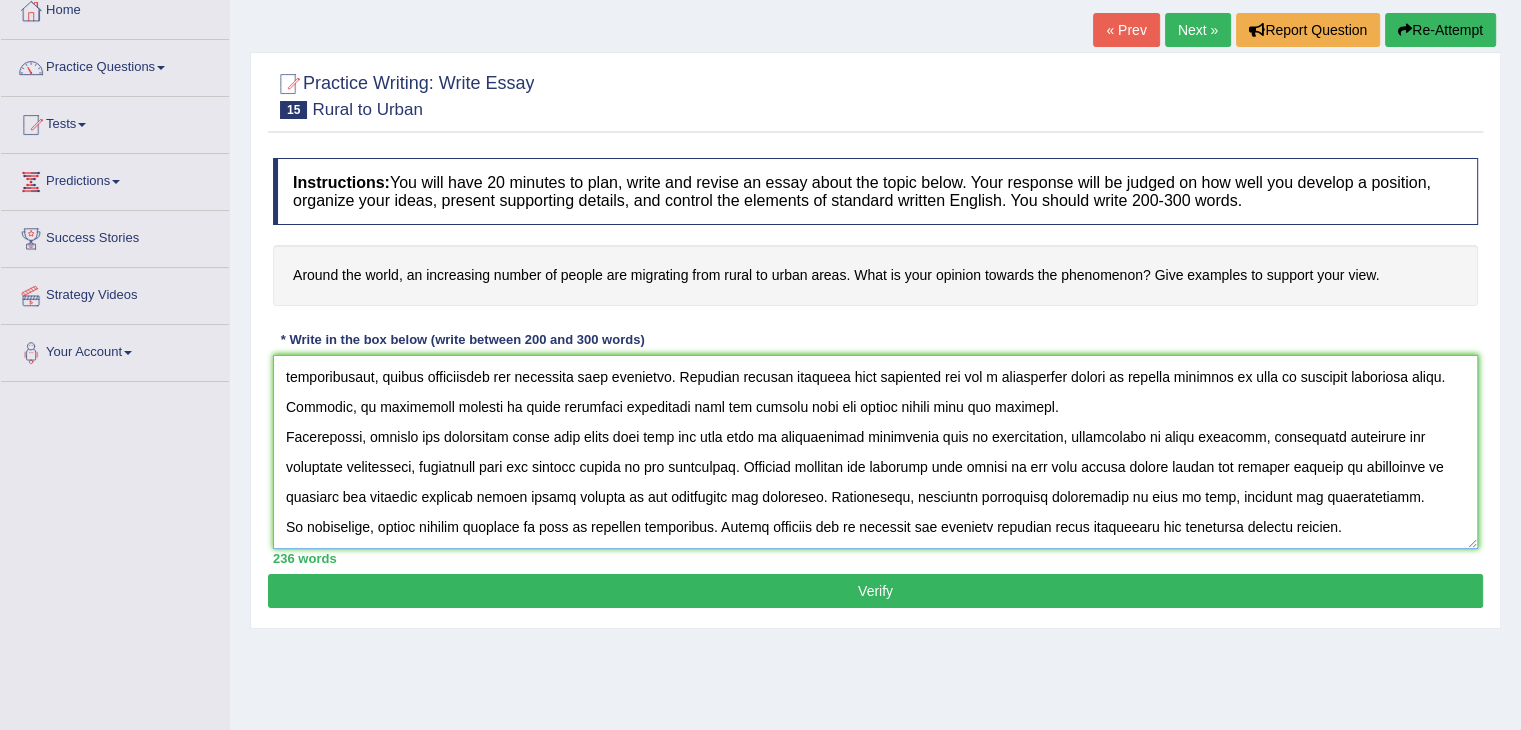 click at bounding box center [875, 452] 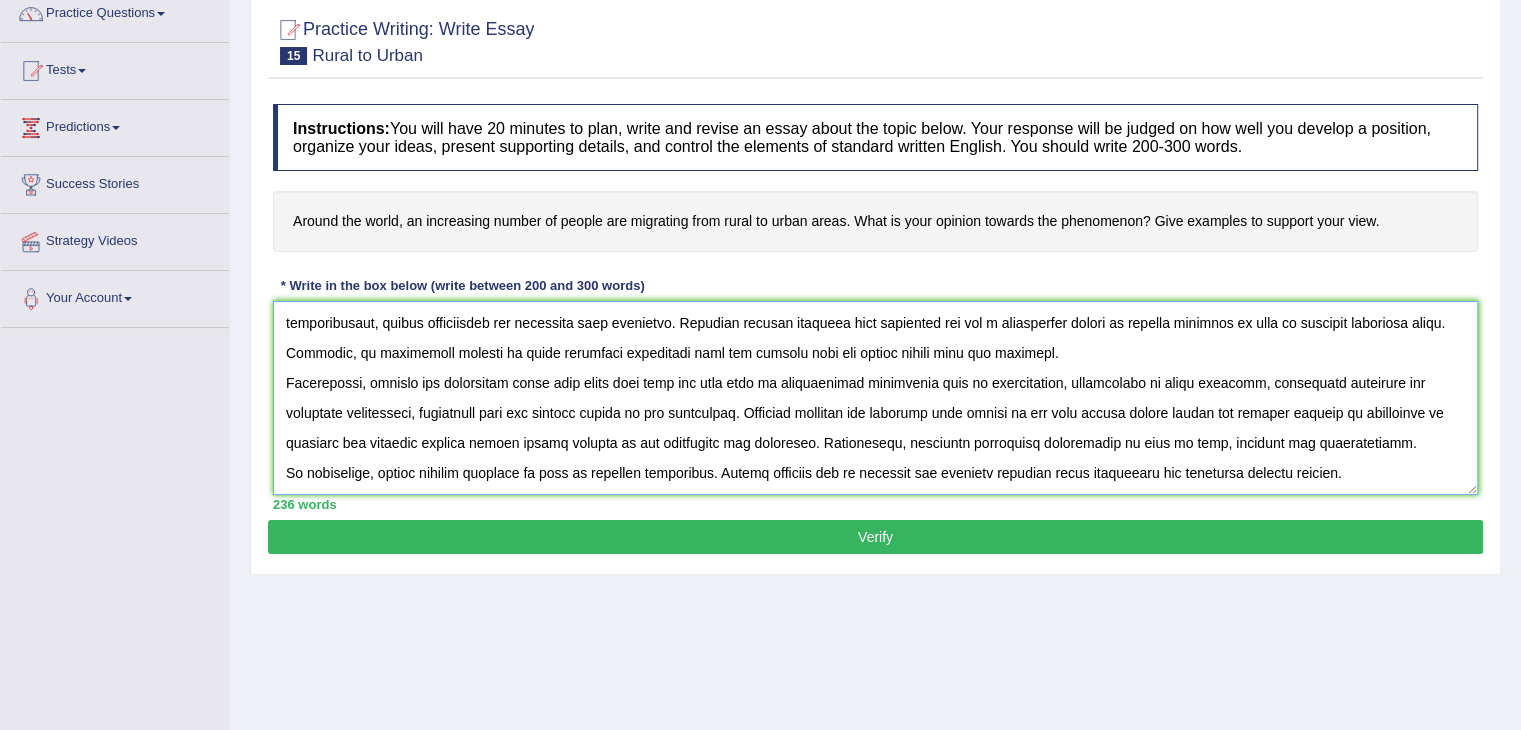 scroll, scrollTop: 211, scrollLeft: 0, axis: vertical 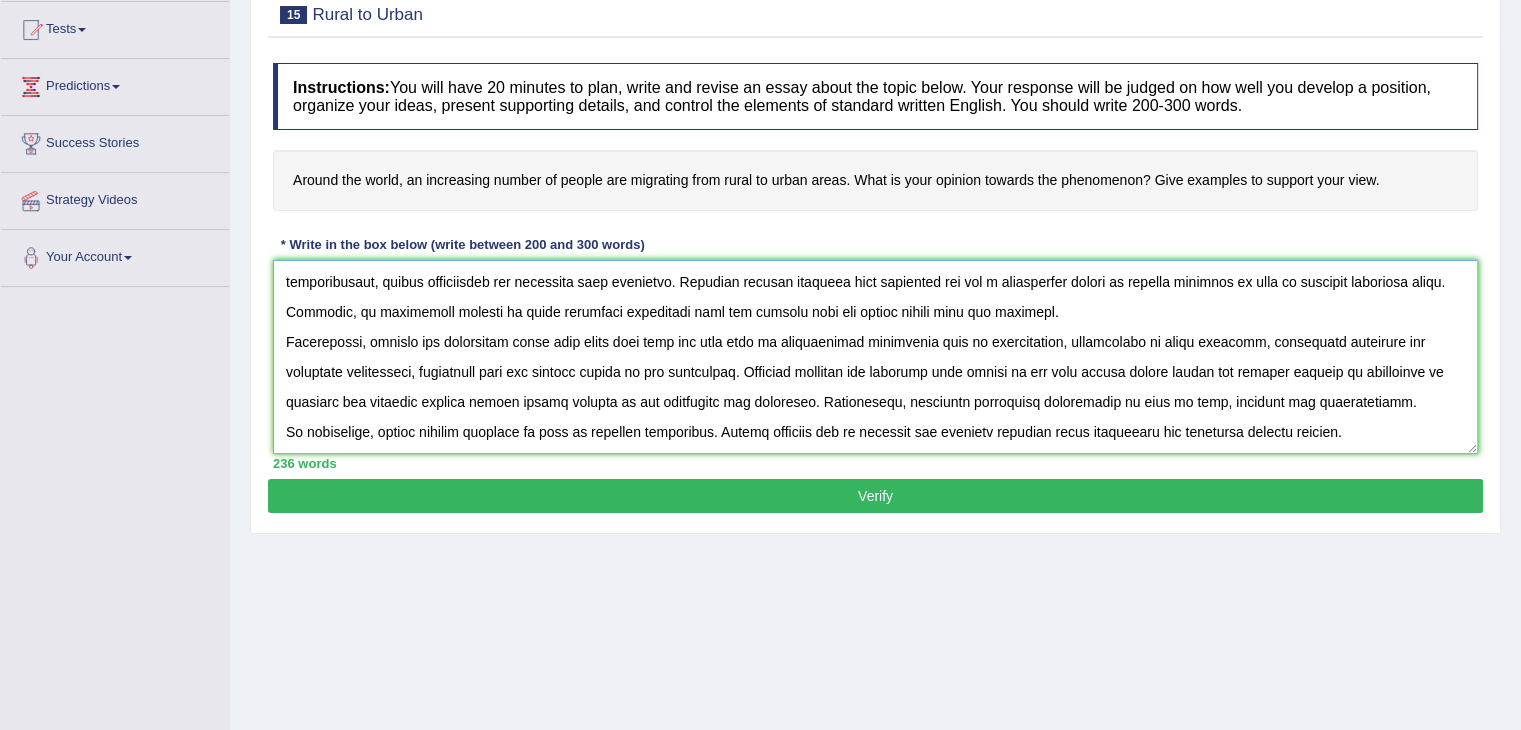 type on "The increasing influence of number of people are migrating from rural to urban areas, on our lives has ignited numerous discussions. This matter is particularly pertinent due to its effects on both individuals and communities. In this essay, I will examine the advantages and disadvantages of the statement that an increasing number of people are migrating from rural to urban areas, and their implications for society.
One of the primary advantages of the migrating families can enhance their productivity and quality of lives, with much ease, efficacy and convenience and increasing job oppertunities, career development and enhancing kids education. Numerous studies indicate that migration has had a substantial effect on medical befenits as well as reducing mortality rates. Moreover, an additional benefit is using artifical technology make the workers easy and better income from the business.
Nonetheless, despite its advantages rural life verse city life can also rise to considerable challenges such as unemploy..." 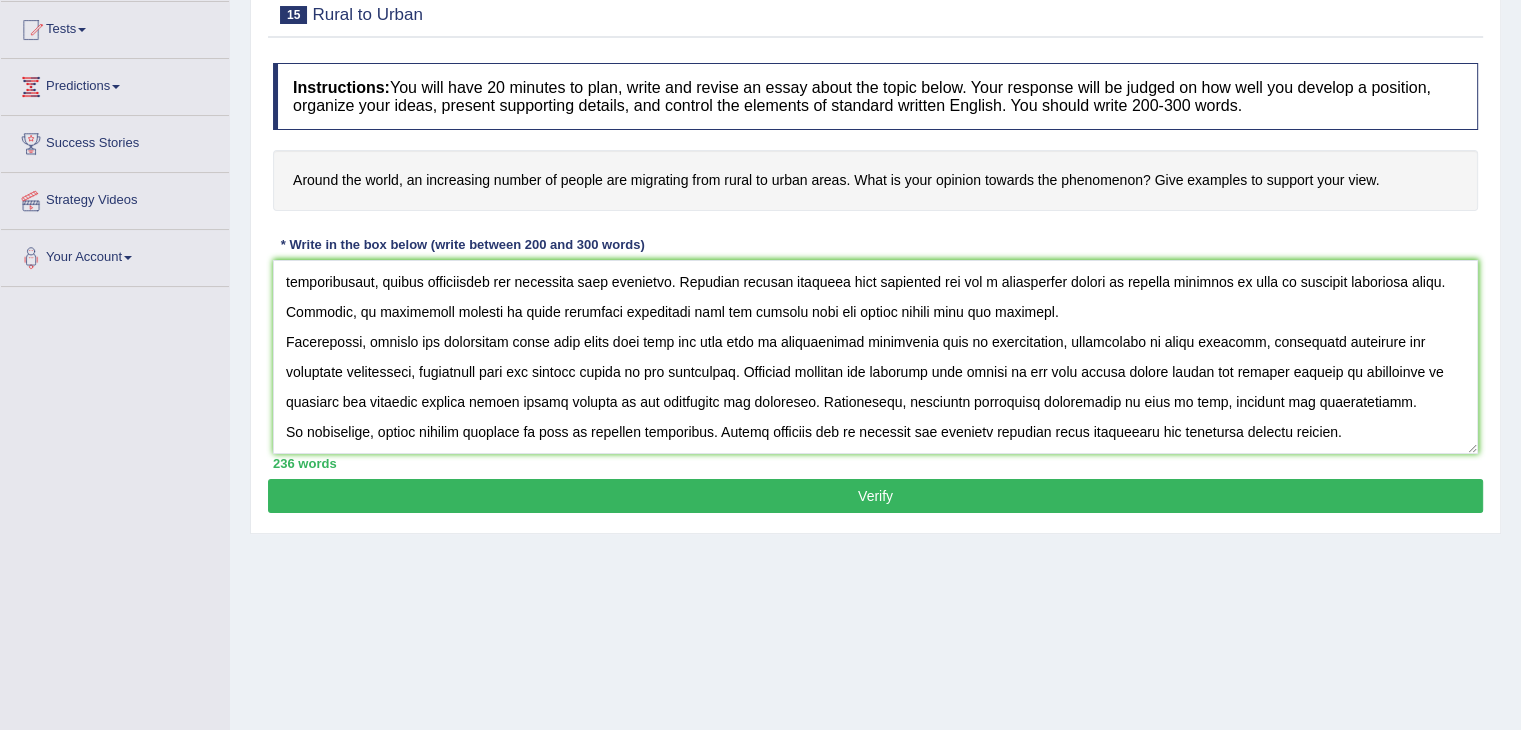 click on "Verify" at bounding box center [875, 496] 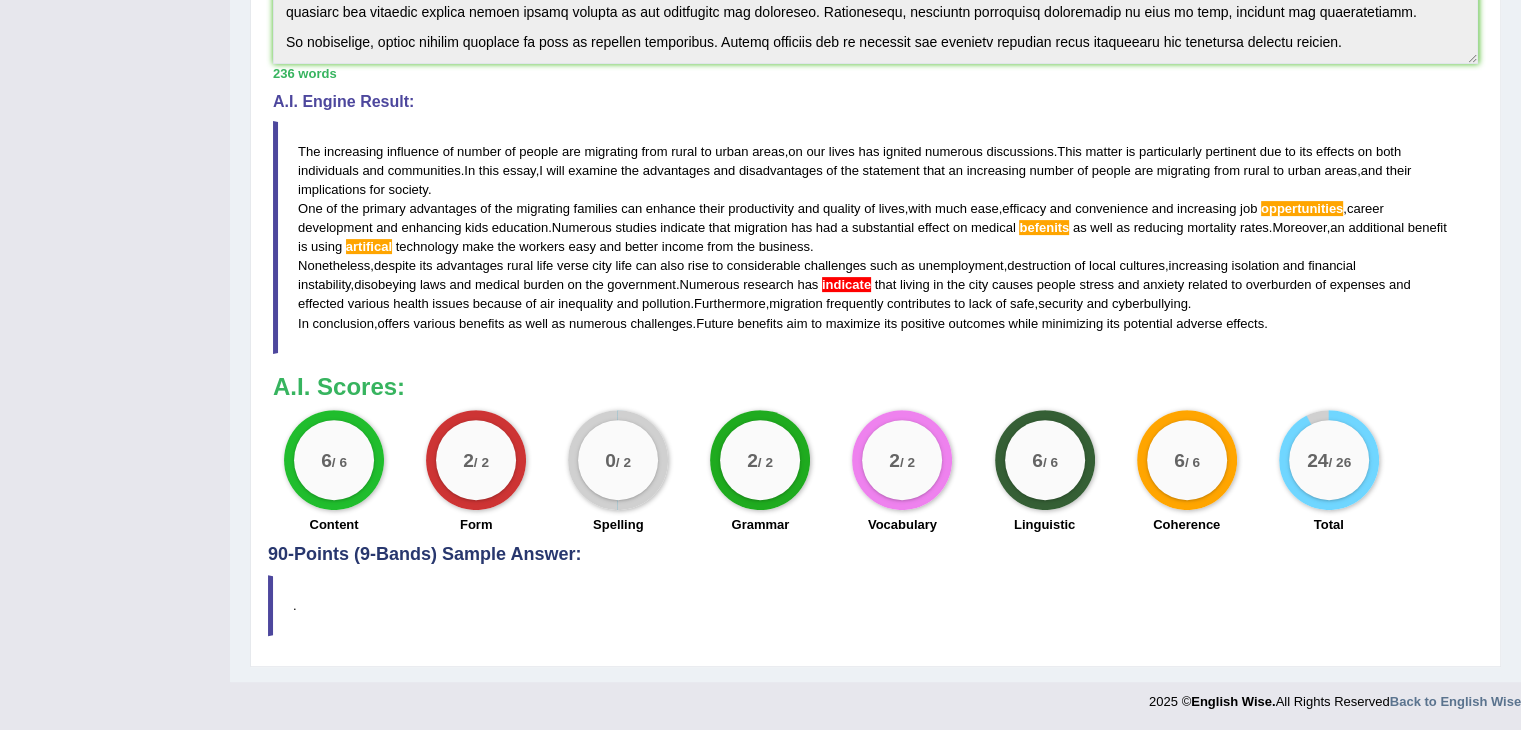 scroll, scrollTop: 0, scrollLeft: 0, axis: both 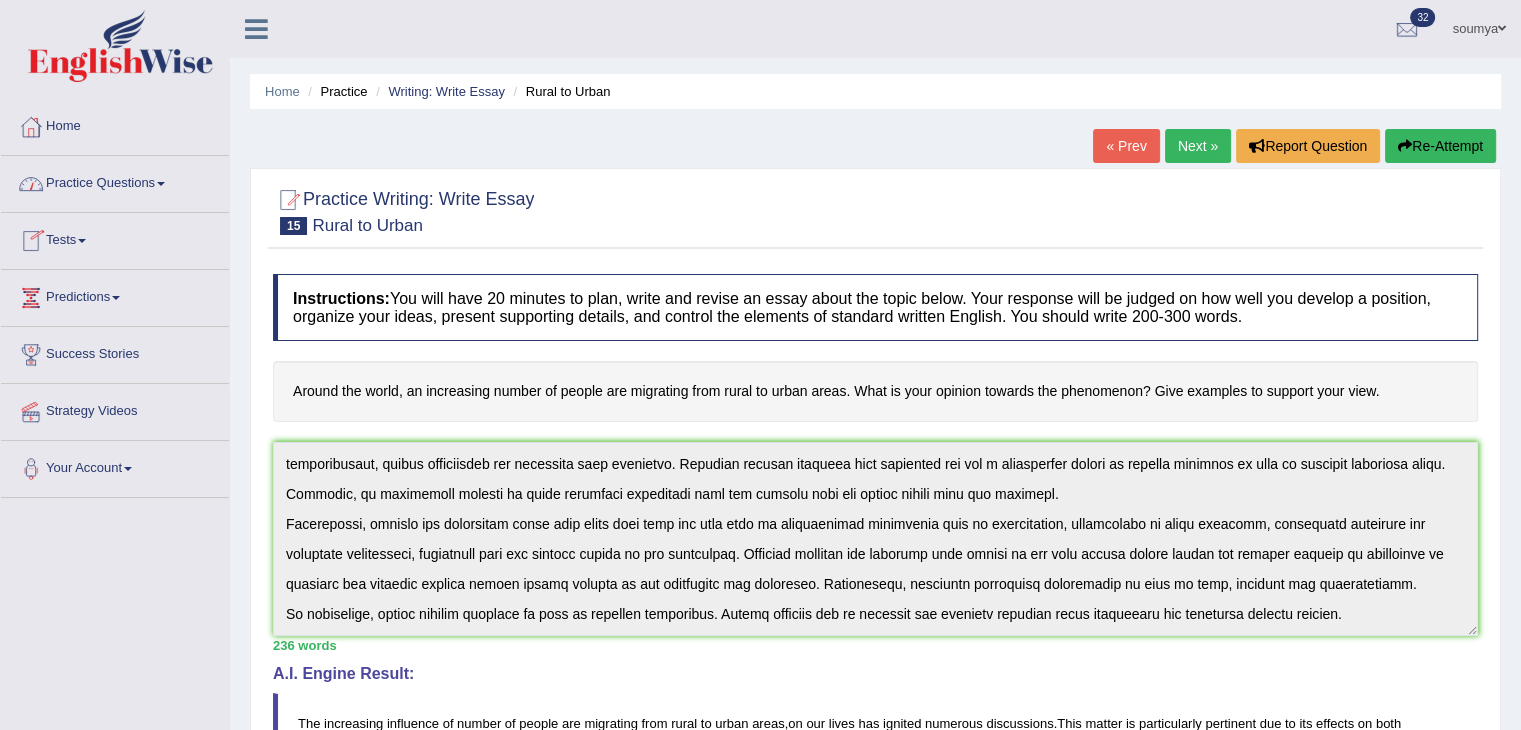 click on "Practice Questions" at bounding box center (115, 181) 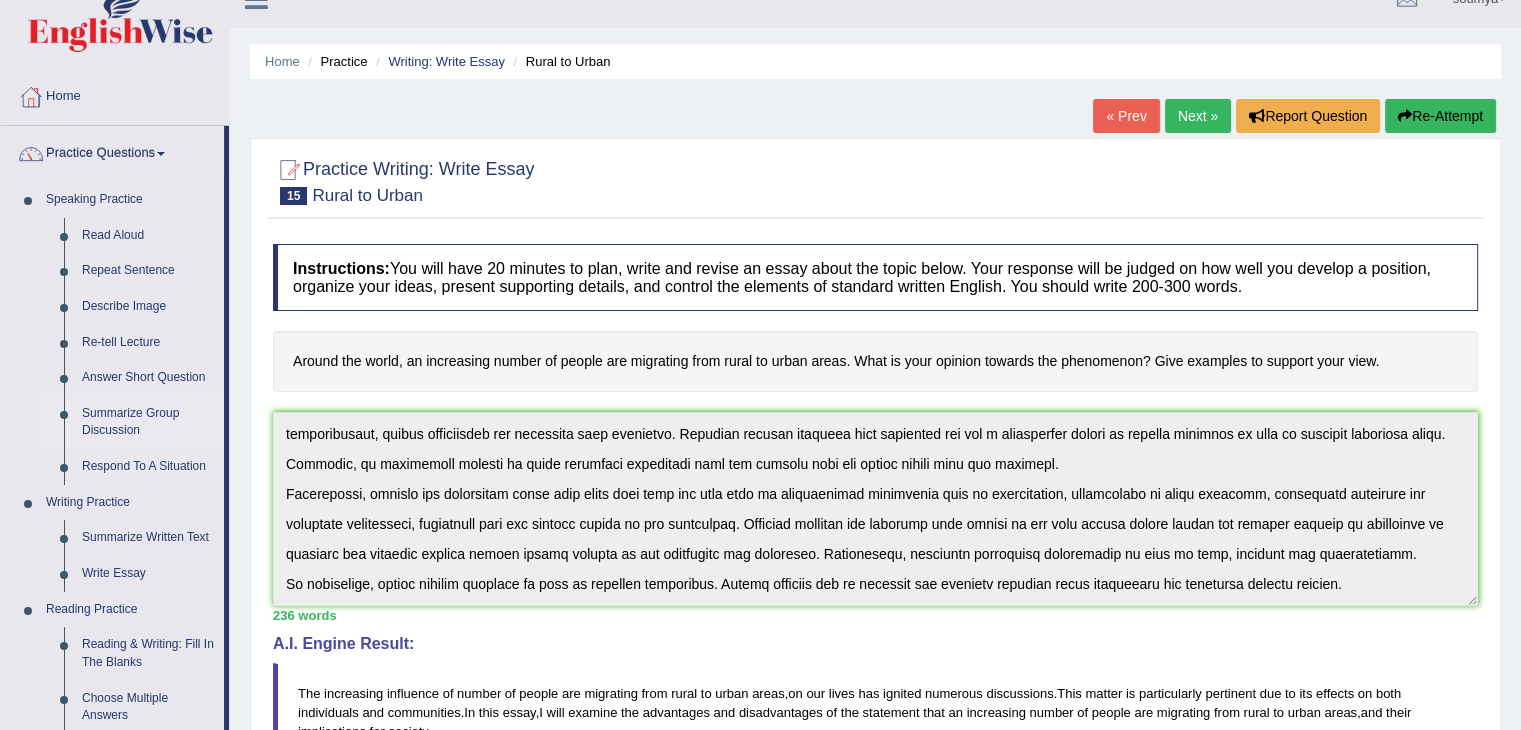 scroll, scrollTop: 0, scrollLeft: 0, axis: both 